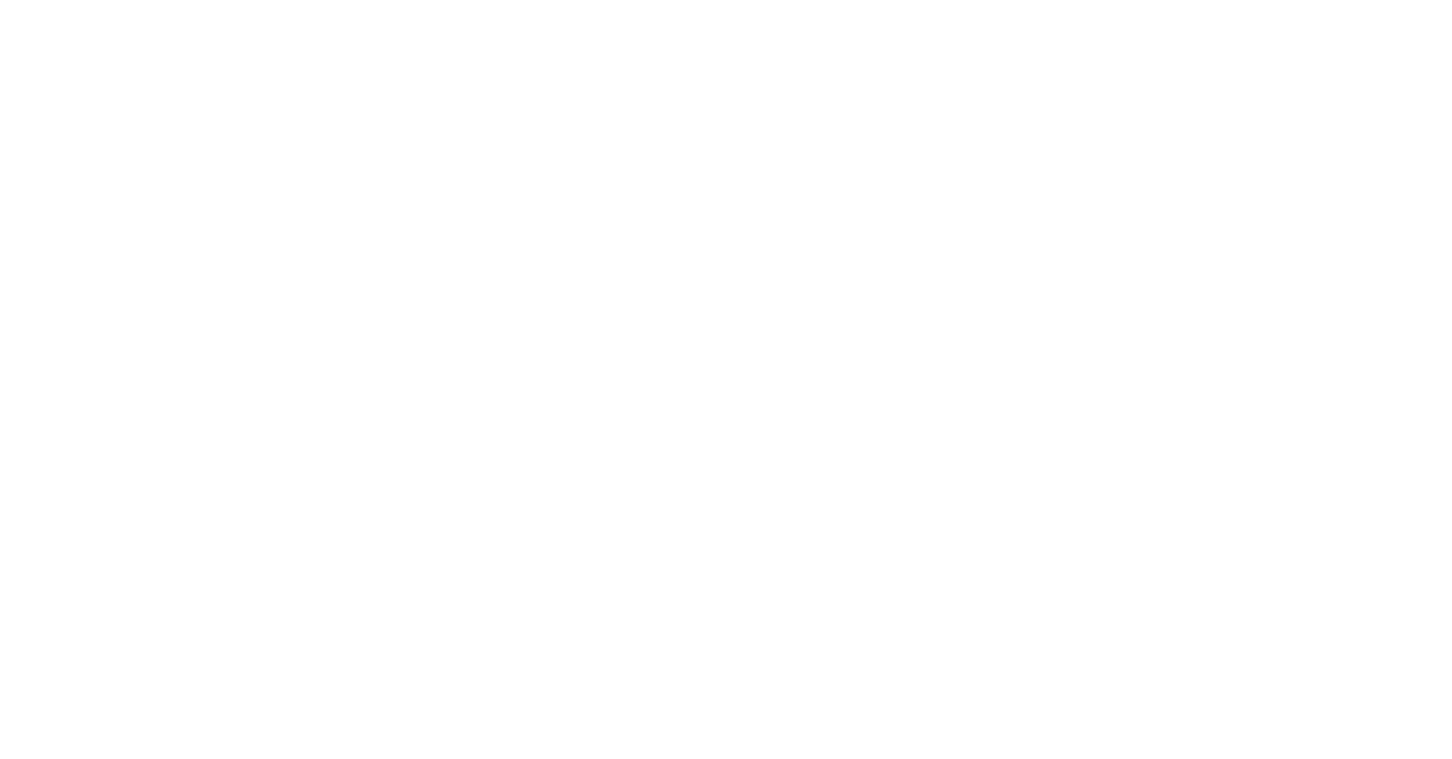 scroll, scrollTop: 0, scrollLeft: 0, axis: both 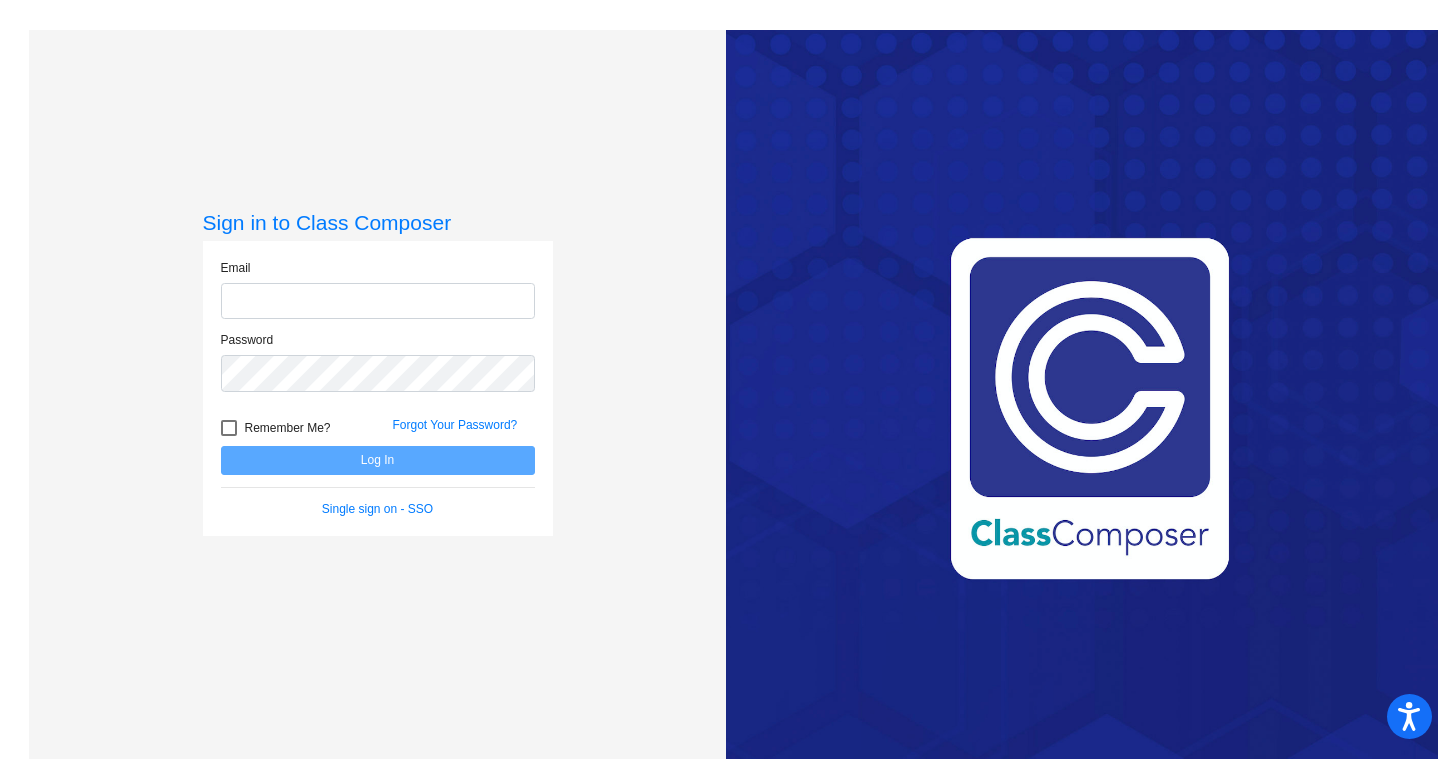 type on "[EMAIL_ADDRESS][DOMAIN_NAME]" 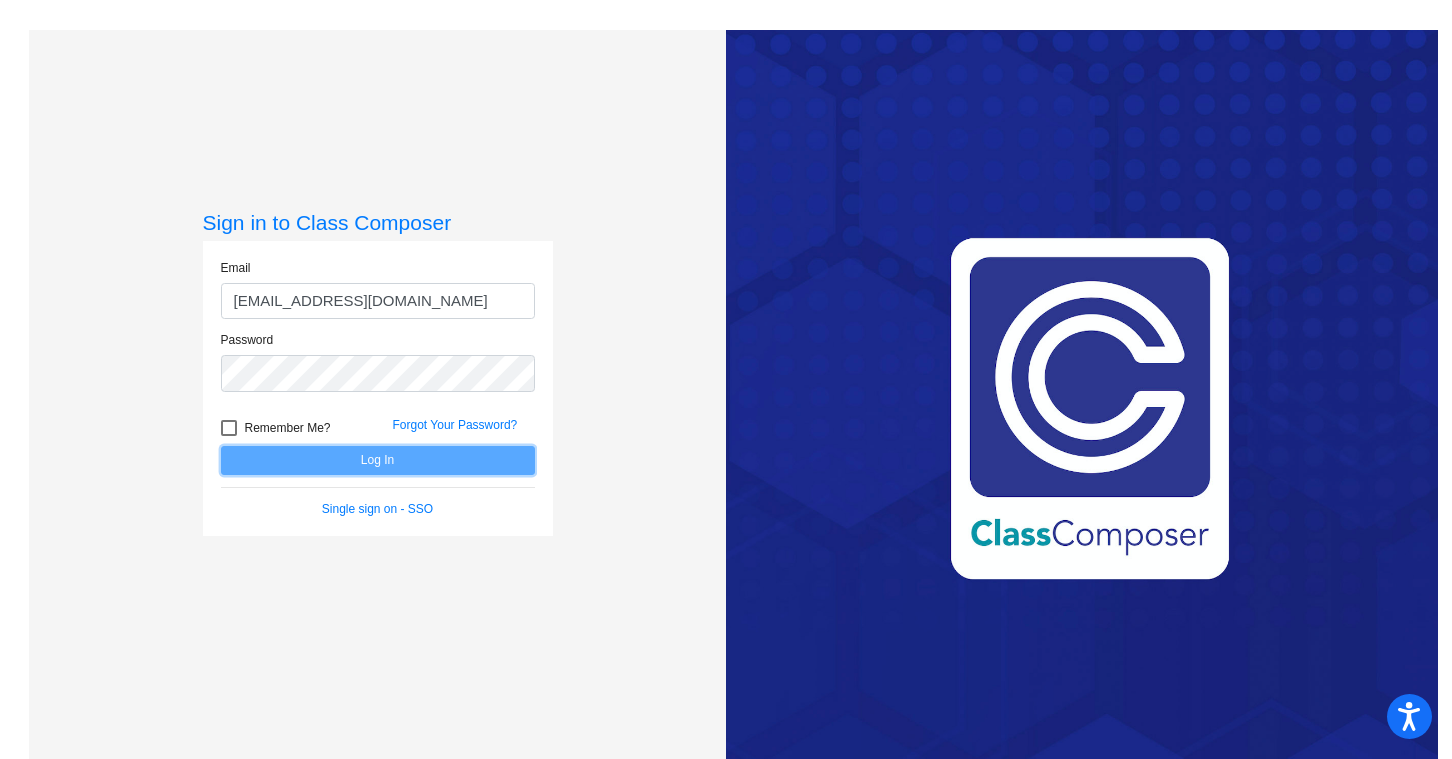 click on "Log In" 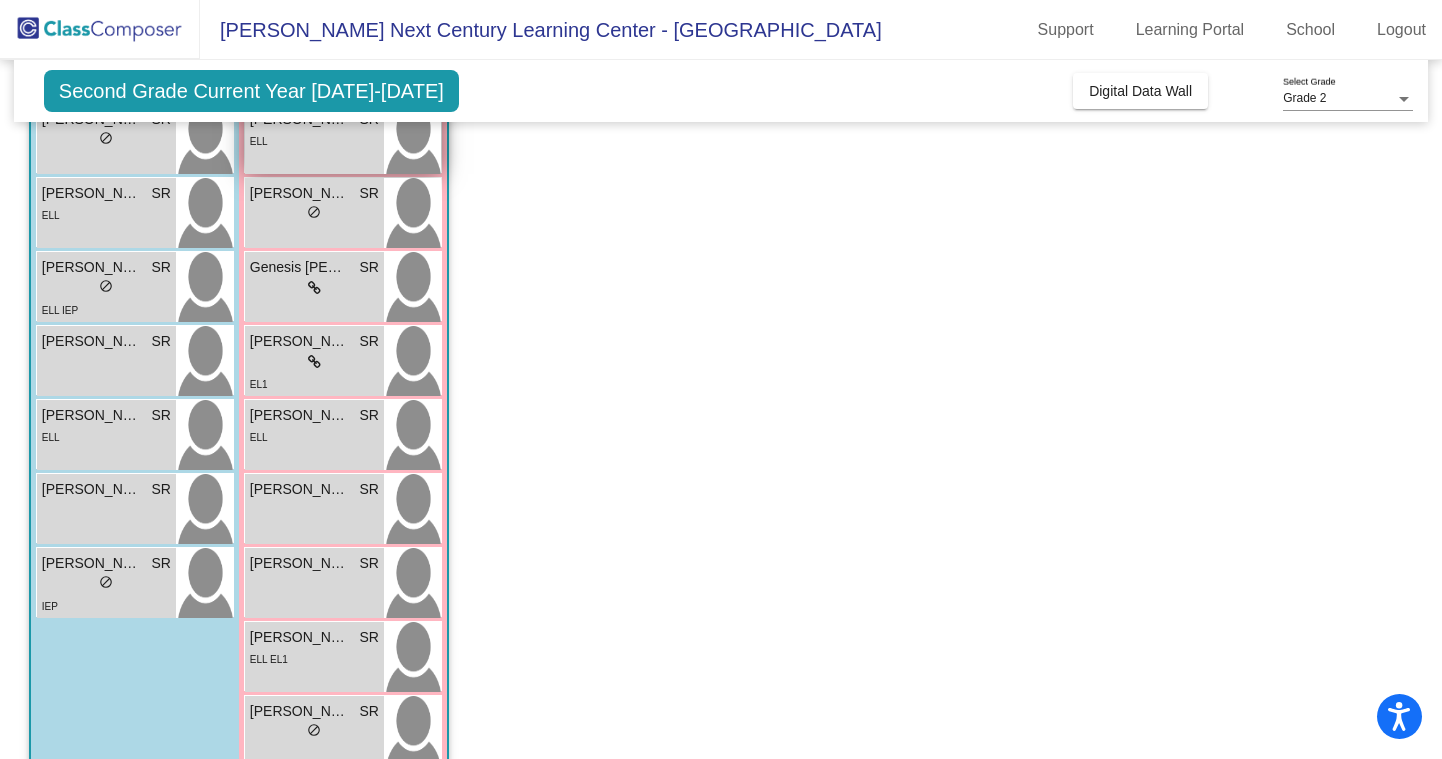 scroll, scrollTop: 407, scrollLeft: 0, axis: vertical 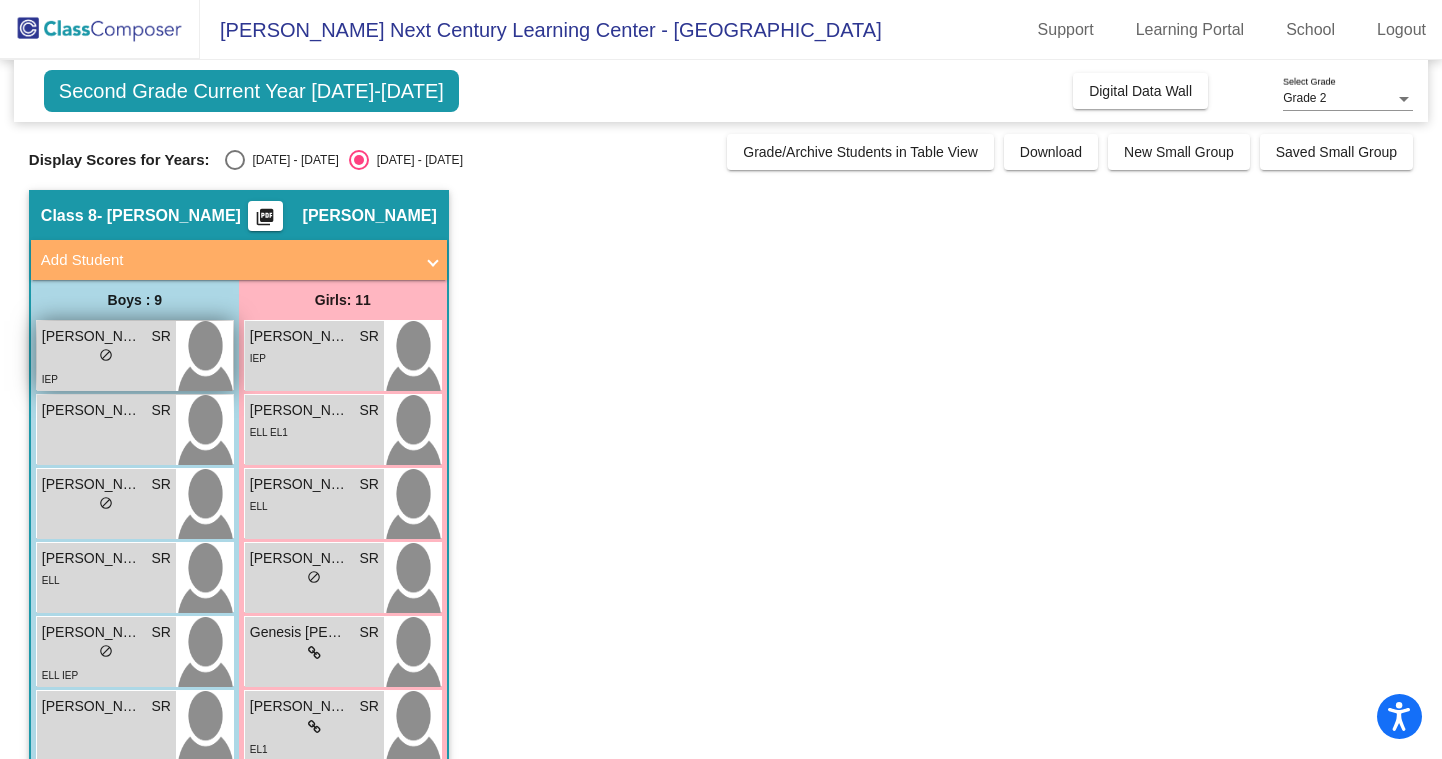 click on "lock do_not_disturb_alt" at bounding box center [106, 357] 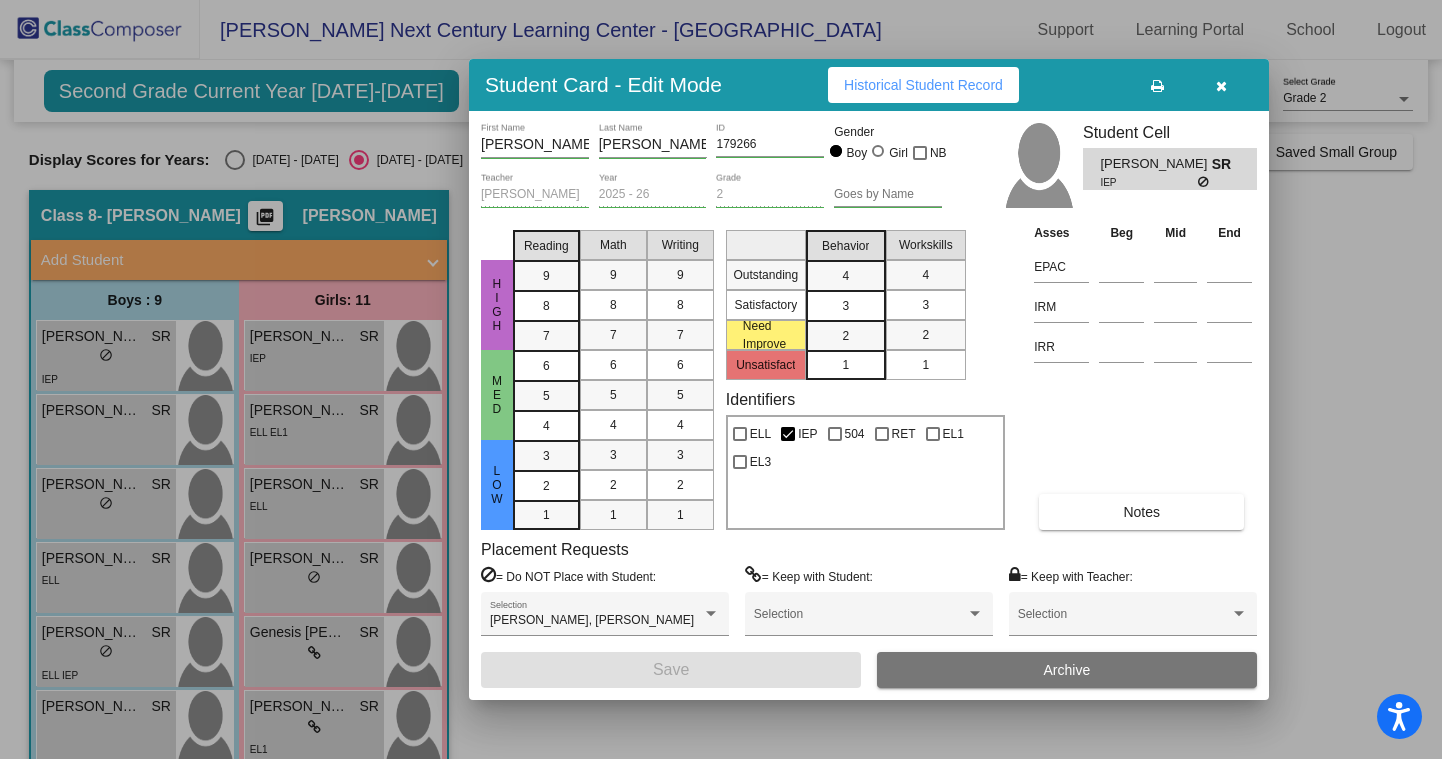 click on "Notes" at bounding box center (1141, 512) 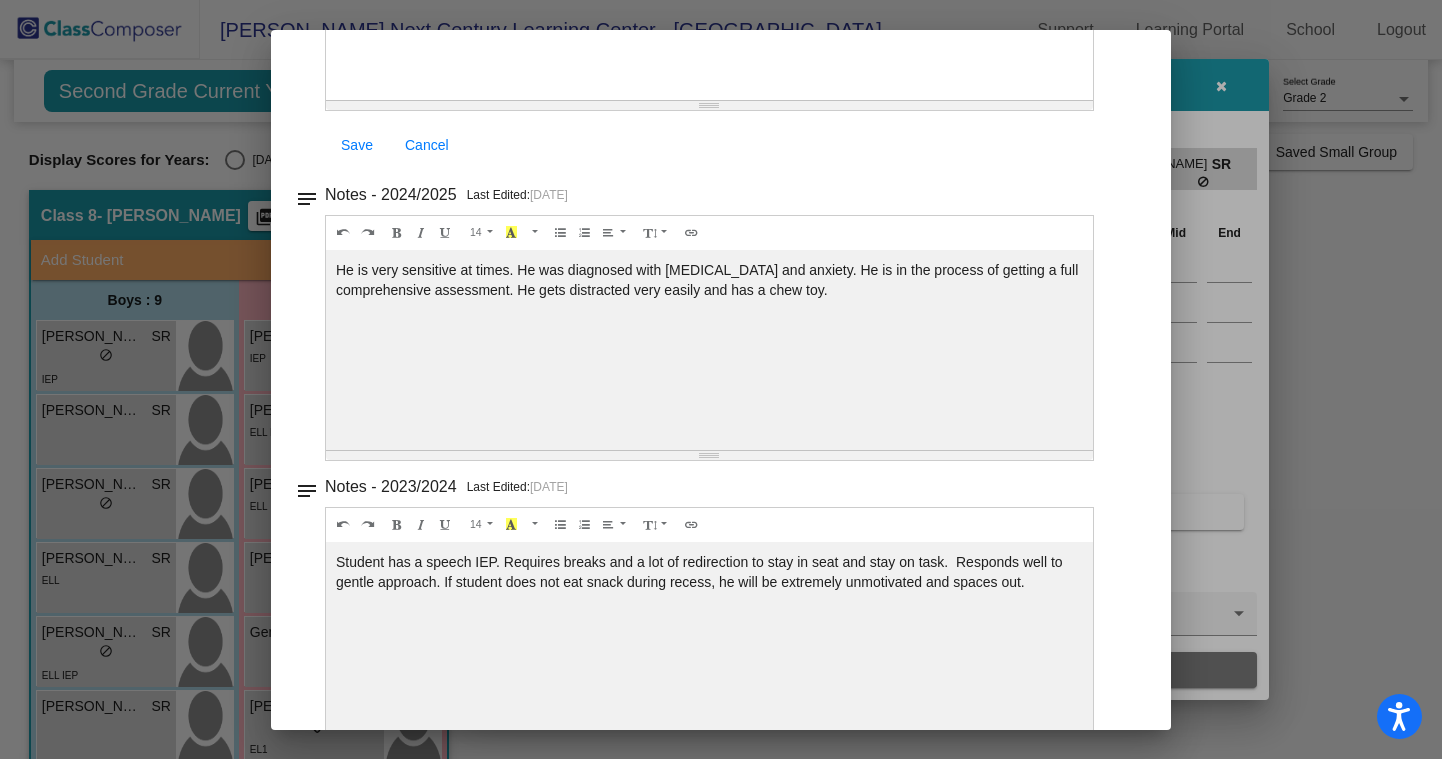 scroll, scrollTop: 0, scrollLeft: 0, axis: both 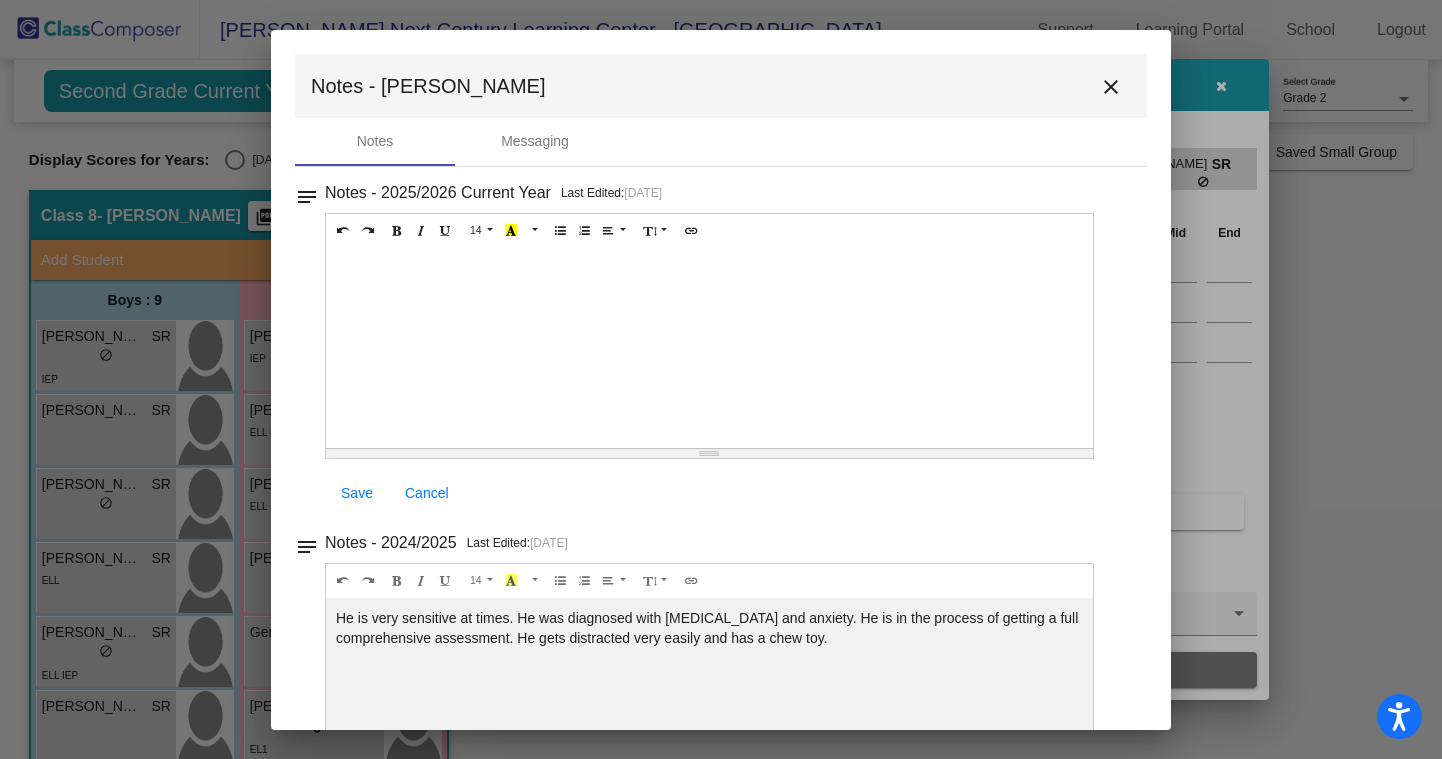 click on "close" at bounding box center [1111, 87] 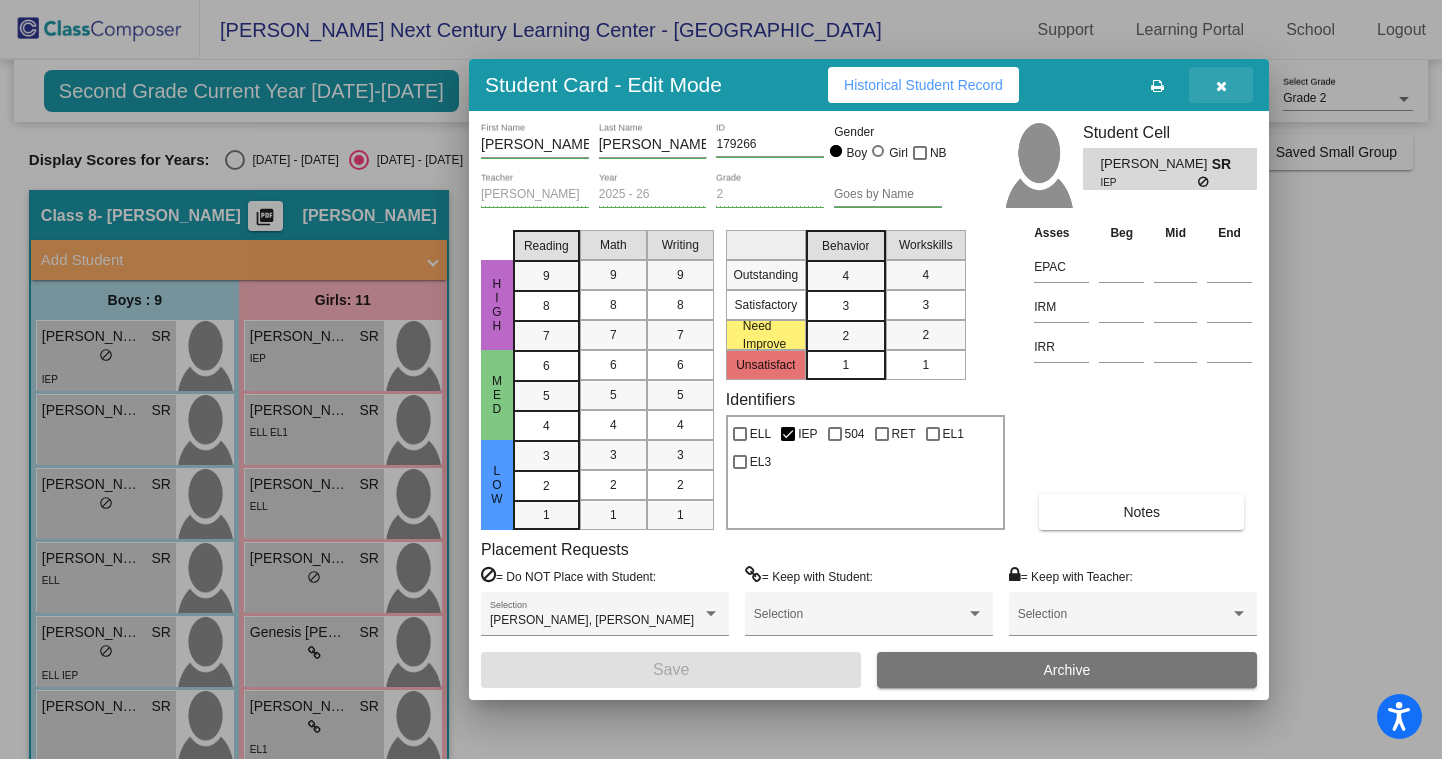 click at bounding box center [1221, 86] 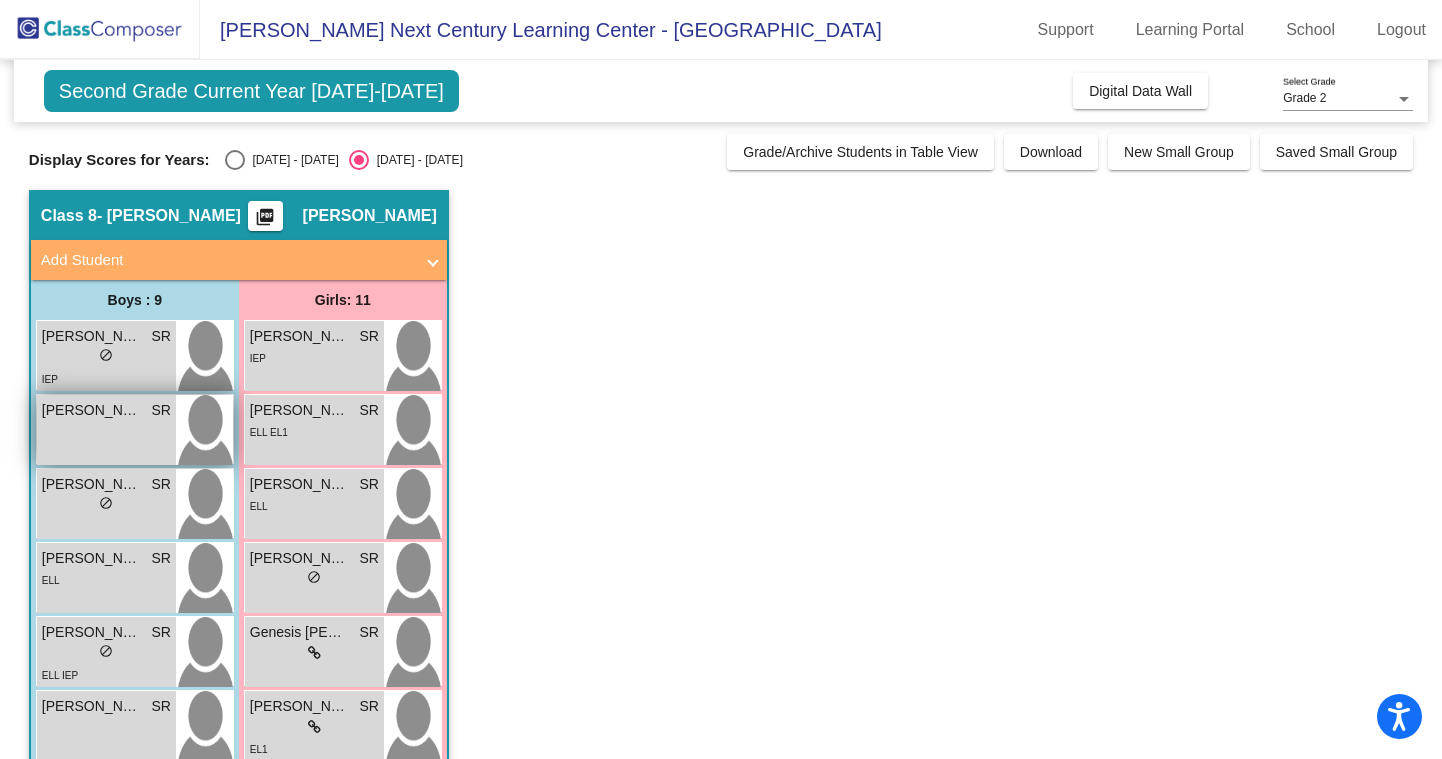 click on "[PERSON_NAME] lock do_not_disturb_alt" at bounding box center [106, 430] 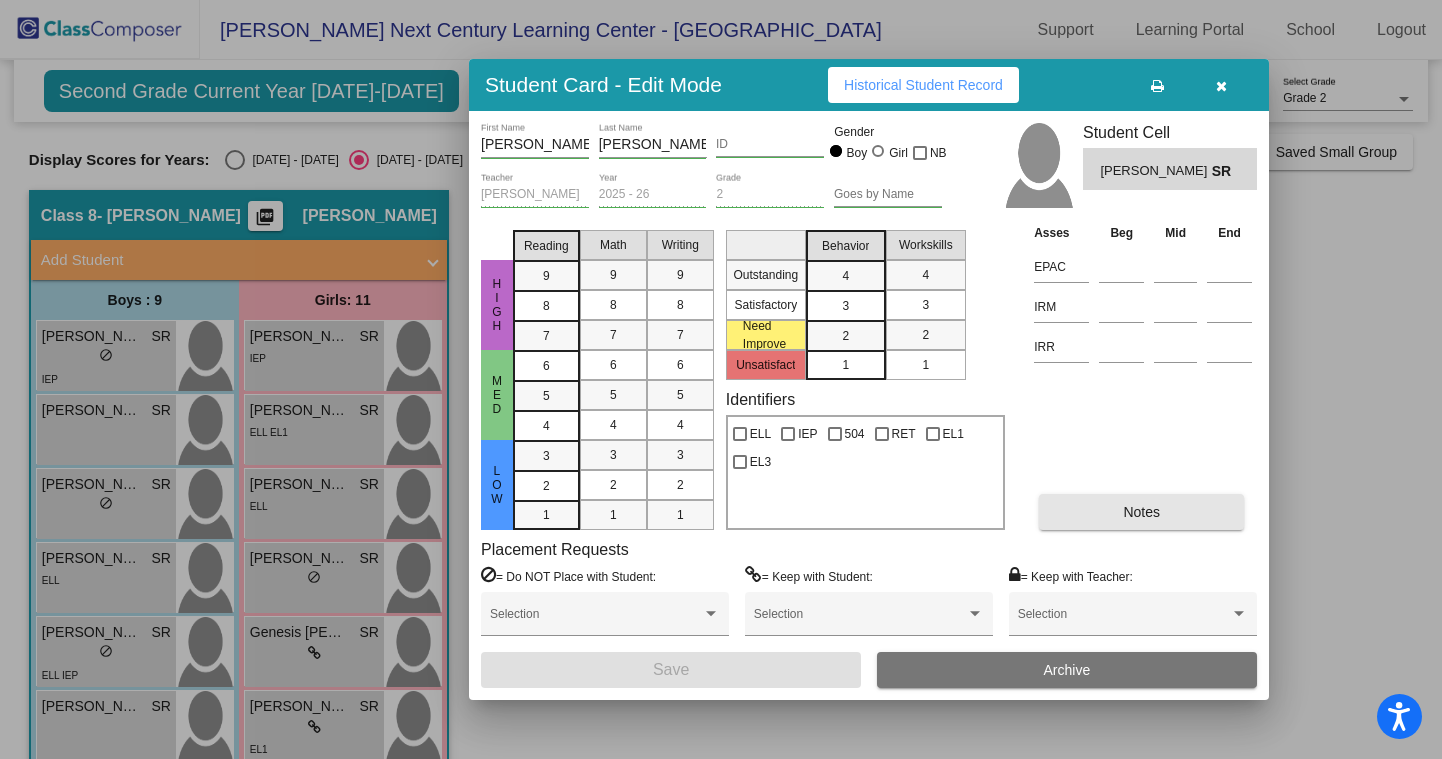 click on "Notes" at bounding box center [1141, 512] 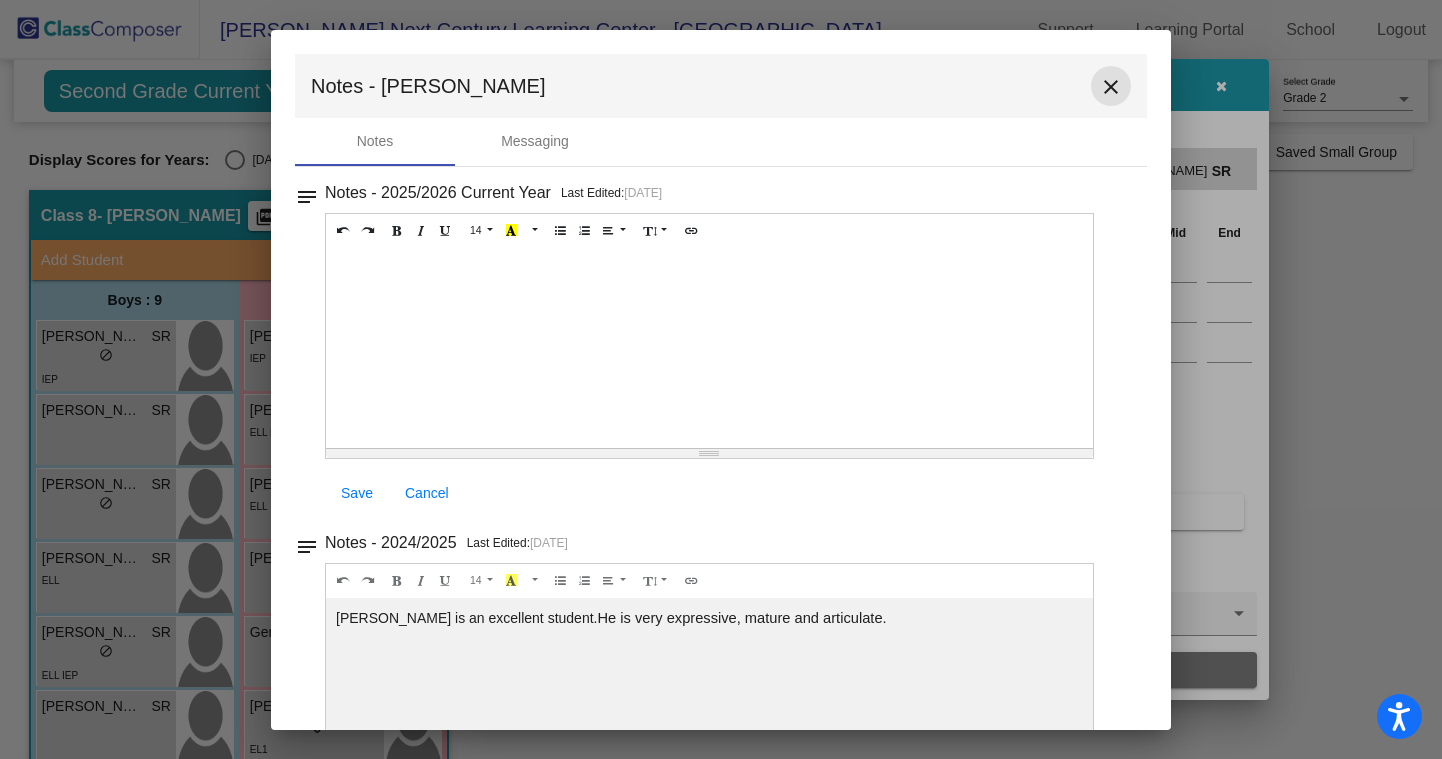 click on "close" at bounding box center [1111, 86] 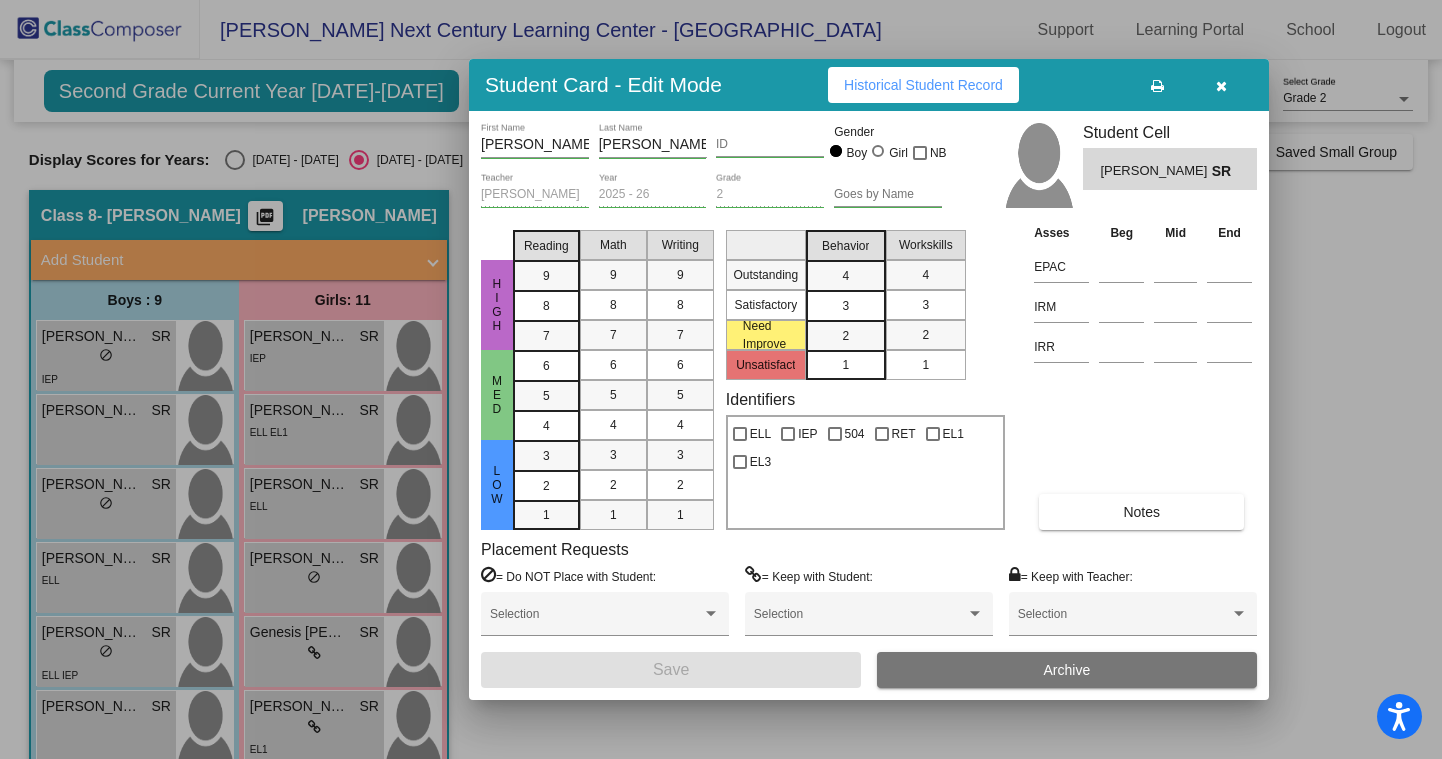 click at bounding box center [1221, 86] 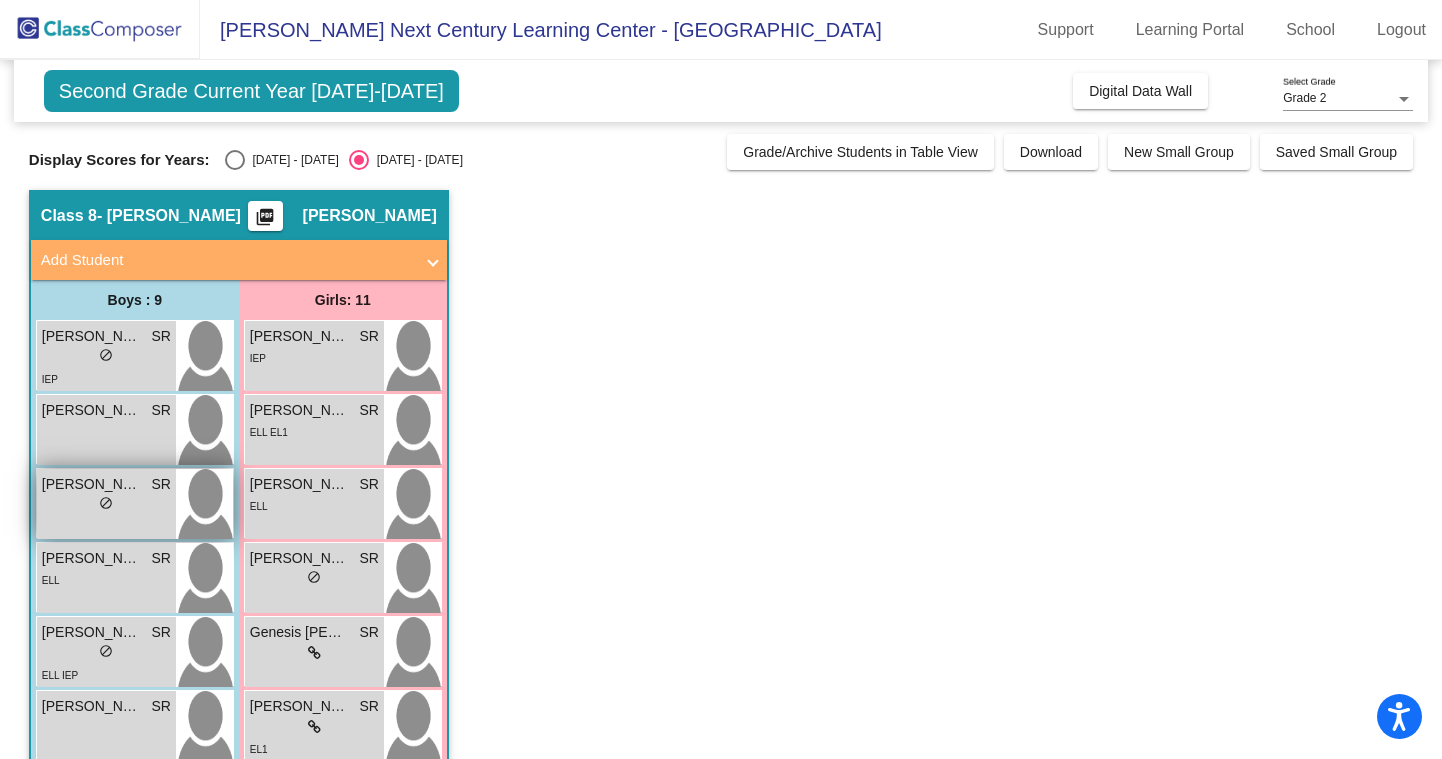 click on "SR" at bounding box center [160, 484] 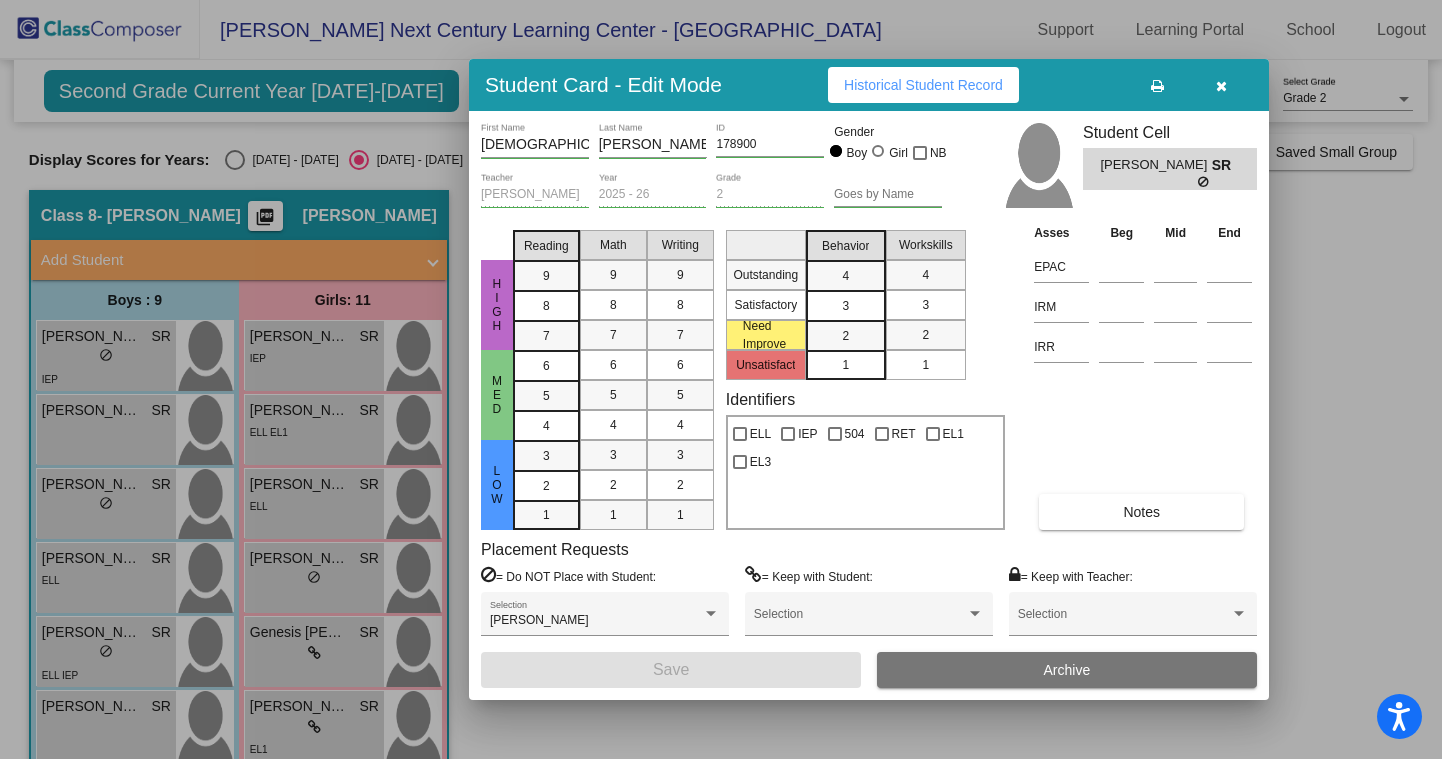 click on "Notes" at bounding box center [1141, 512] 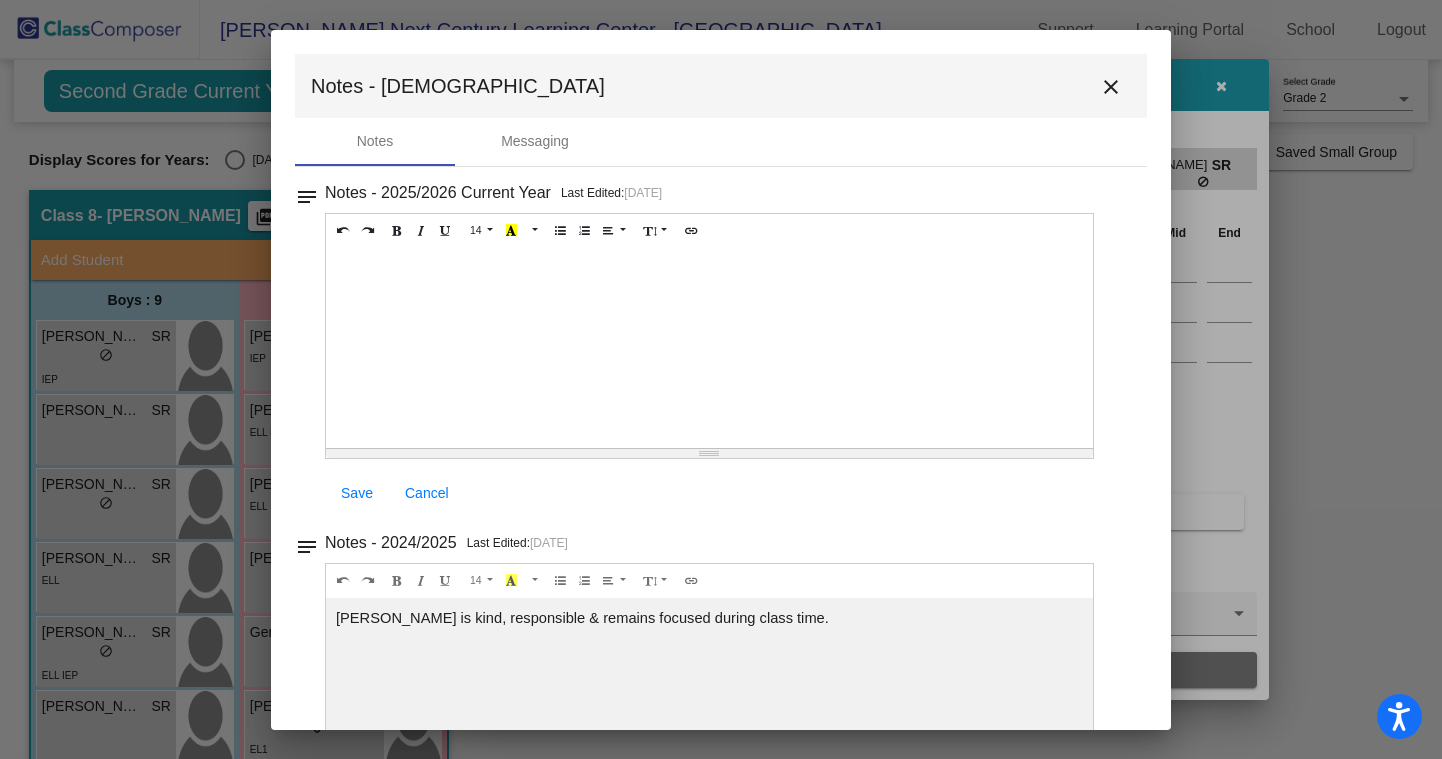 click on "close" at bounding box center (1111, 87) 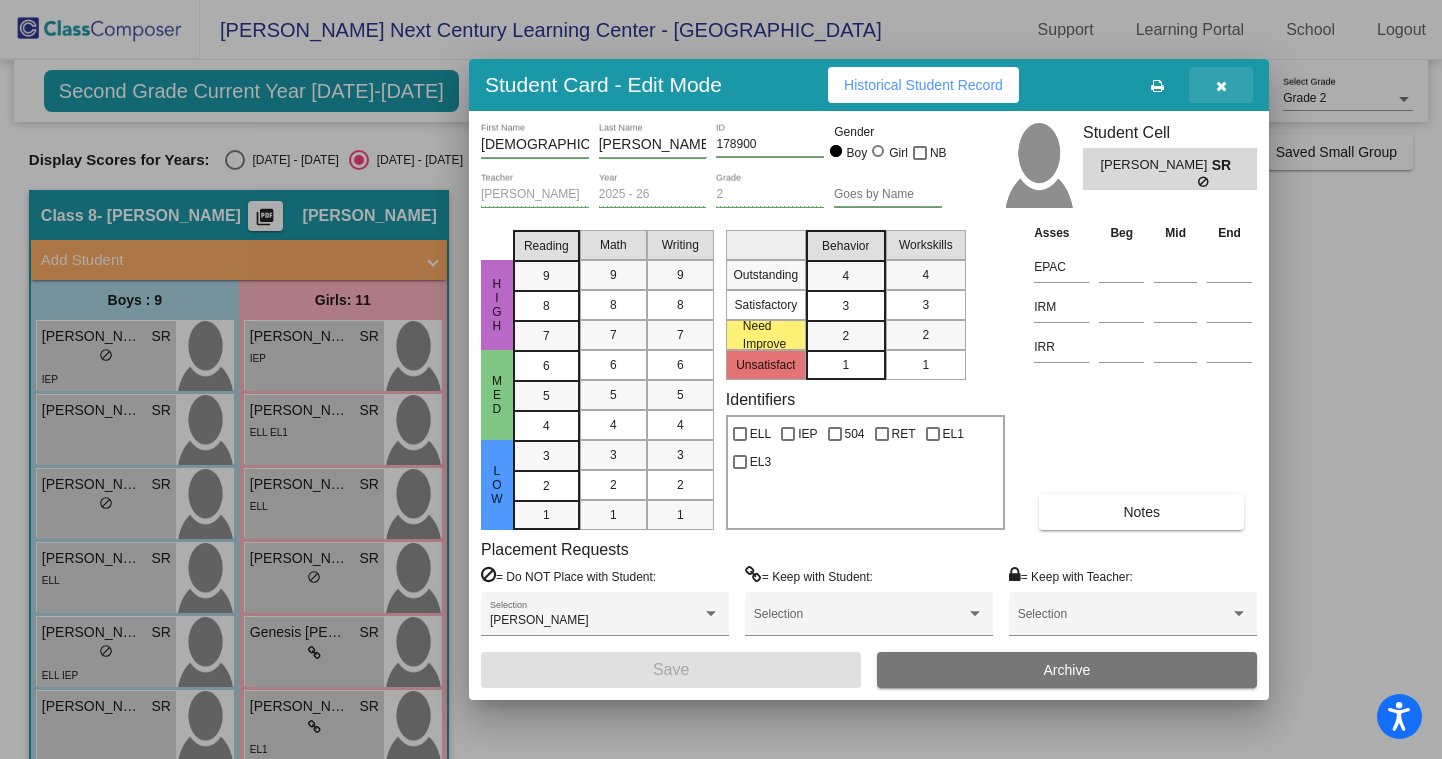 click at bounding box center [1221, 86] 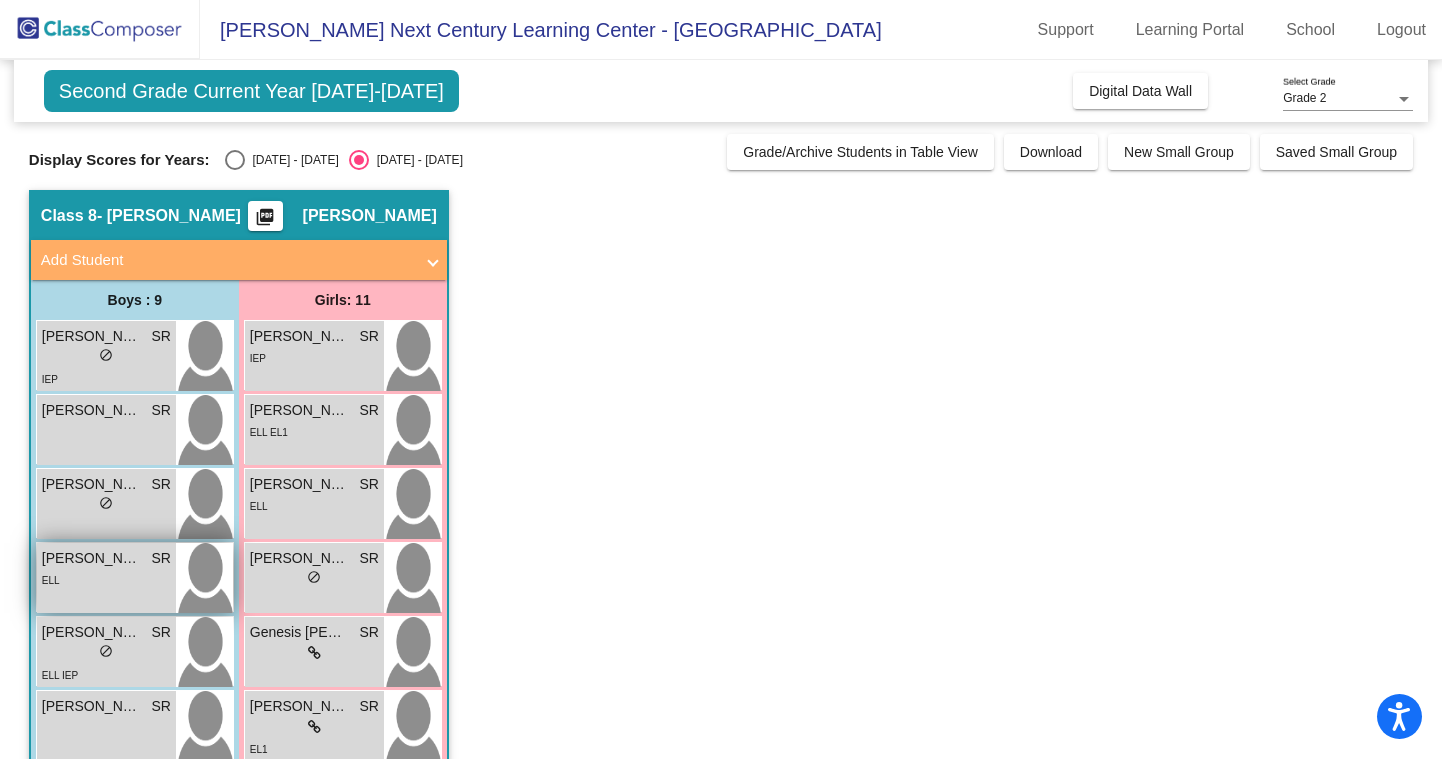 click on "ELL" at bounding box center (106, 579) 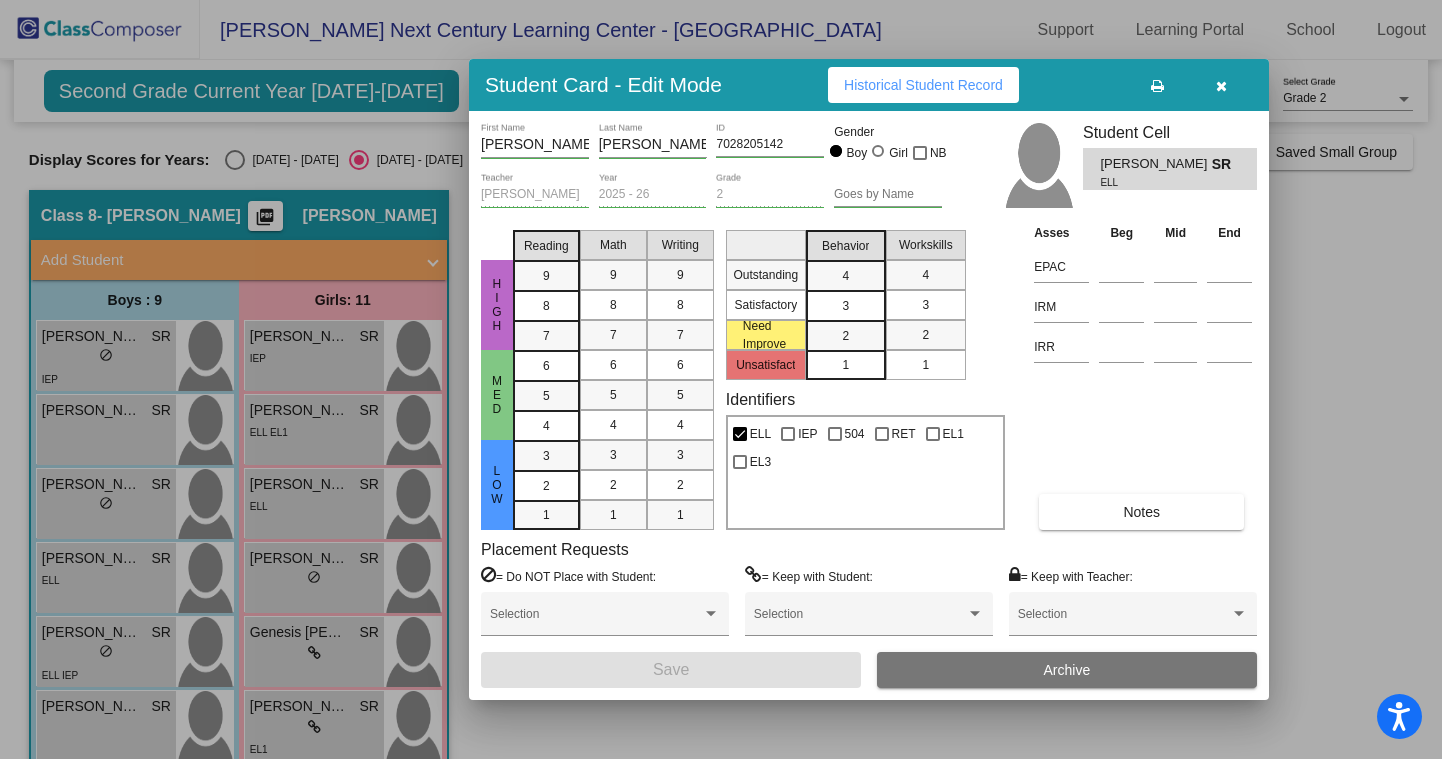 click on "Notes" at bounding box center [1141, 512] 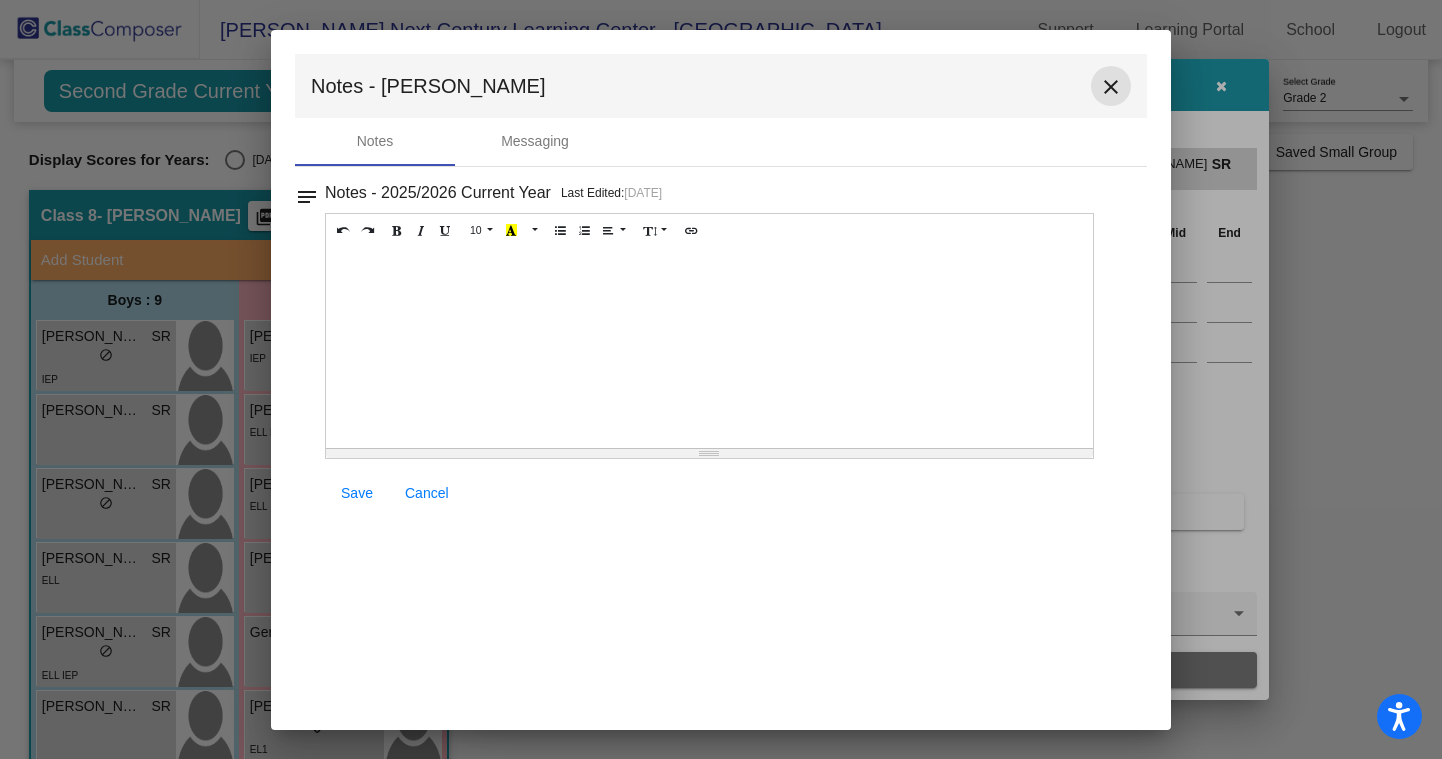 click on "close" at bounding box center [1111, 87] 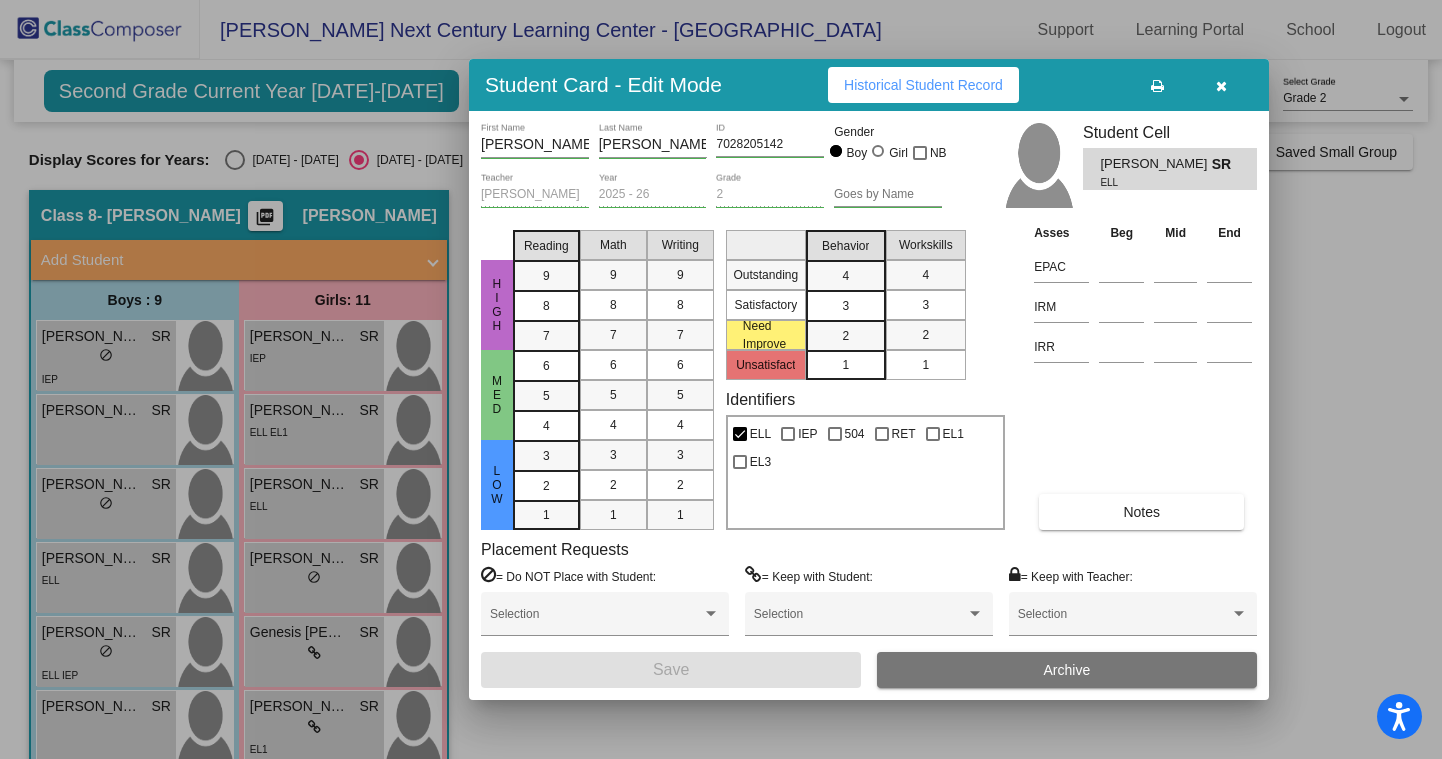 click at bounding box center [1221, 85] 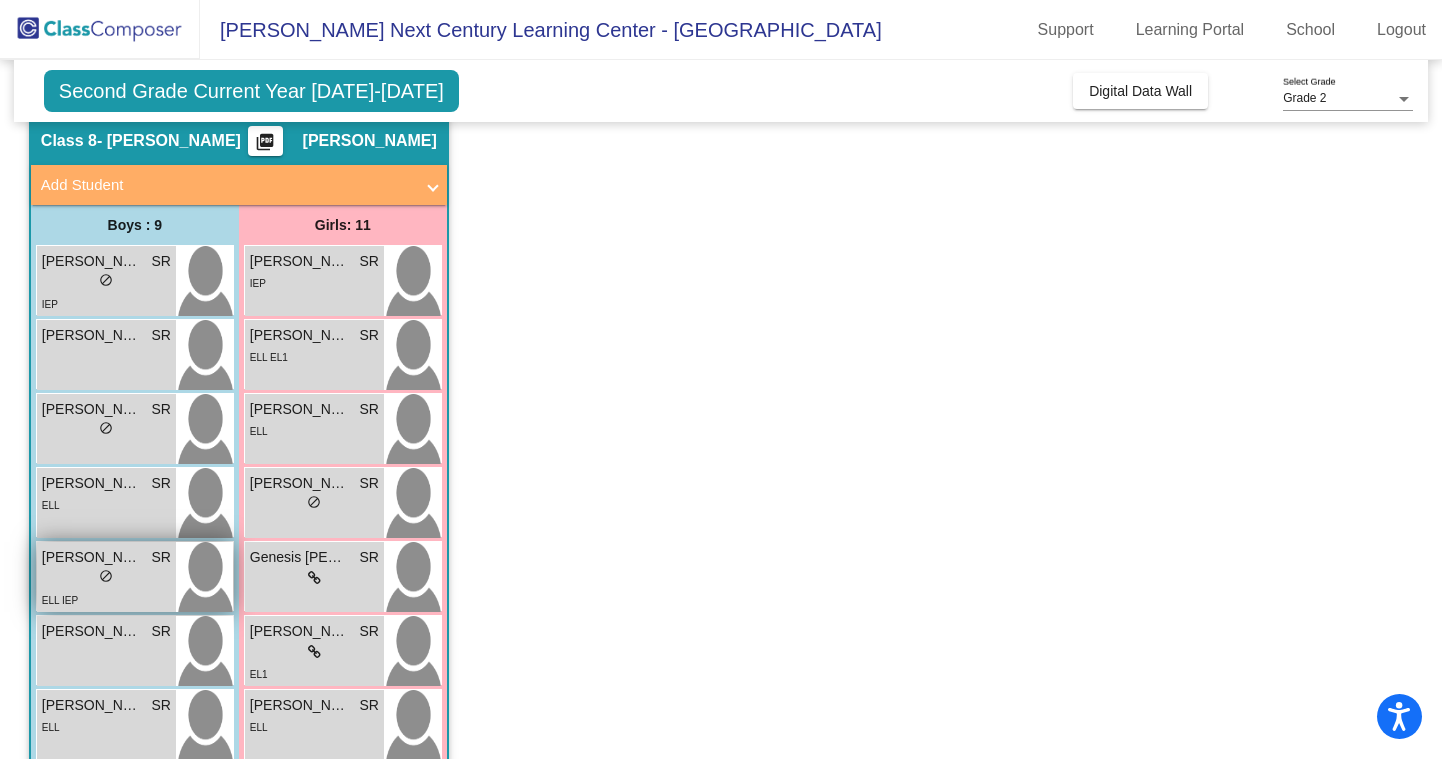 scroll, scrollTop: 81, scrollLeft: 0, axis: vertical 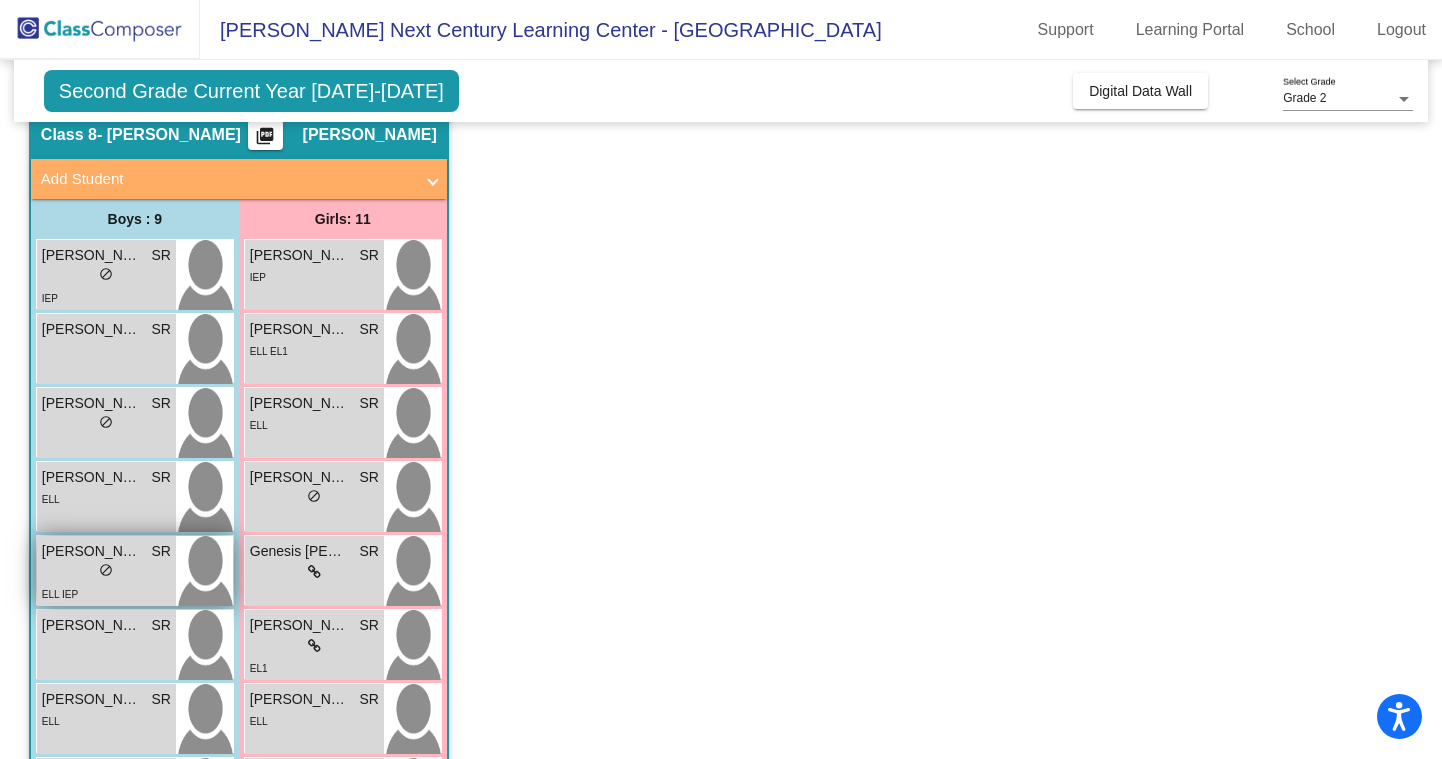 click on "lock do_not_disturb_alt" at bounding box center [106, 572] 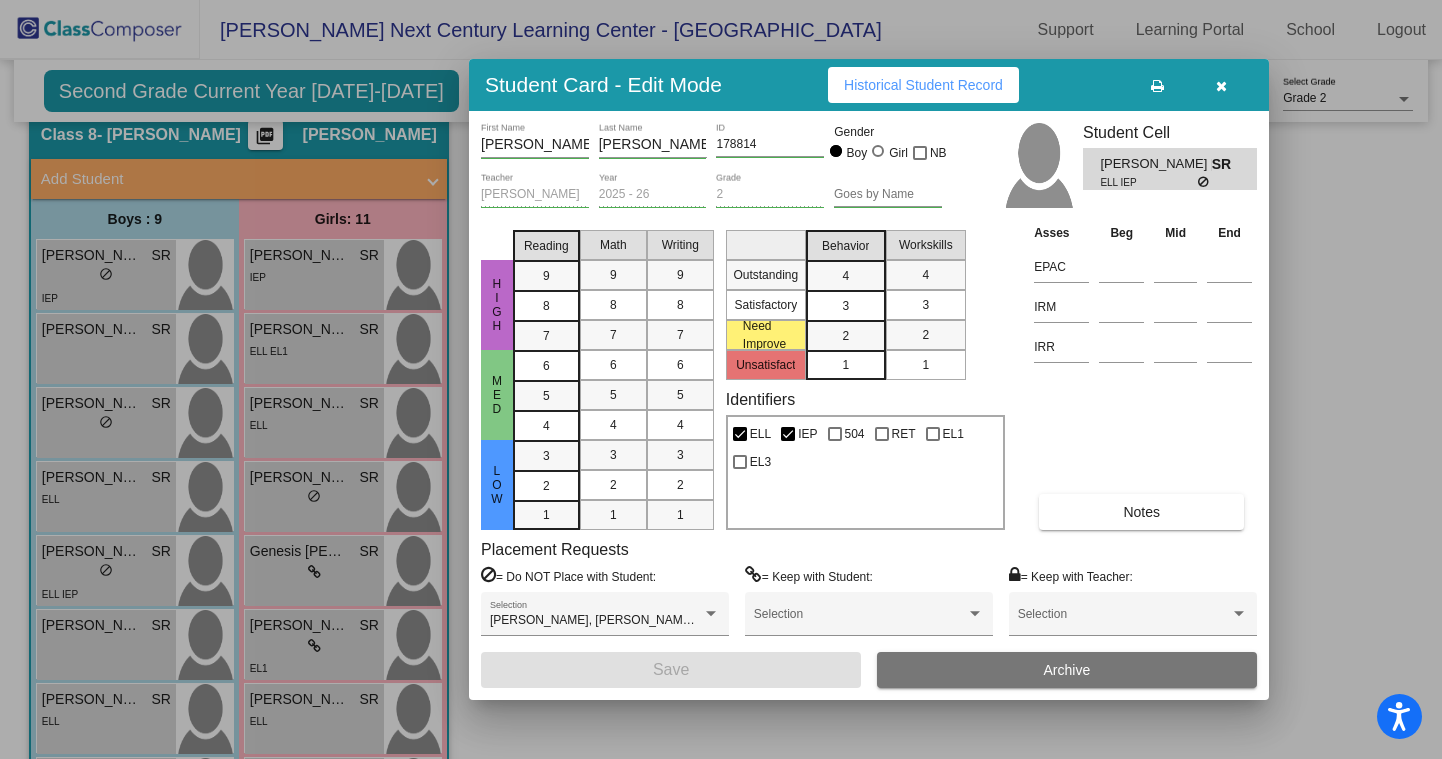click on "Notes" at bounding box center (1141, 512) 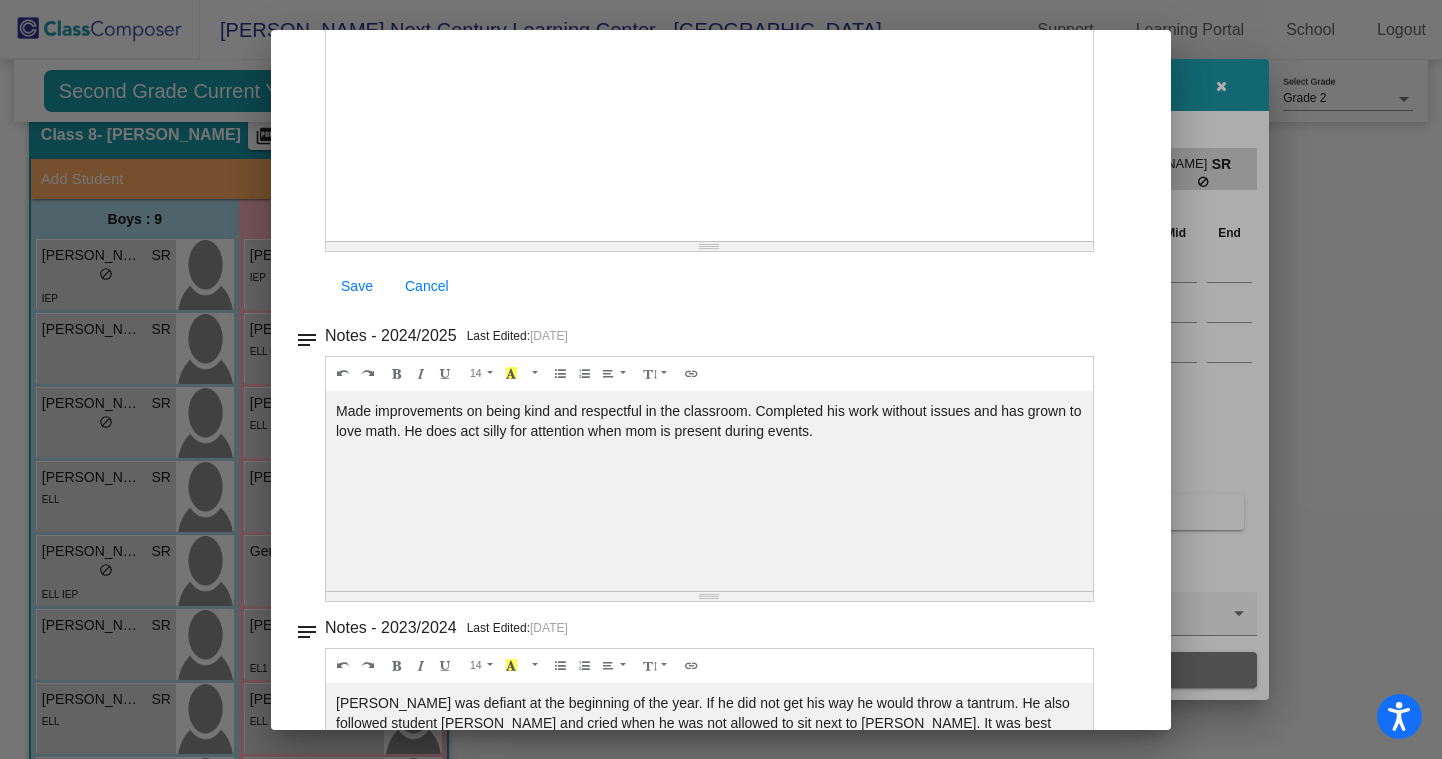scroll, scrollTop: 28, scrollLeft: 0, axis: vertical 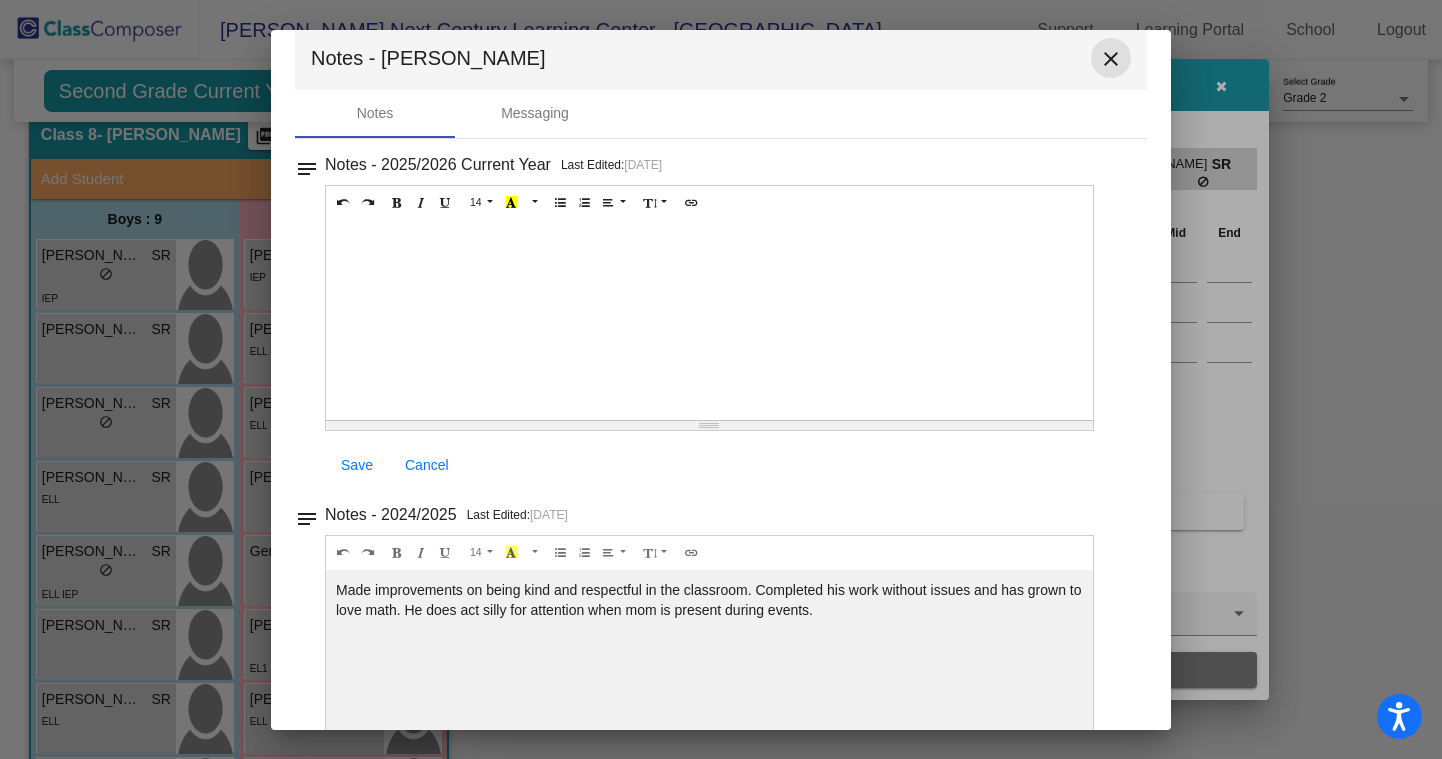 click on "close" at bounding box center [1111, 59] 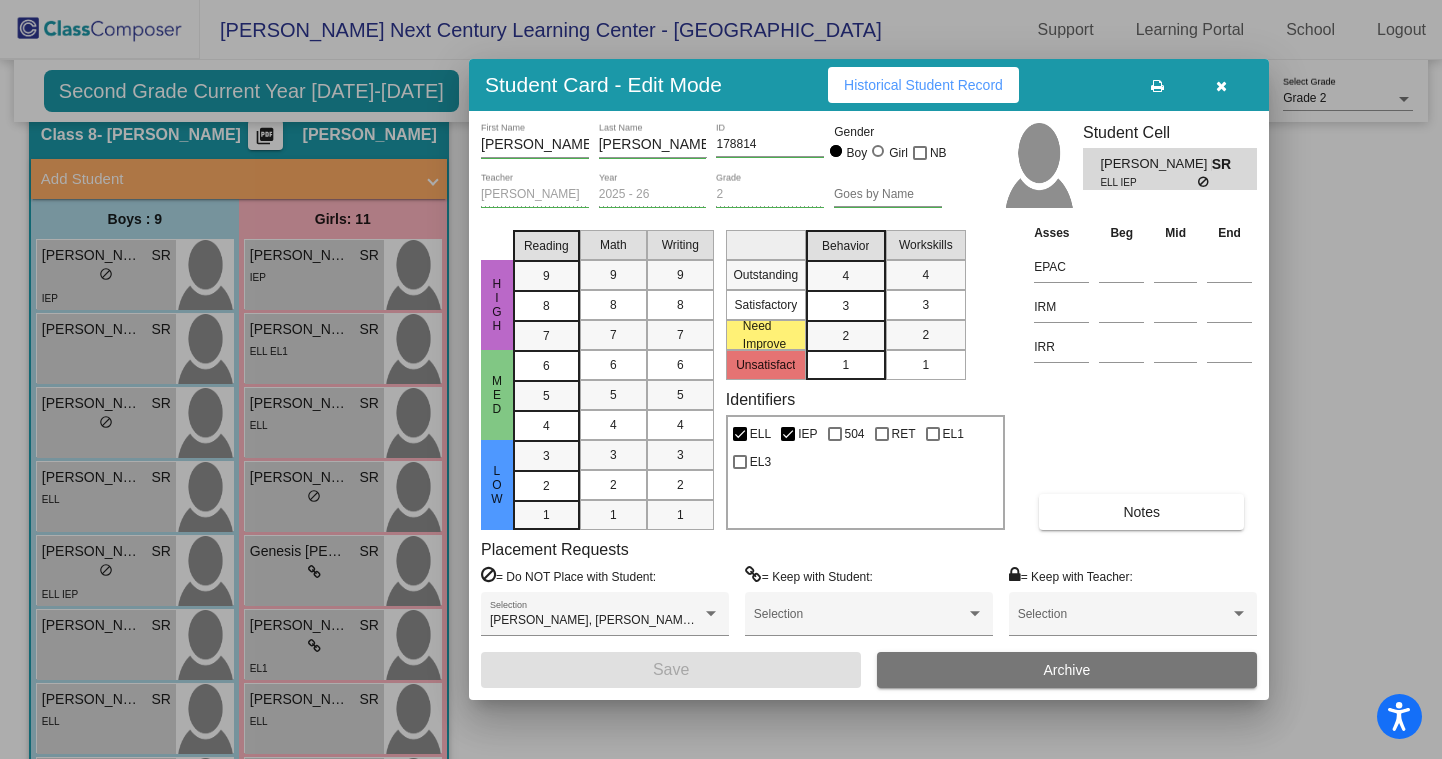click at bounding box center [1221, 86] 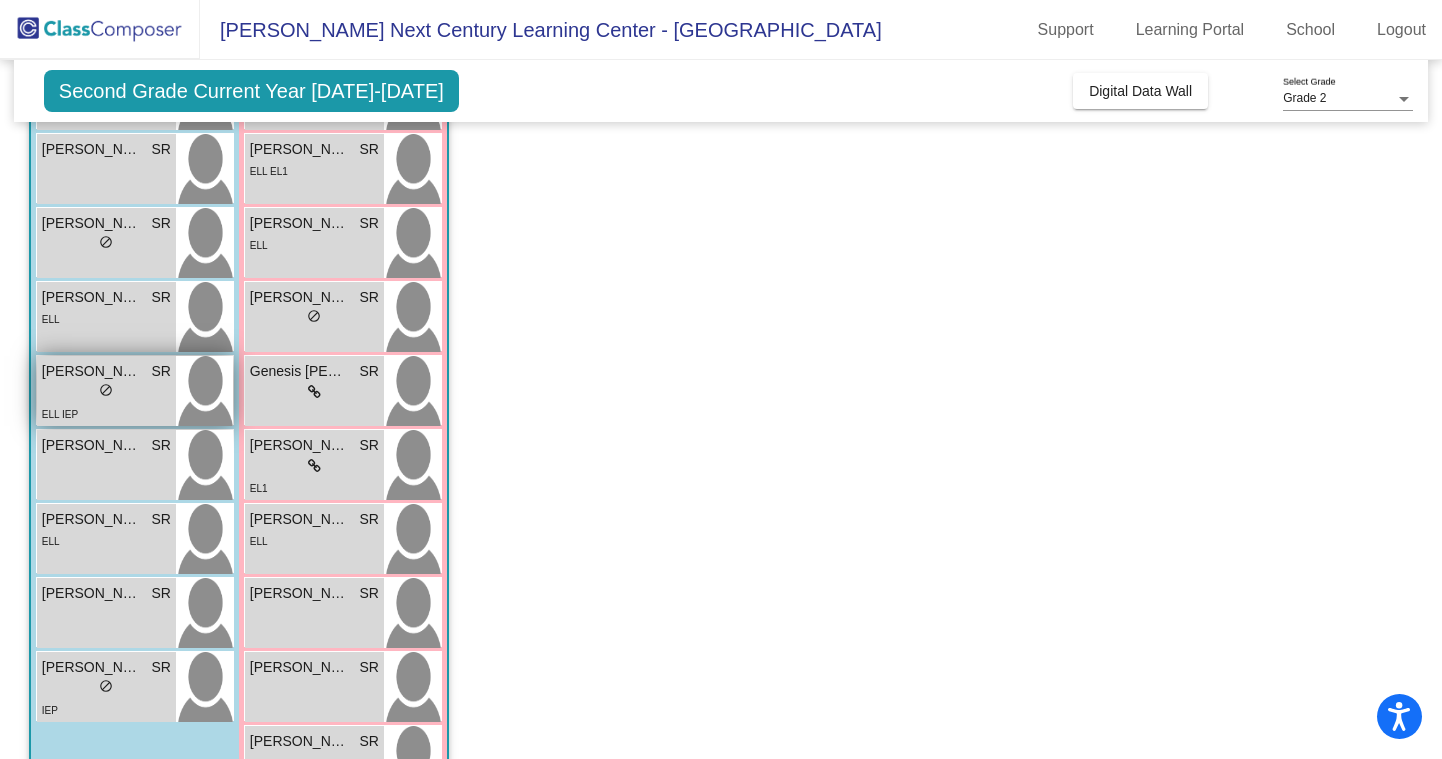 scroll, scrollTop: 309, scrollLeft: 0, axis: vertical 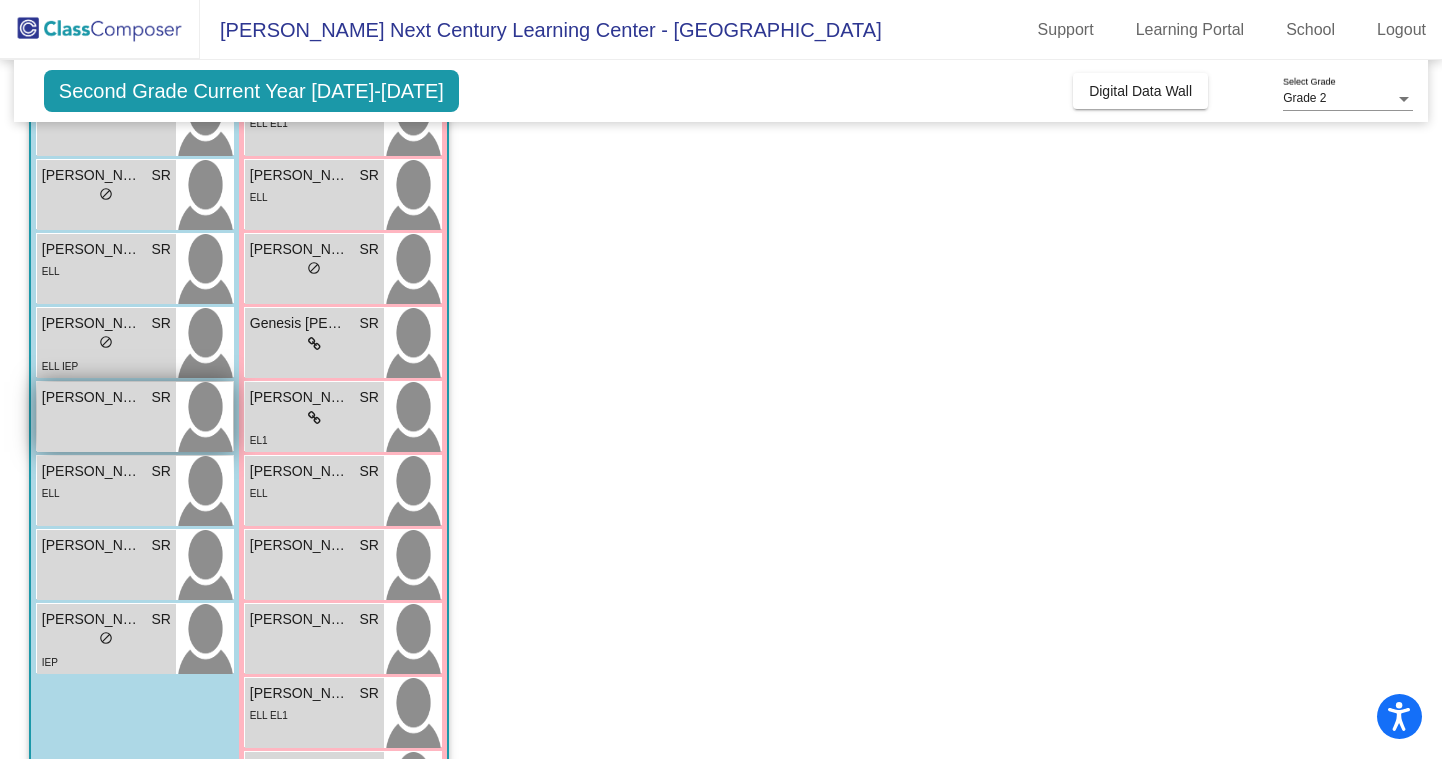 click on "[PERSON_NAME] lock do_not_disturb_alt" at bounding box center (106, 417) 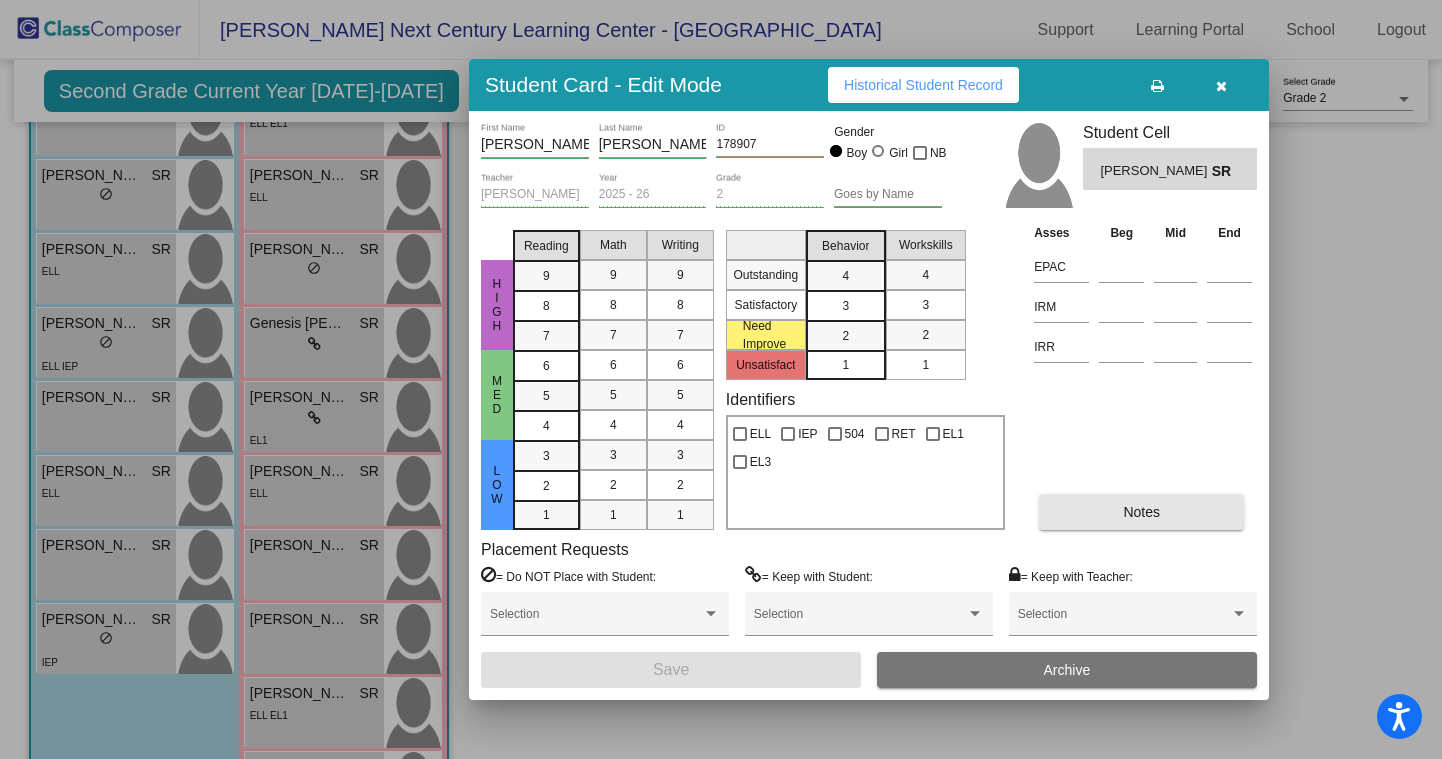 click on "Notes" at bounding box center (1141, 512) 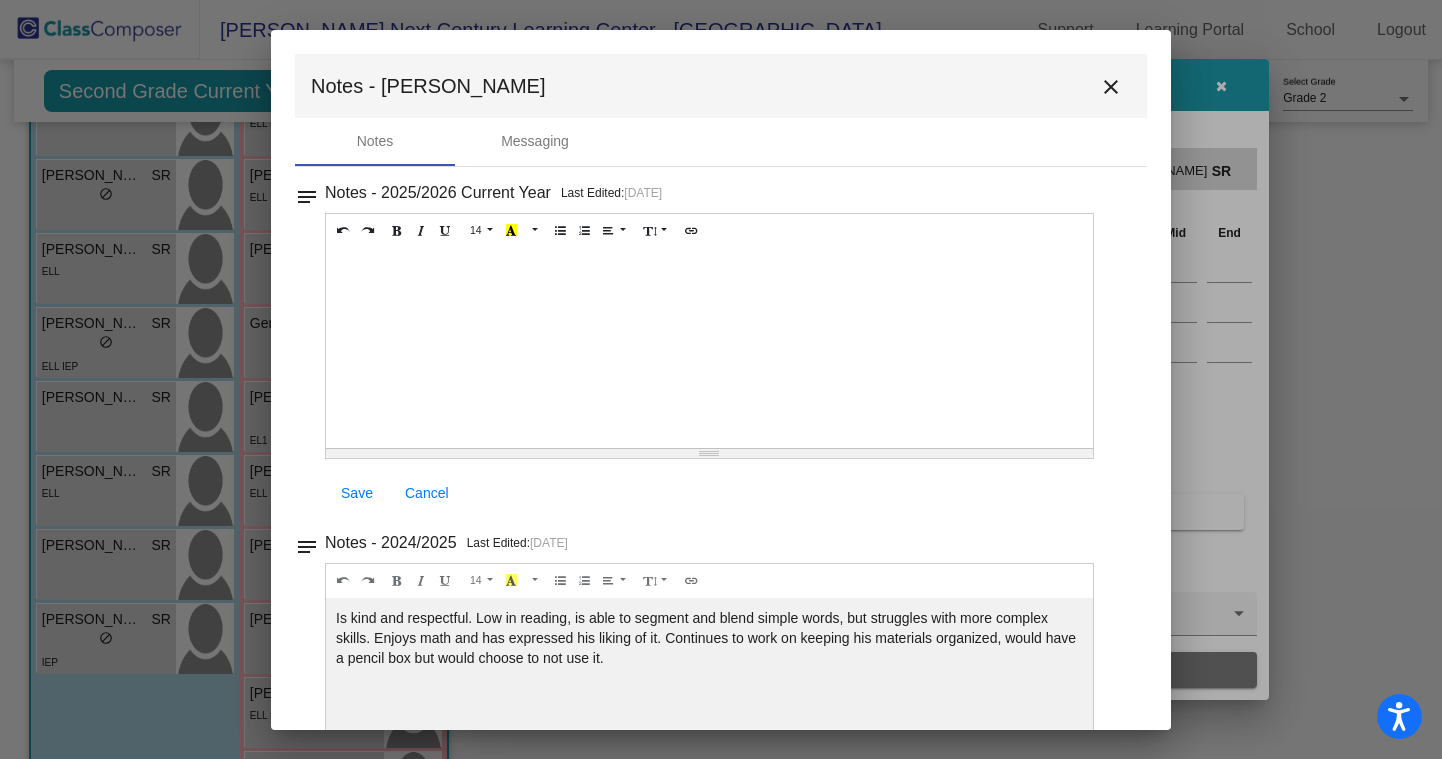 click on "Notes - [PERSON_NAME]" at bounding box center (721, 86) 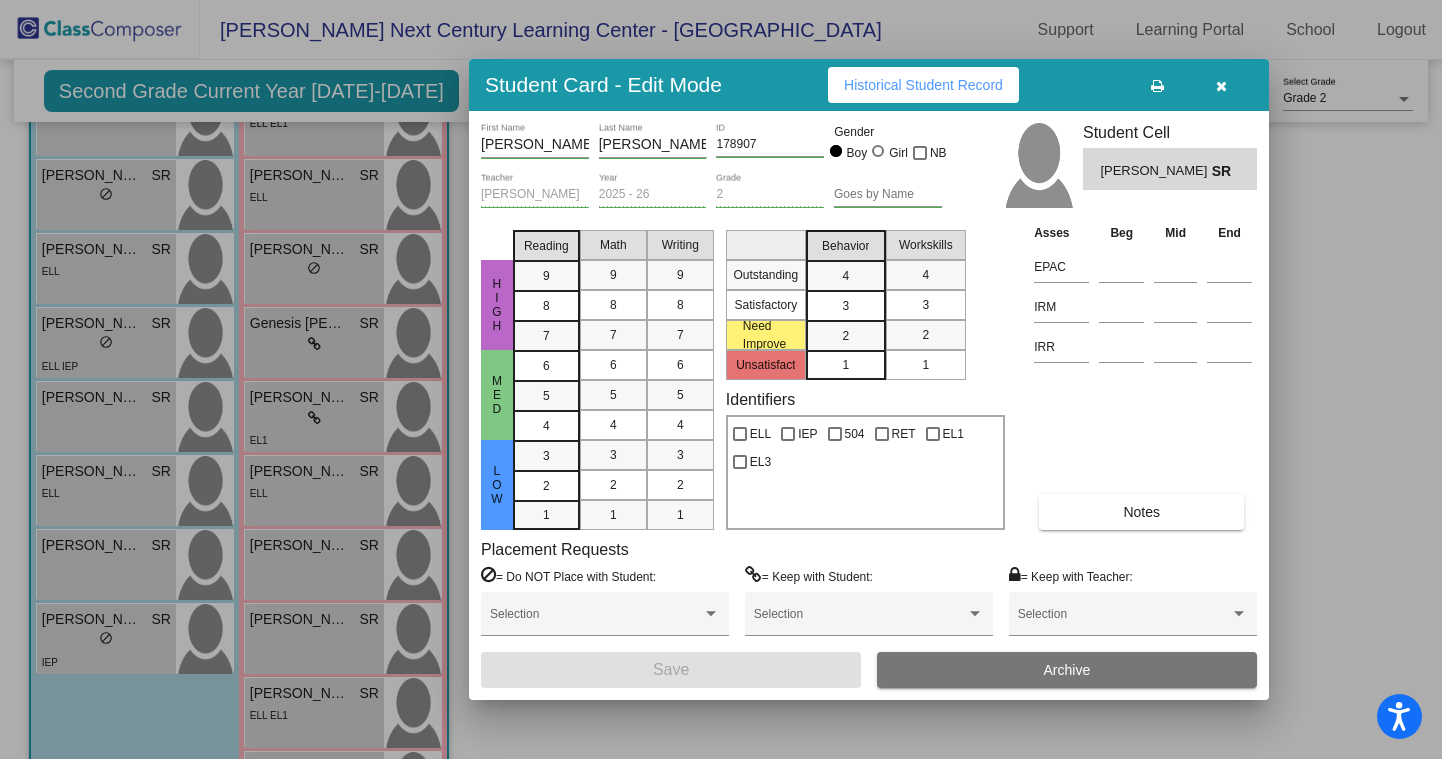 click at bounding box center (1221, 86) 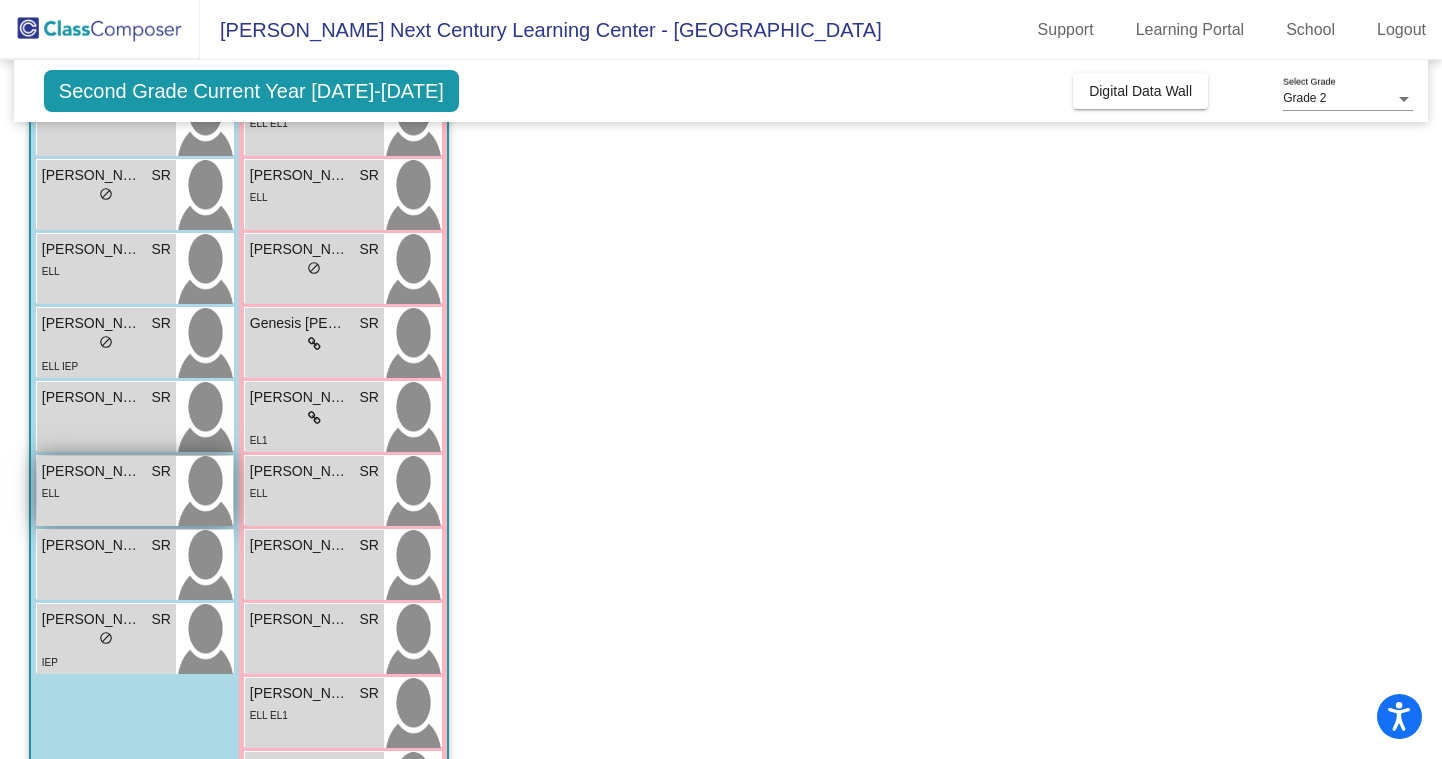 click on "ELL" at bounding box center [106, 492] 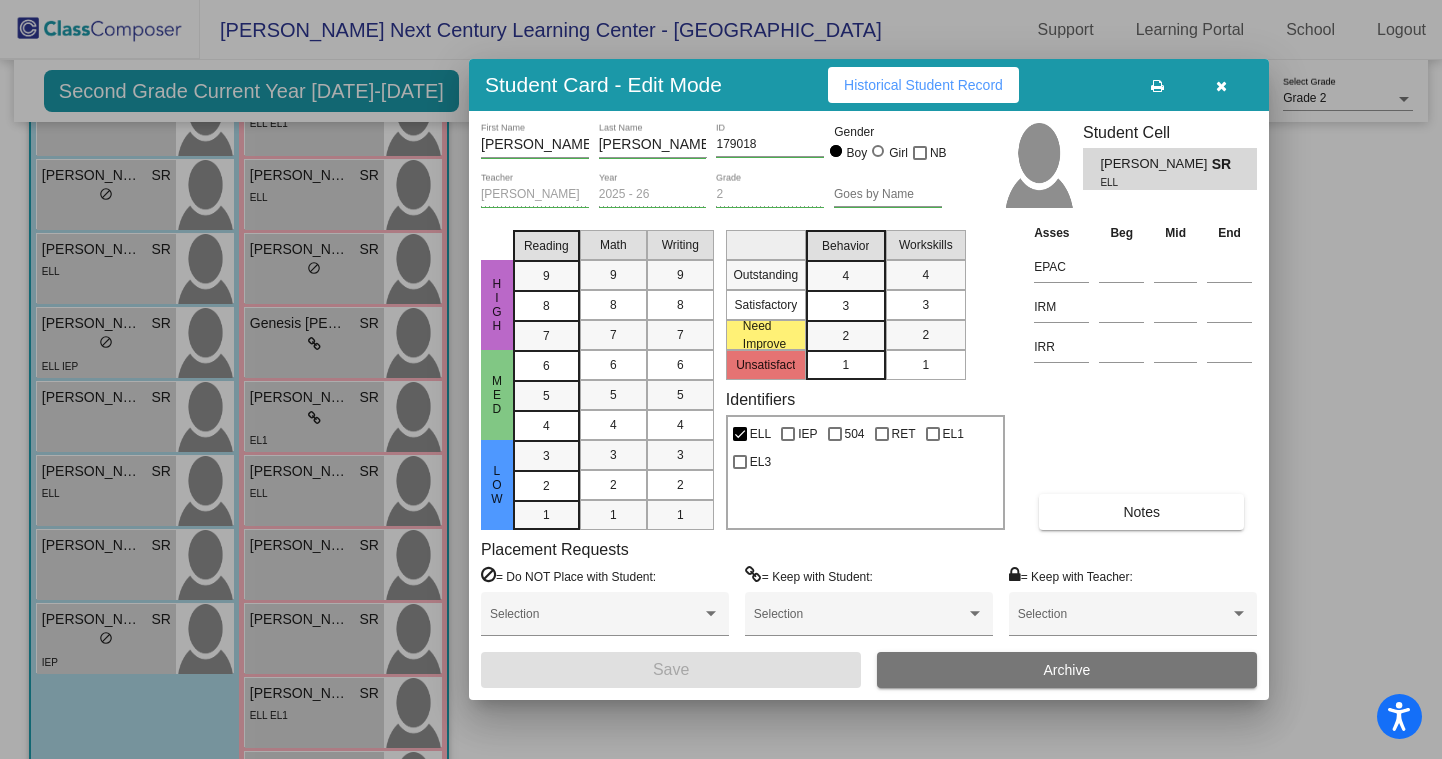 click on "Notes" at bounding box center (1141, 512) 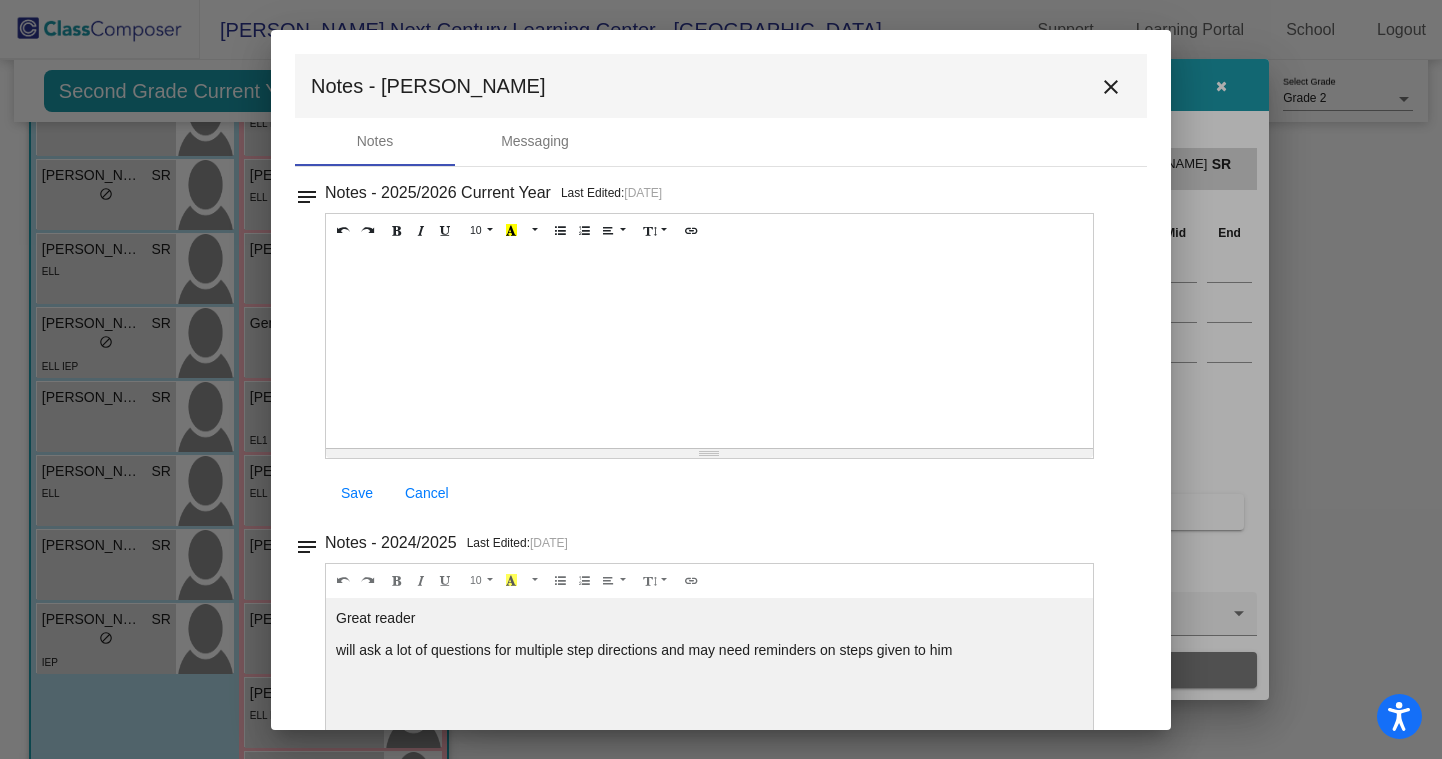 click on "close" at bounding box center [1111, 87] 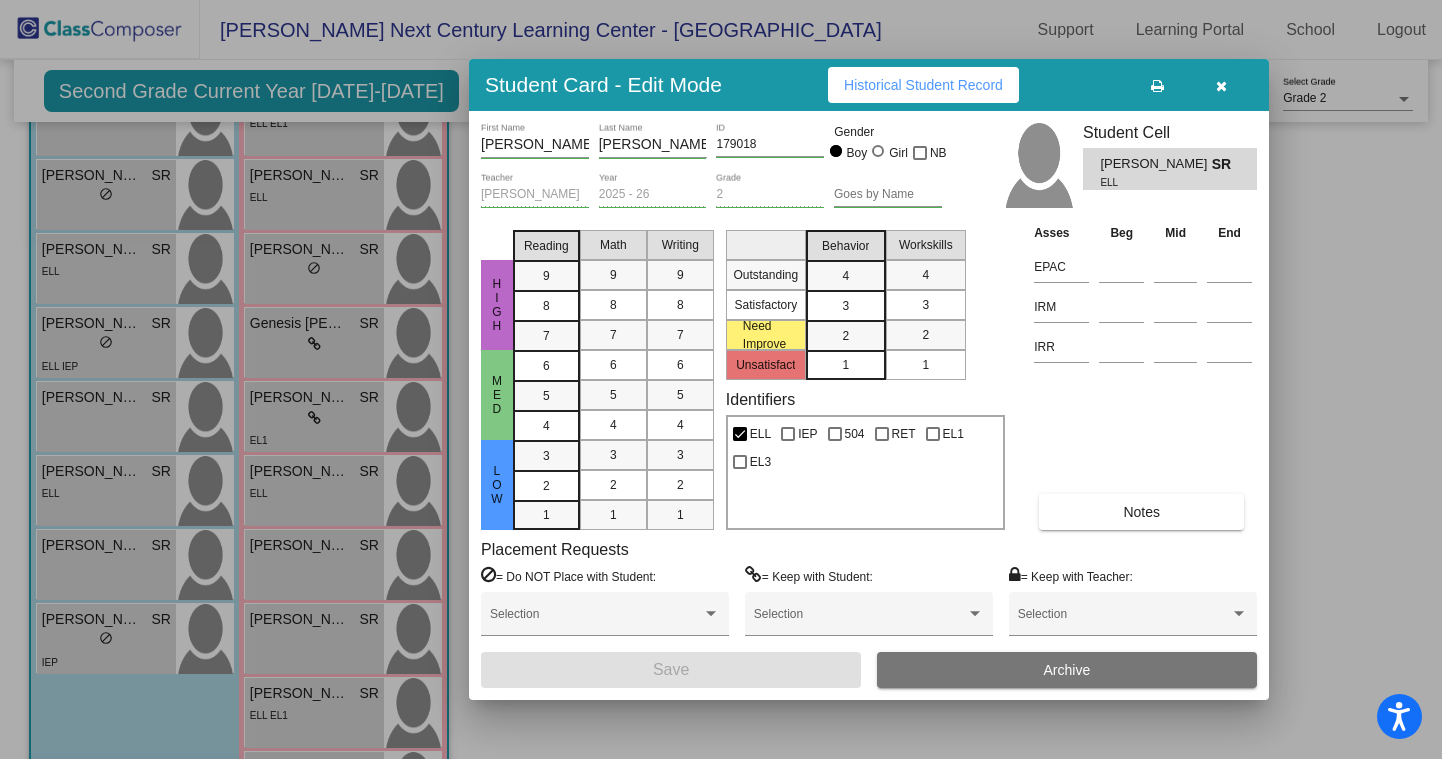 click at bounding box center [1221, 86] 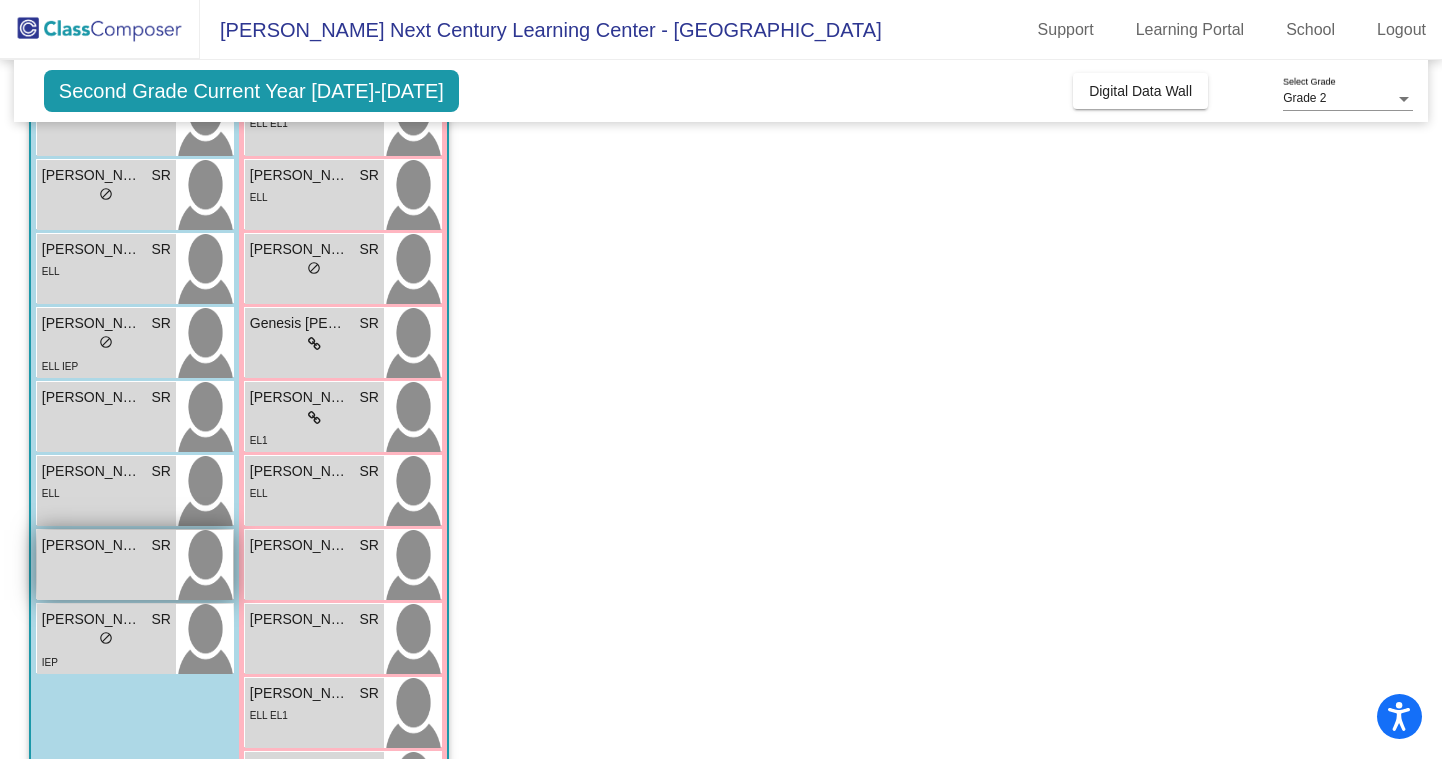click on "[PERSON_NAME] lock do_not_disturb_alt" at bounding box center (106, 565) 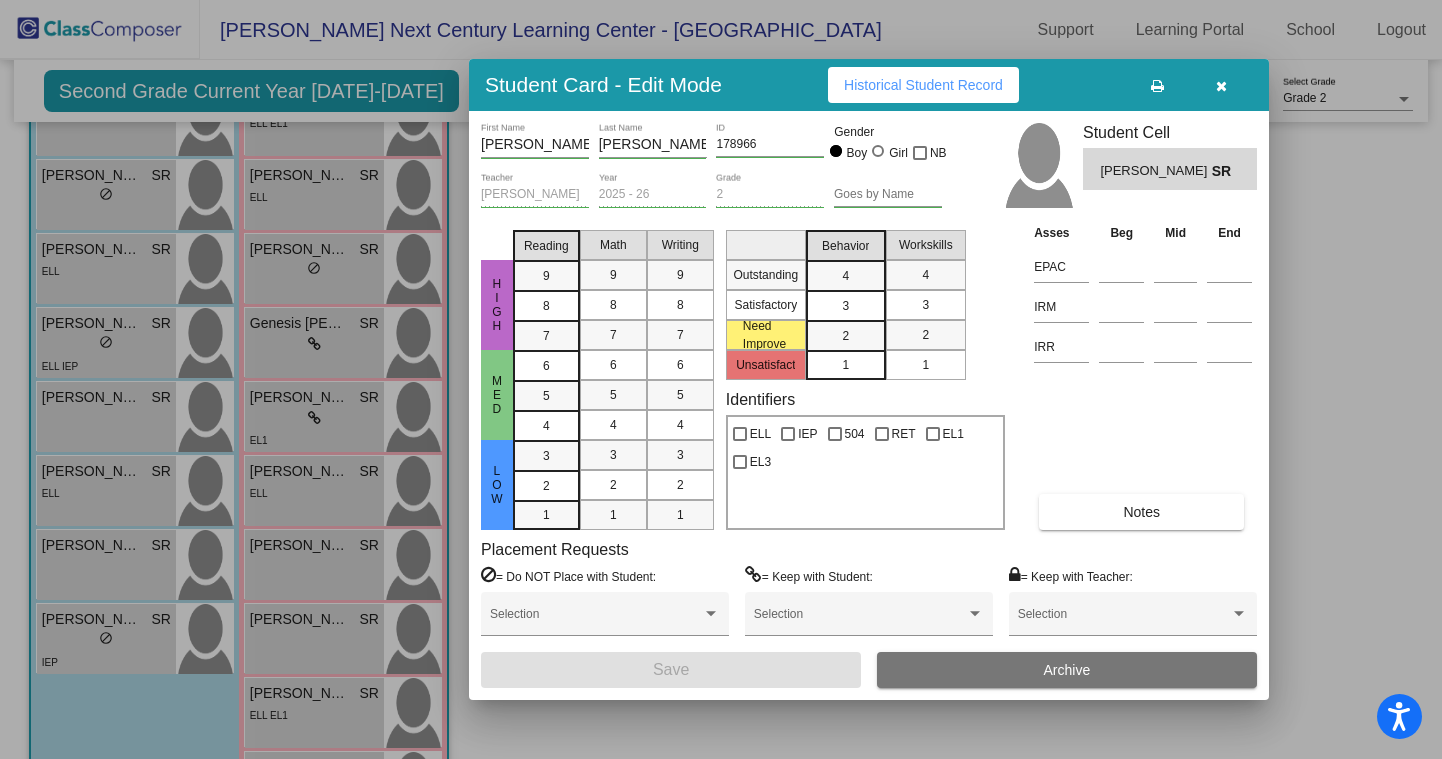 click on "Notes" at bounding box center [1141, 512] 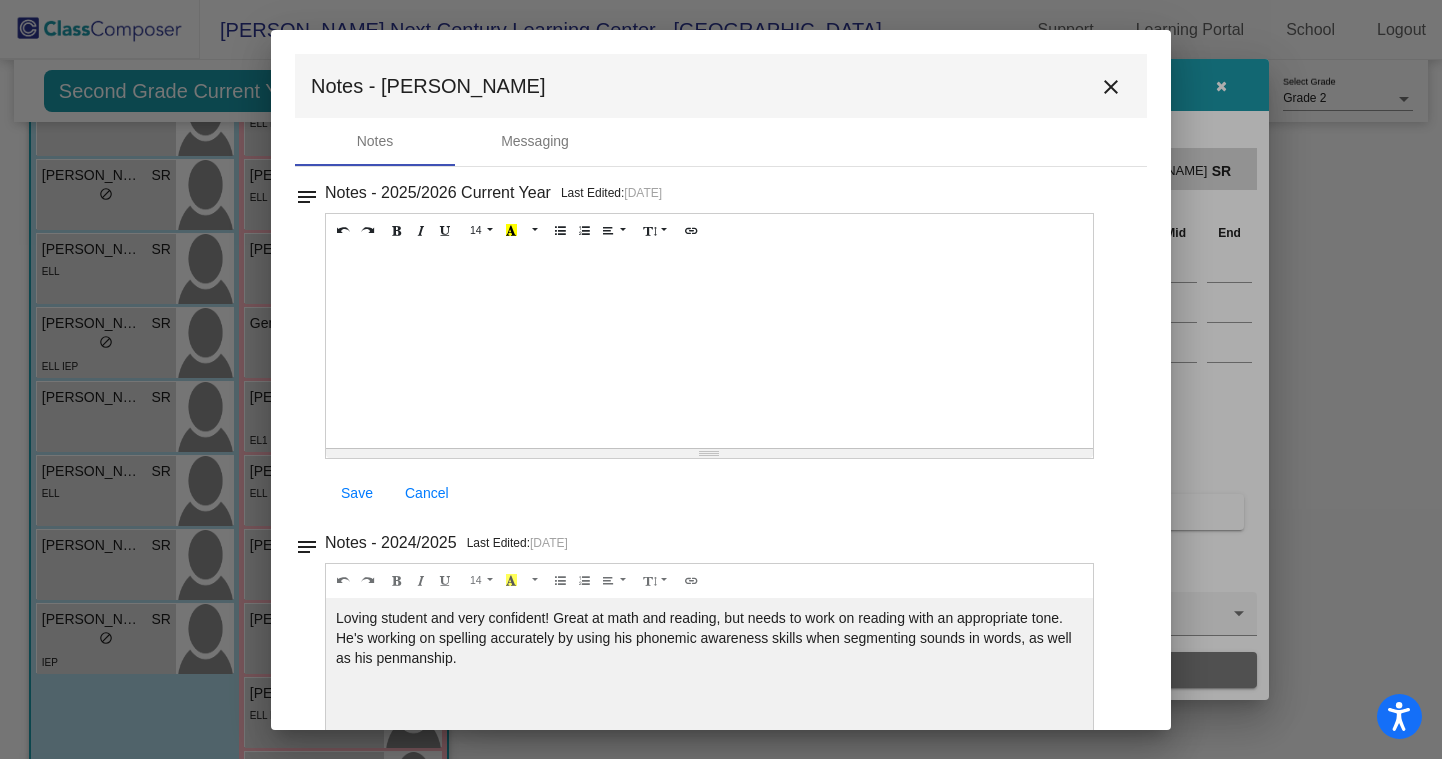 click on "close" at bounding box center [1111, 87] 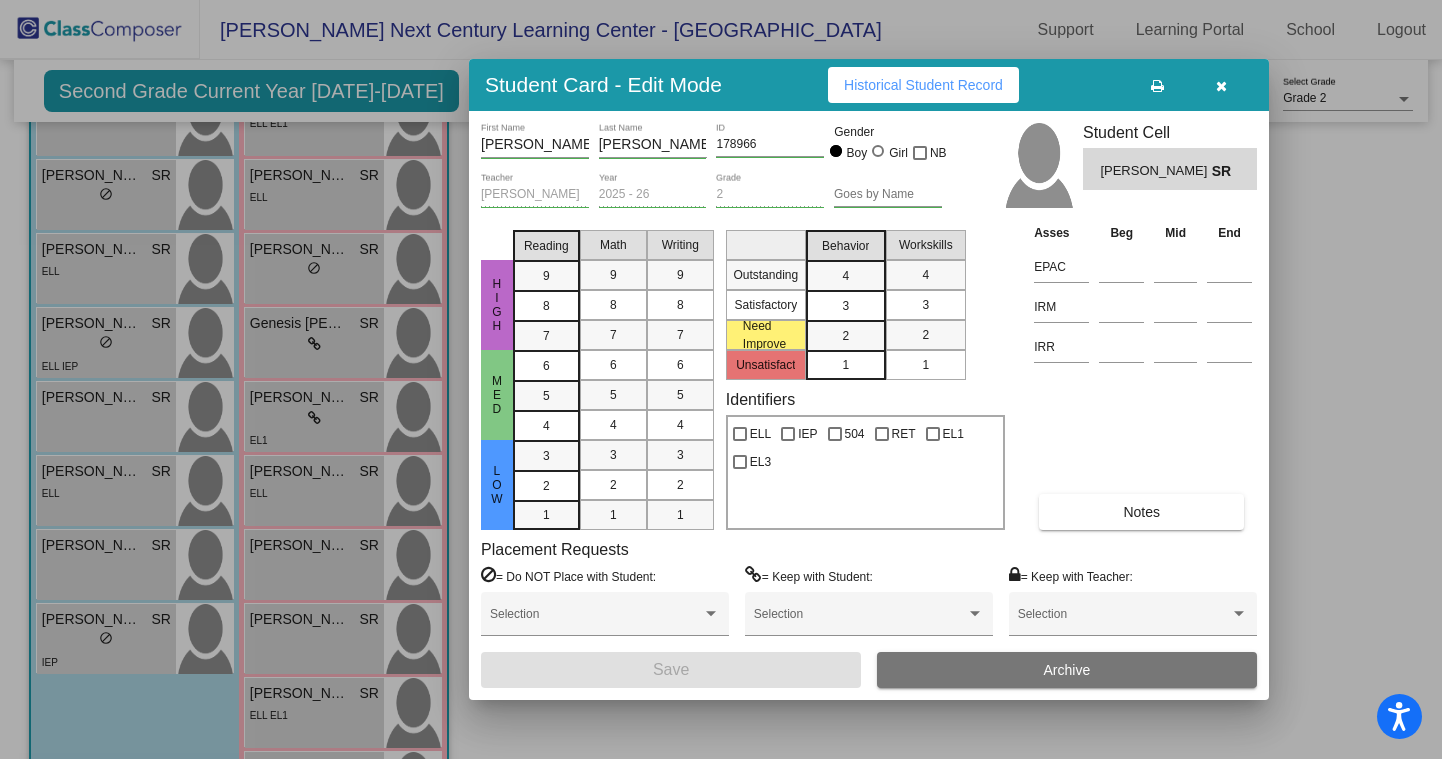 click at bounding box center (1221, 86) 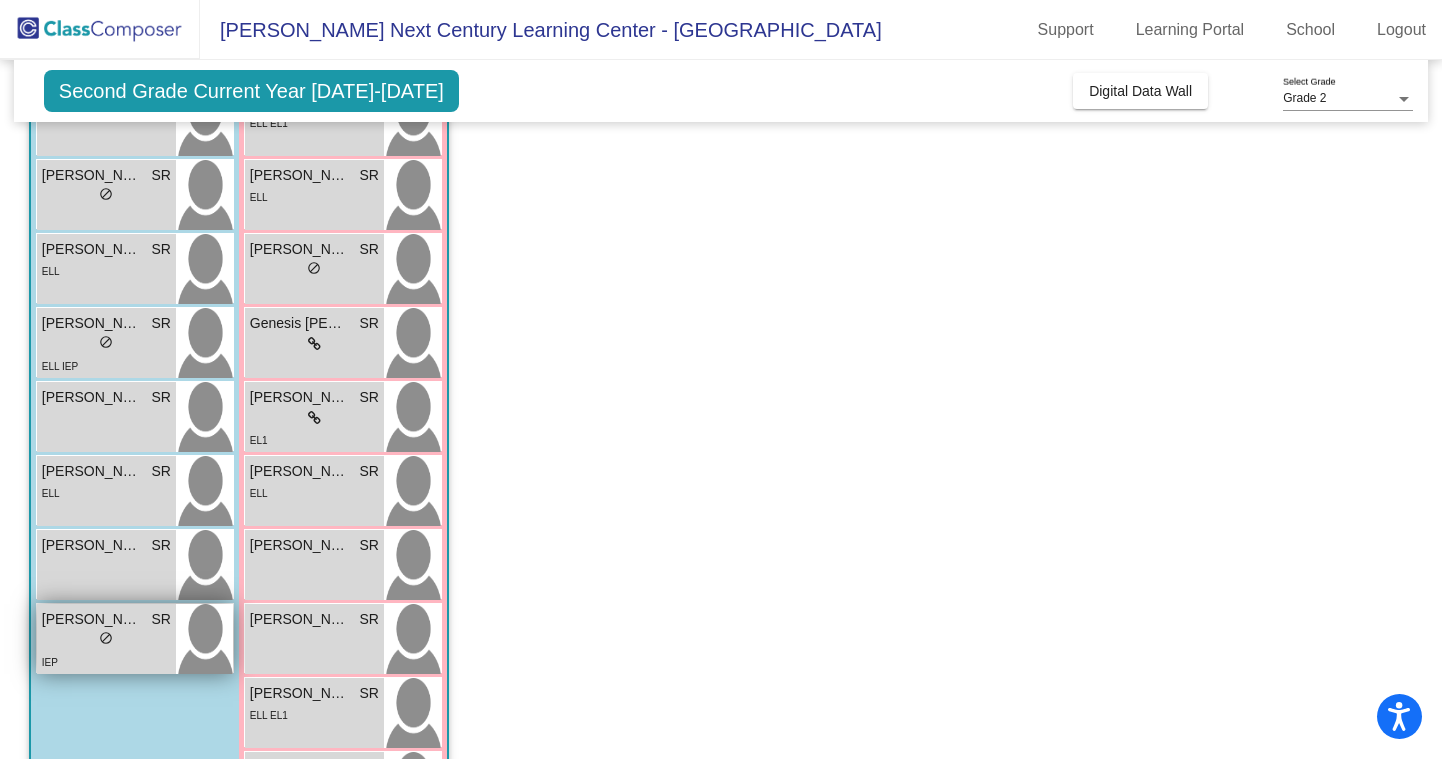 click on "SR" at bounding box center (160, 619) 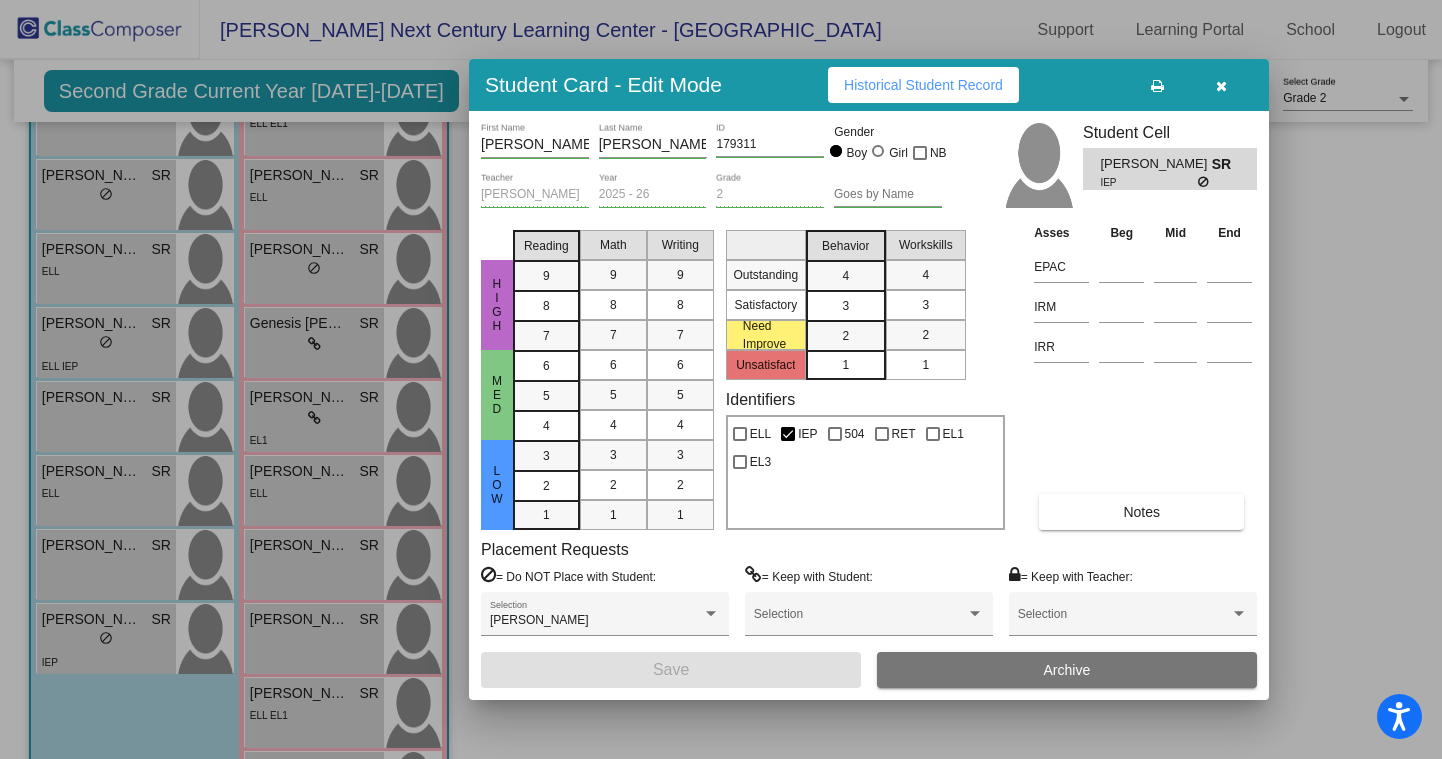 click on "Notes" at bounding box center (1141, 512) 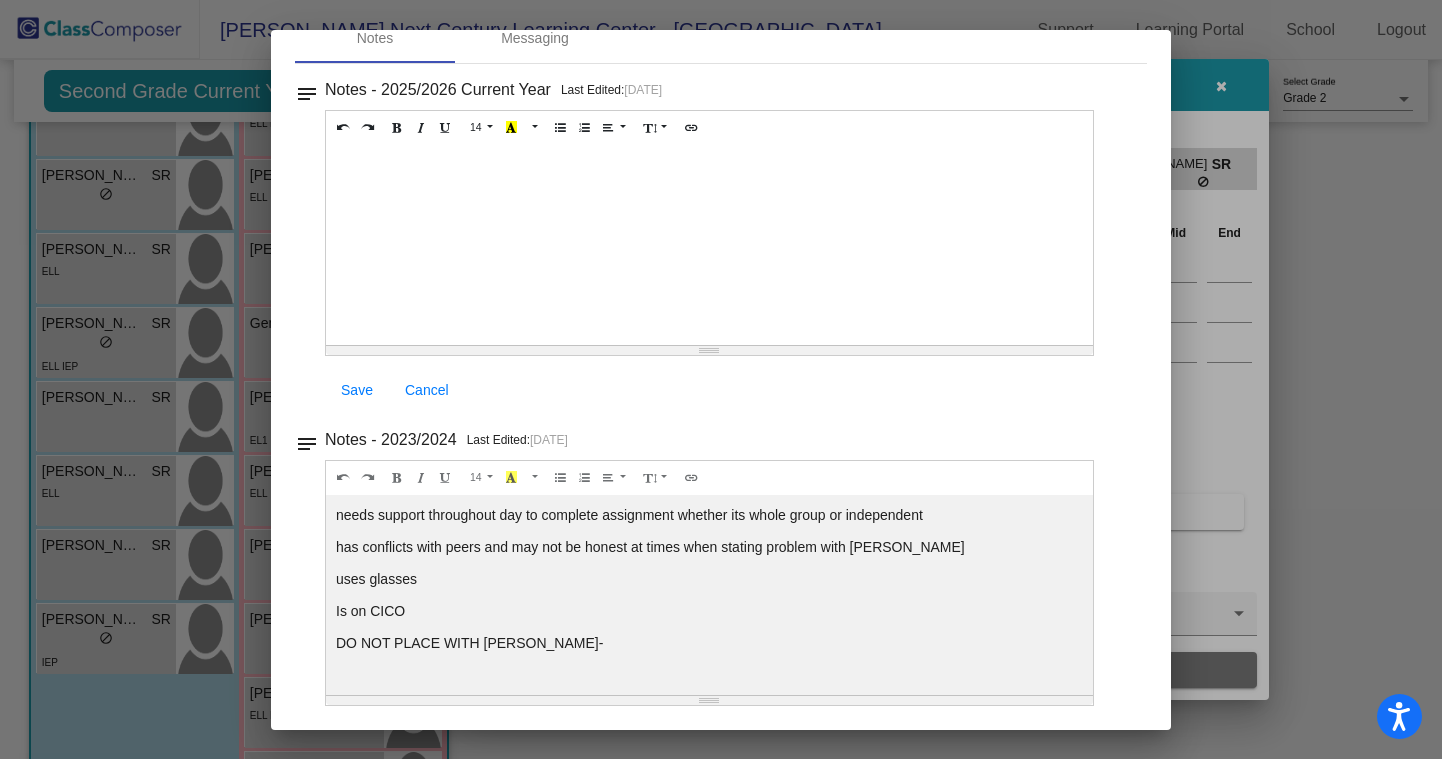 scroll, scrollTop: 0, scrollLeft: 0, axis: both 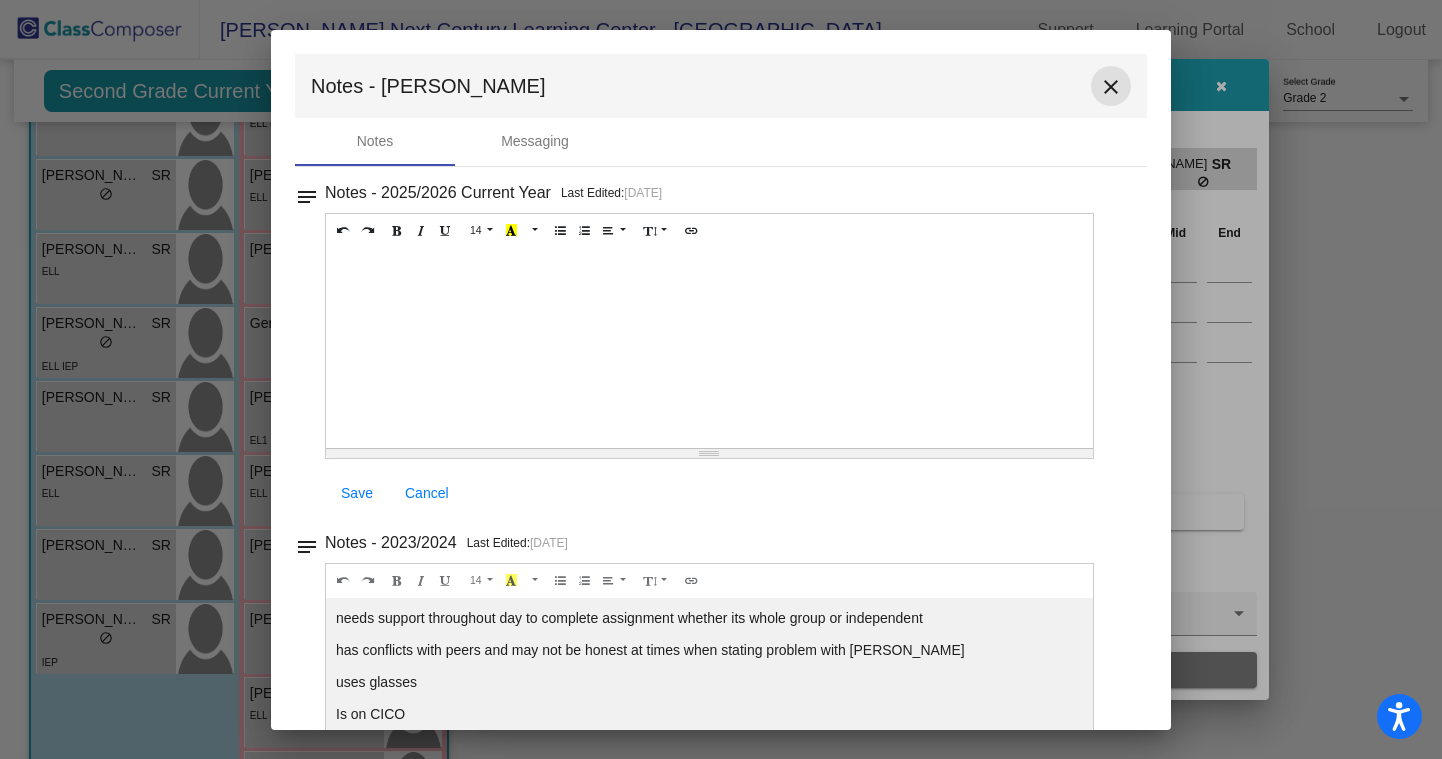 click on "close" at bounding box center [1111, 87] 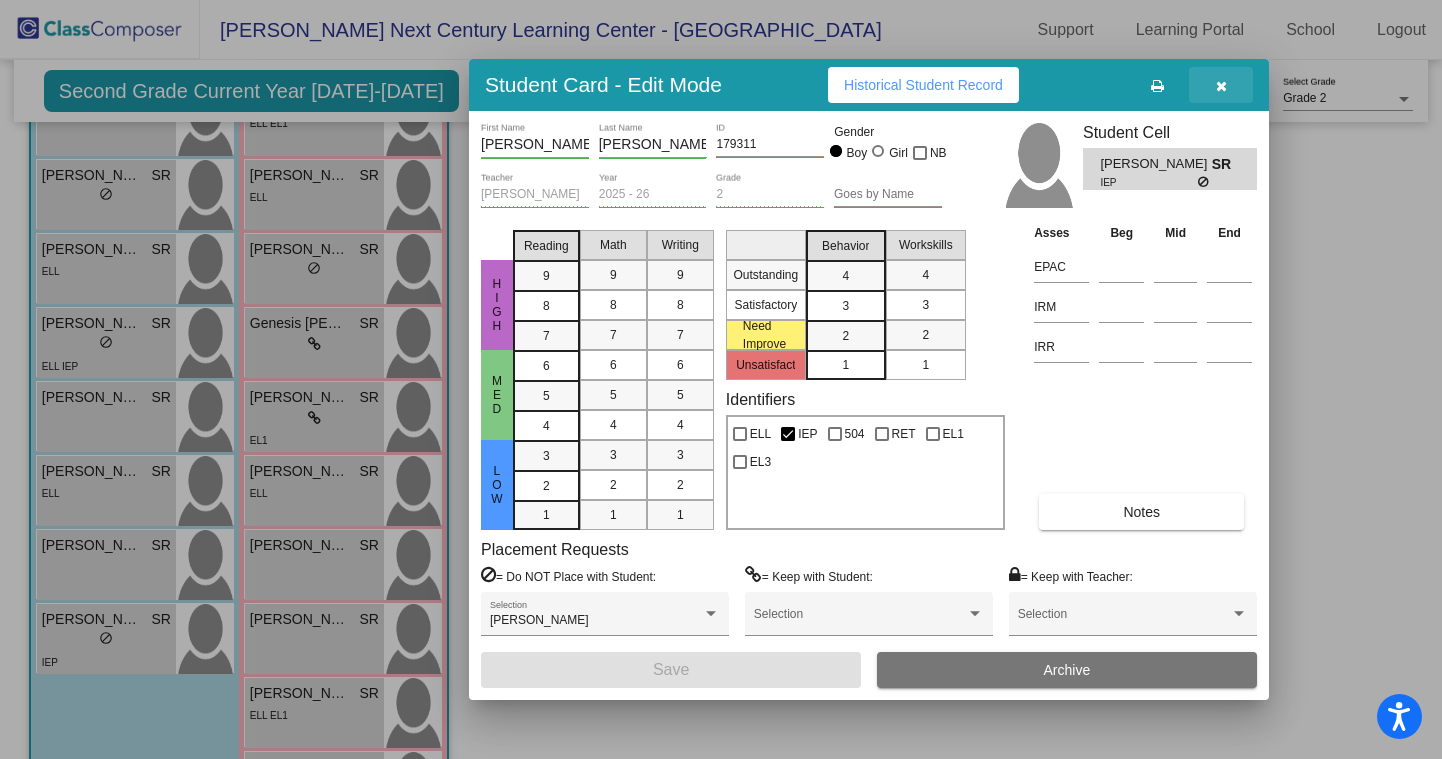 click at bounding box center [1221, 85] 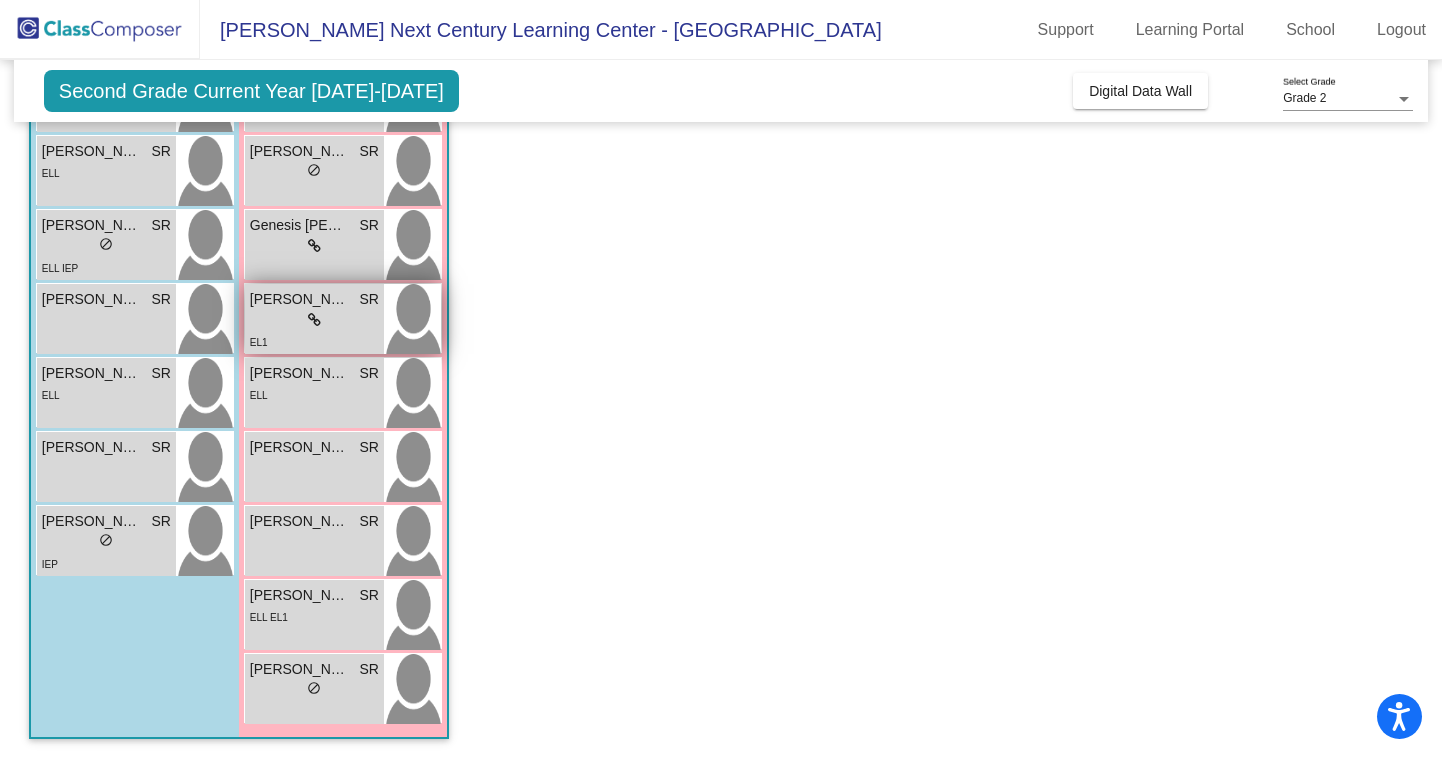 scroll, scrollTop: 0, scrollLeft: 0, axis: both 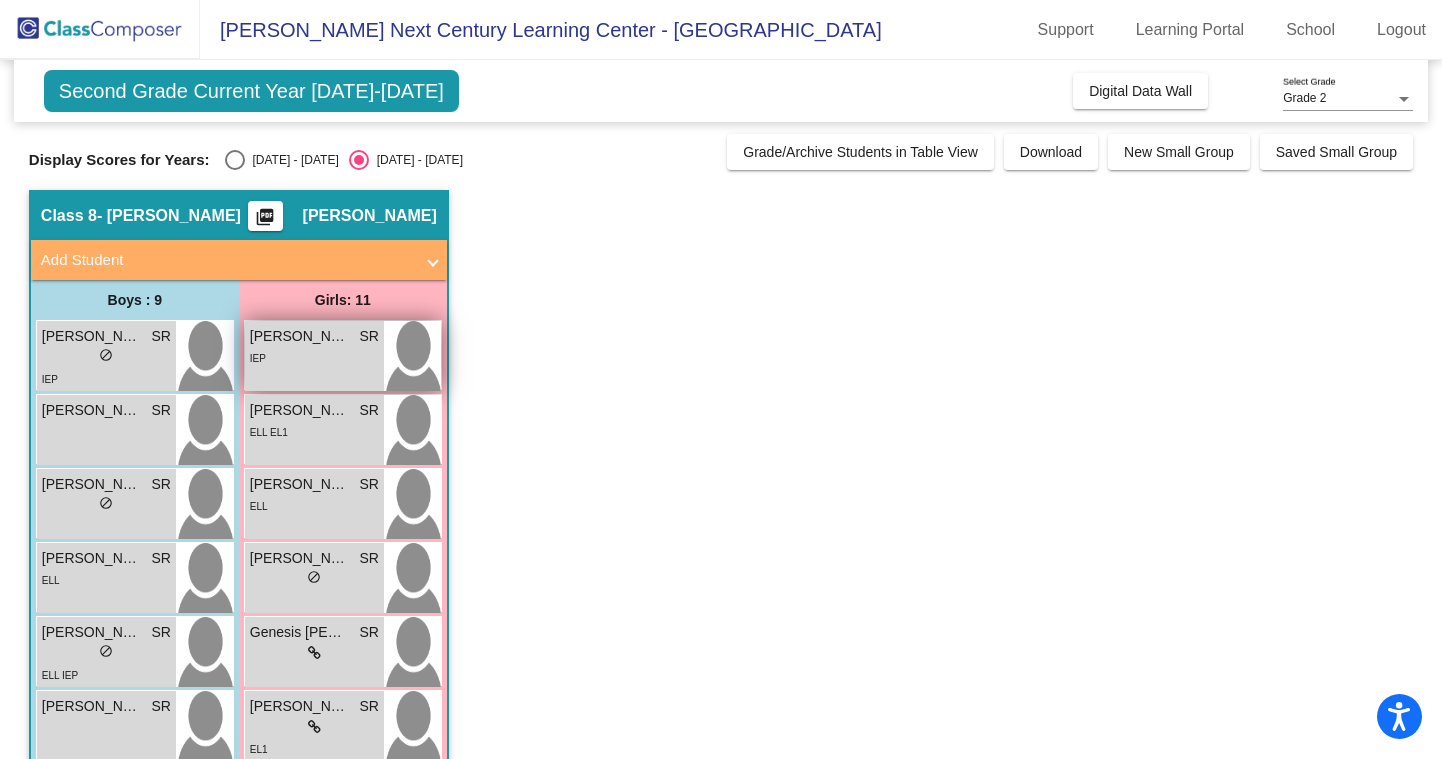 click on "IEP" at bounding box center (314, 357) 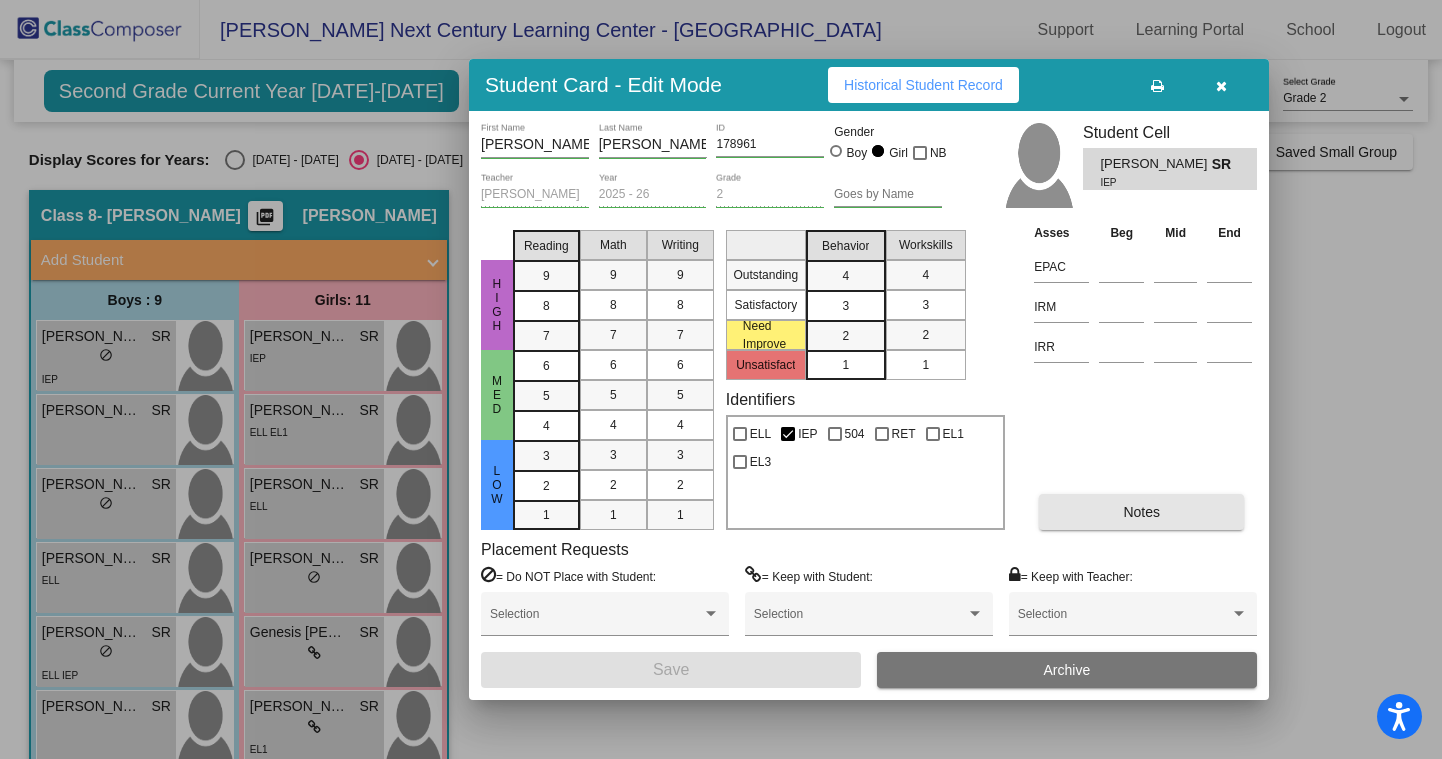click on "Notes" at bounding box center (1141, 512) 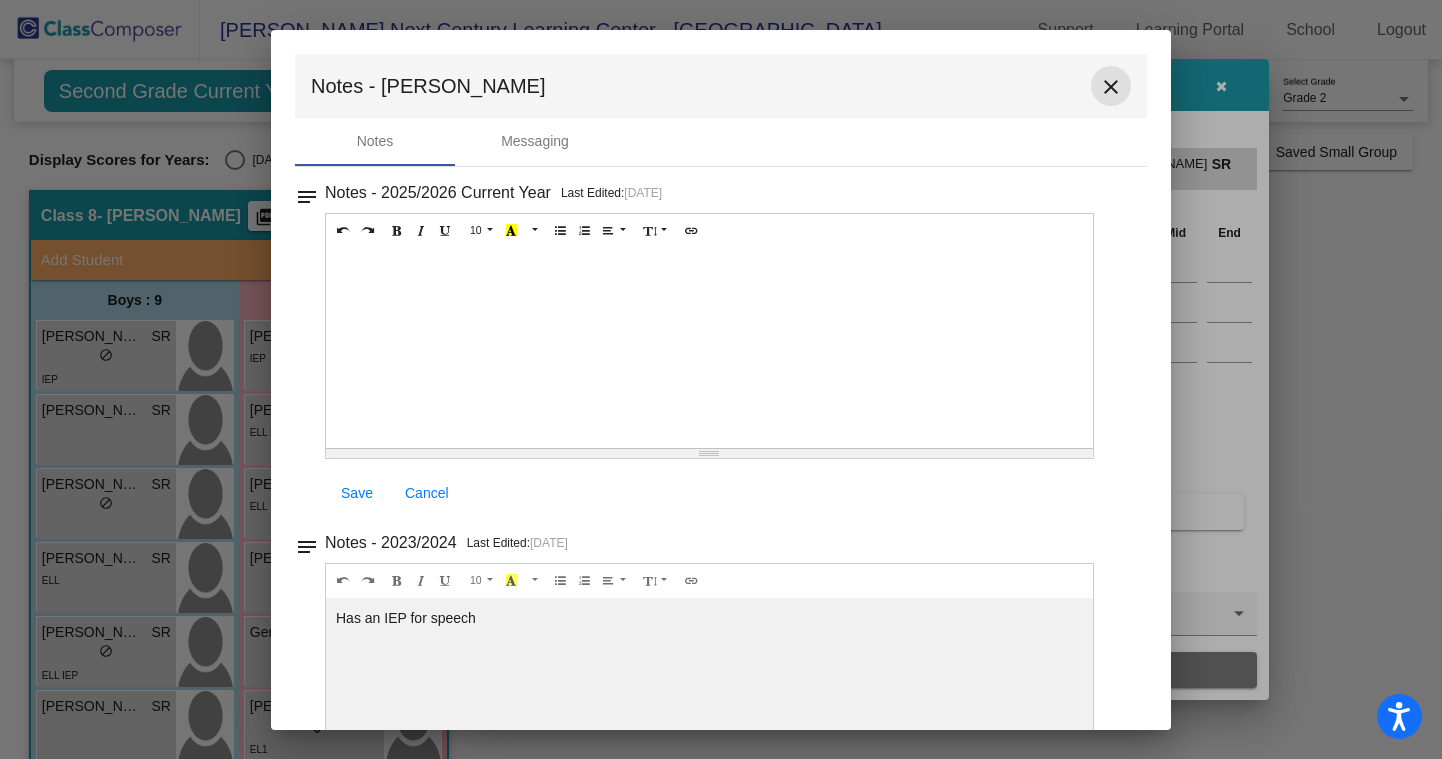 click on "close" at bounding box center [1111, 87] 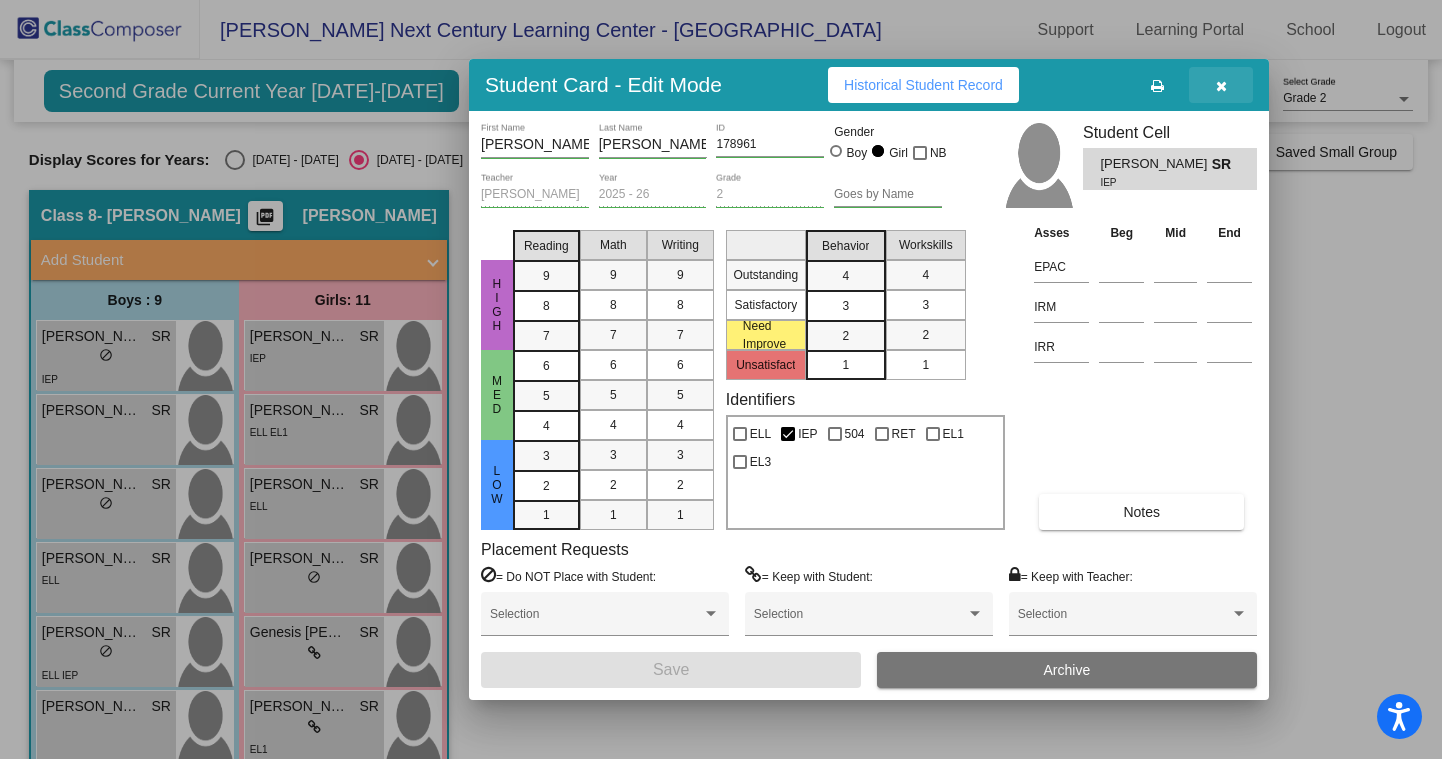 click at bounding box center [1221, 85] 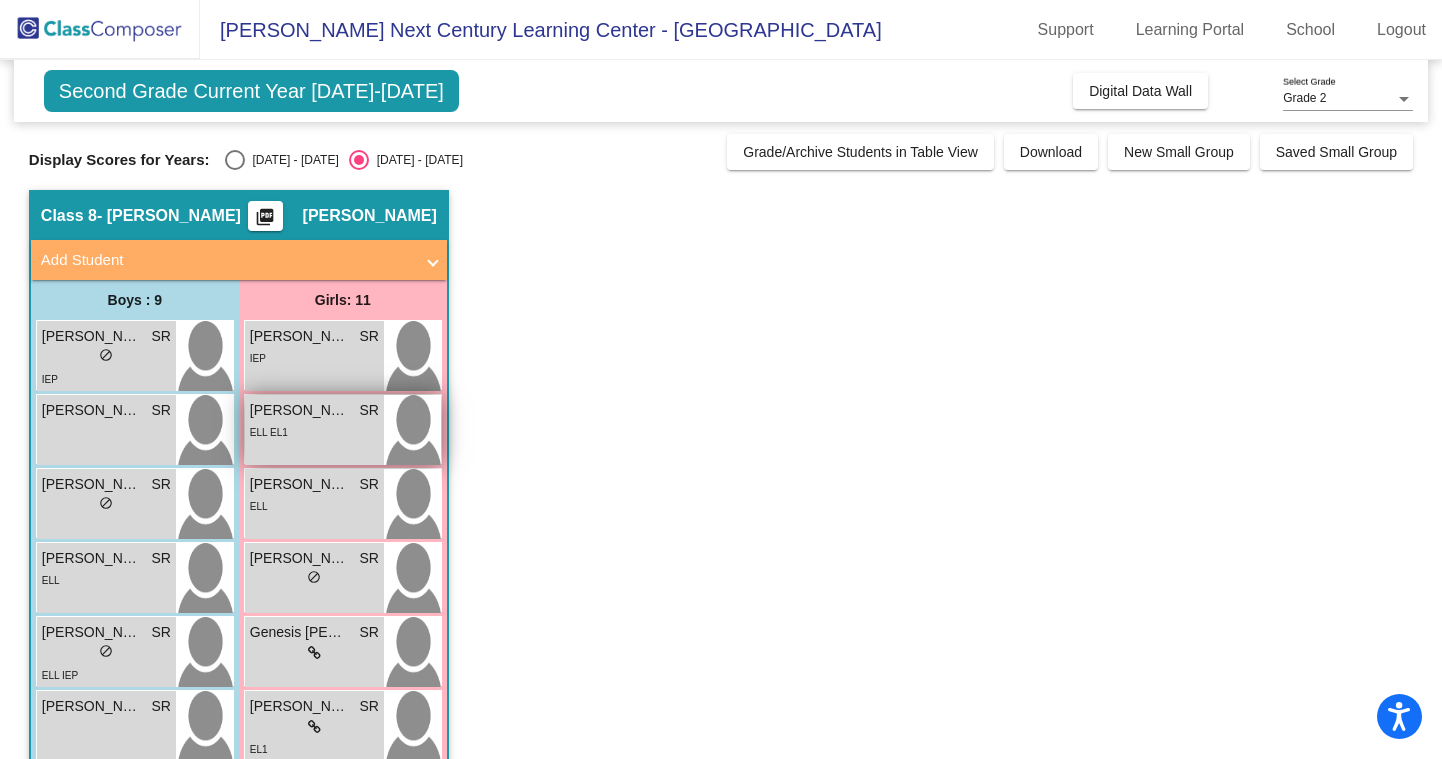 click on "[PERSON_NAME]" at bounding box center [300, 410] 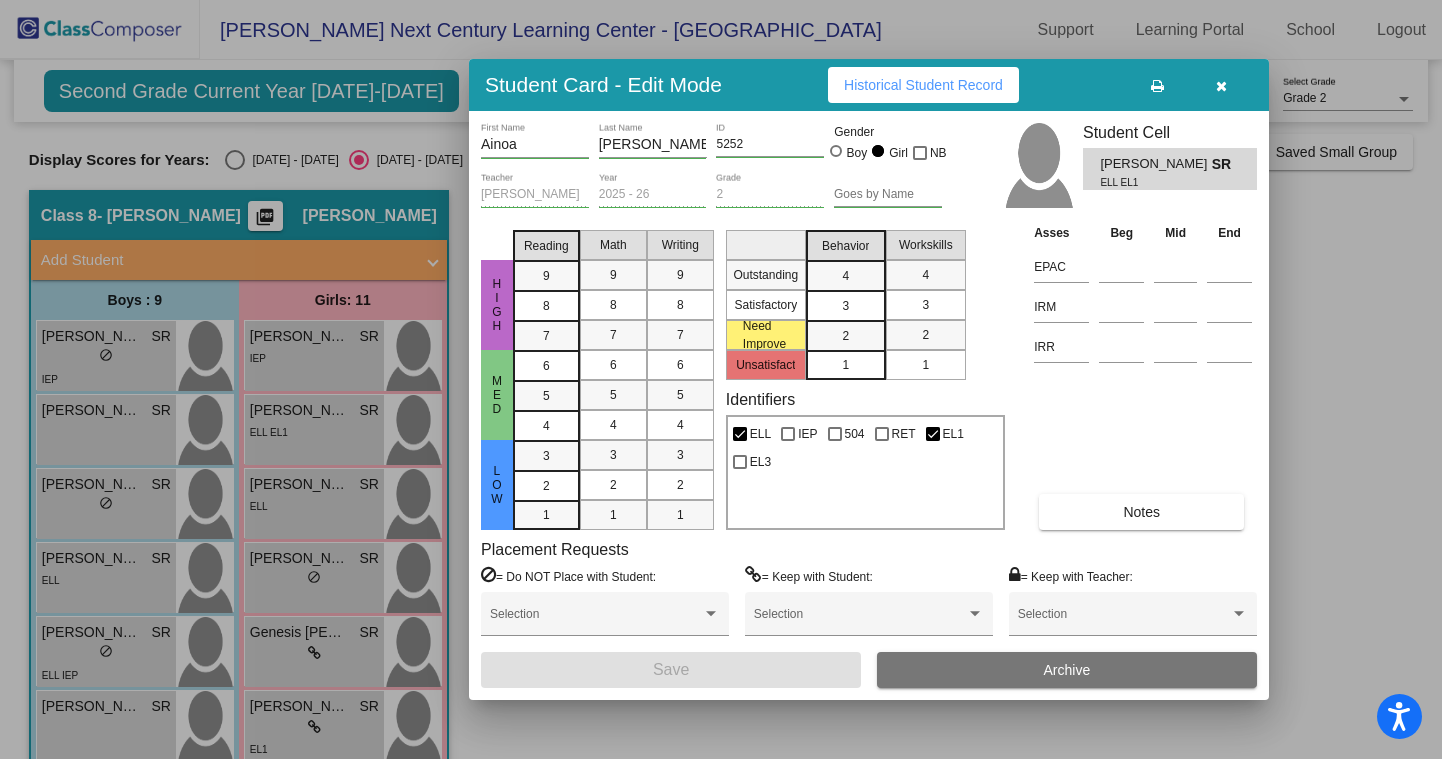 click on "Notes" at bounding box center [1141, 512] 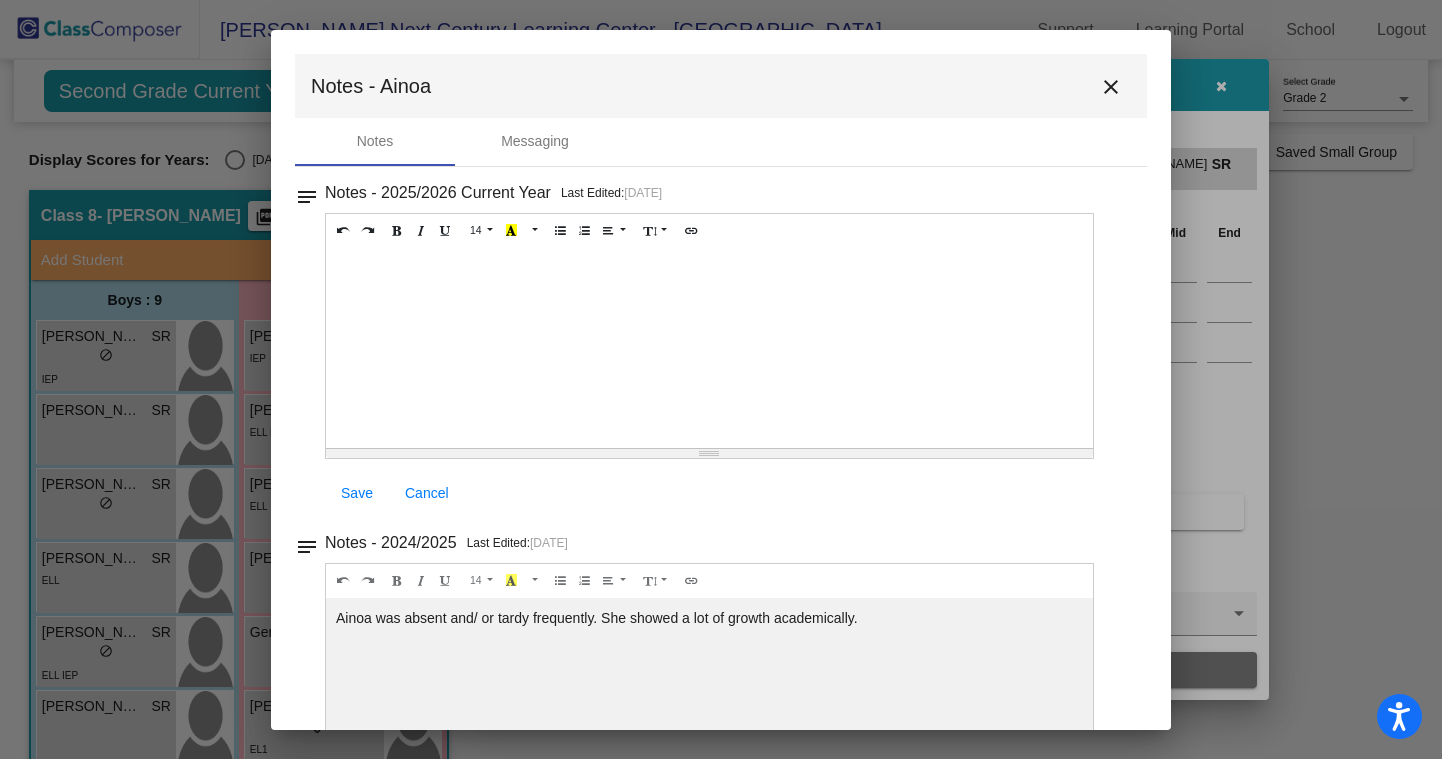 click on "close" at bounding box center [1111, 87] 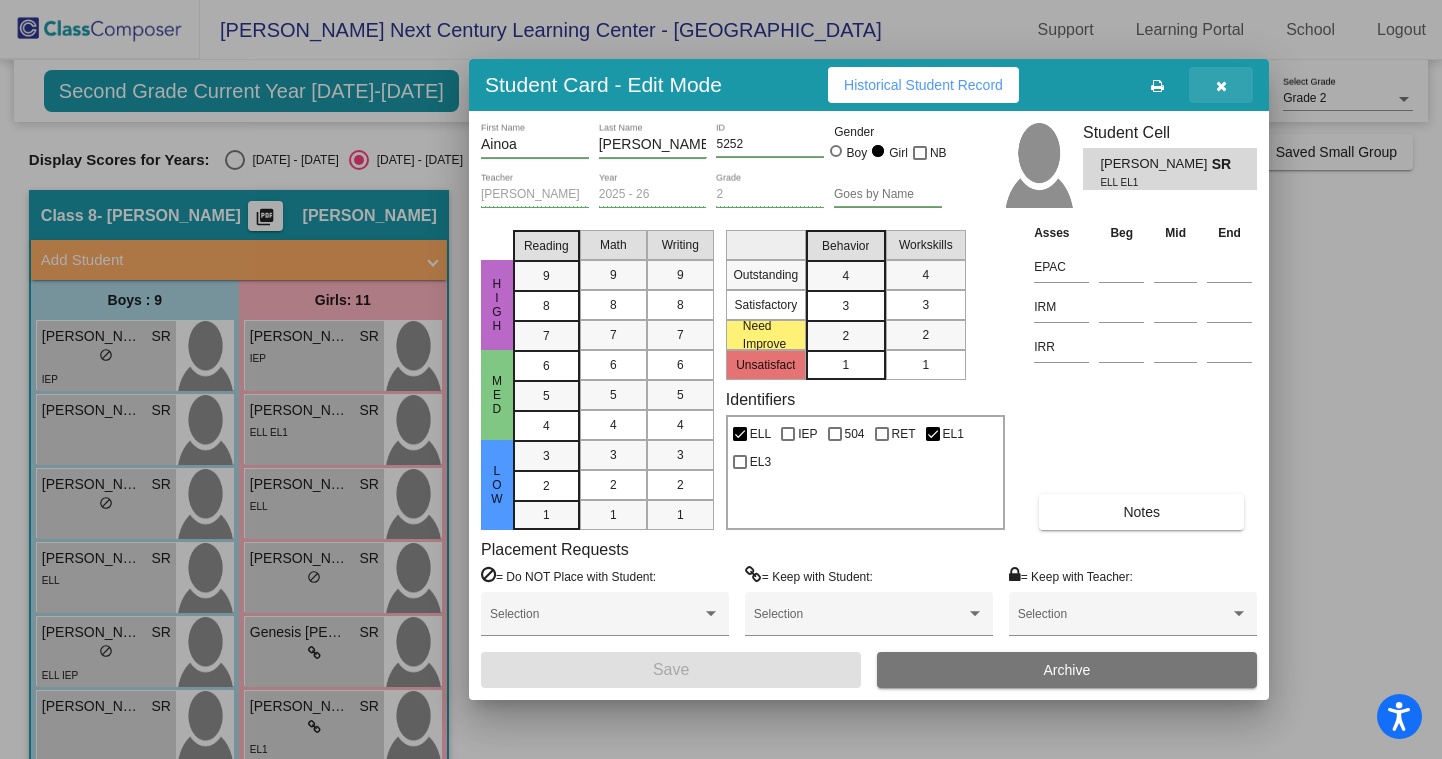 click at bounding box center (1221, 85) 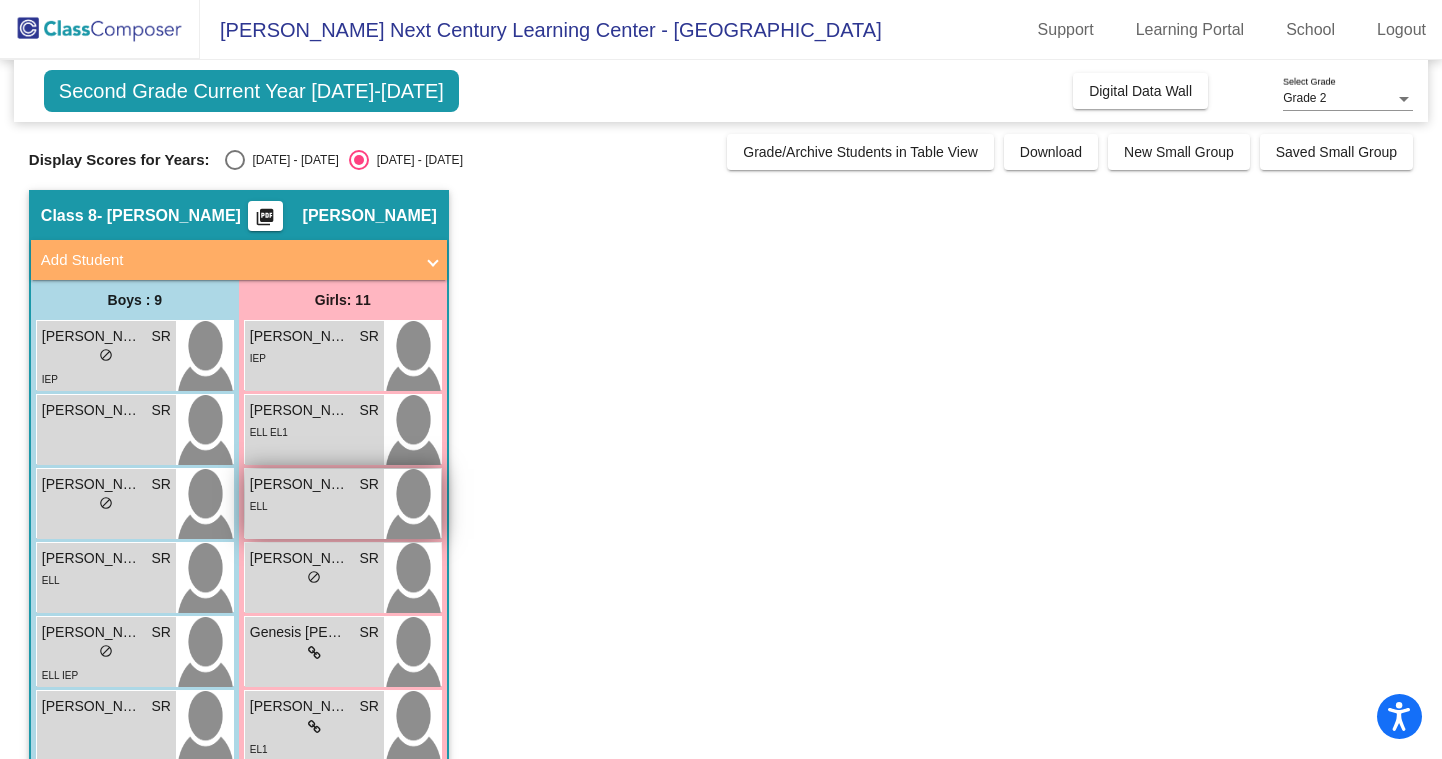 click on "ELL" at bounding box center (314, 505) 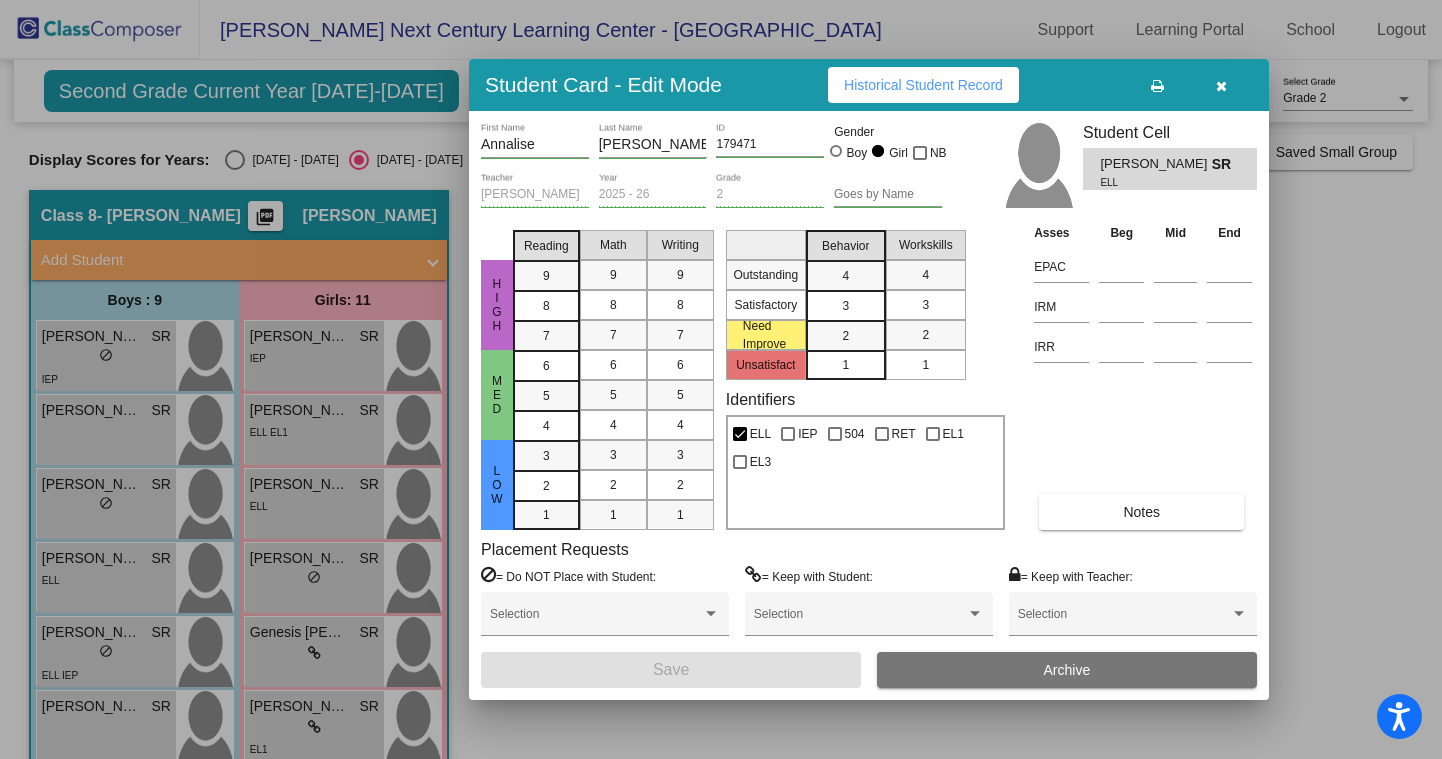 click on "Notes" at bounding box center [1141, 512] 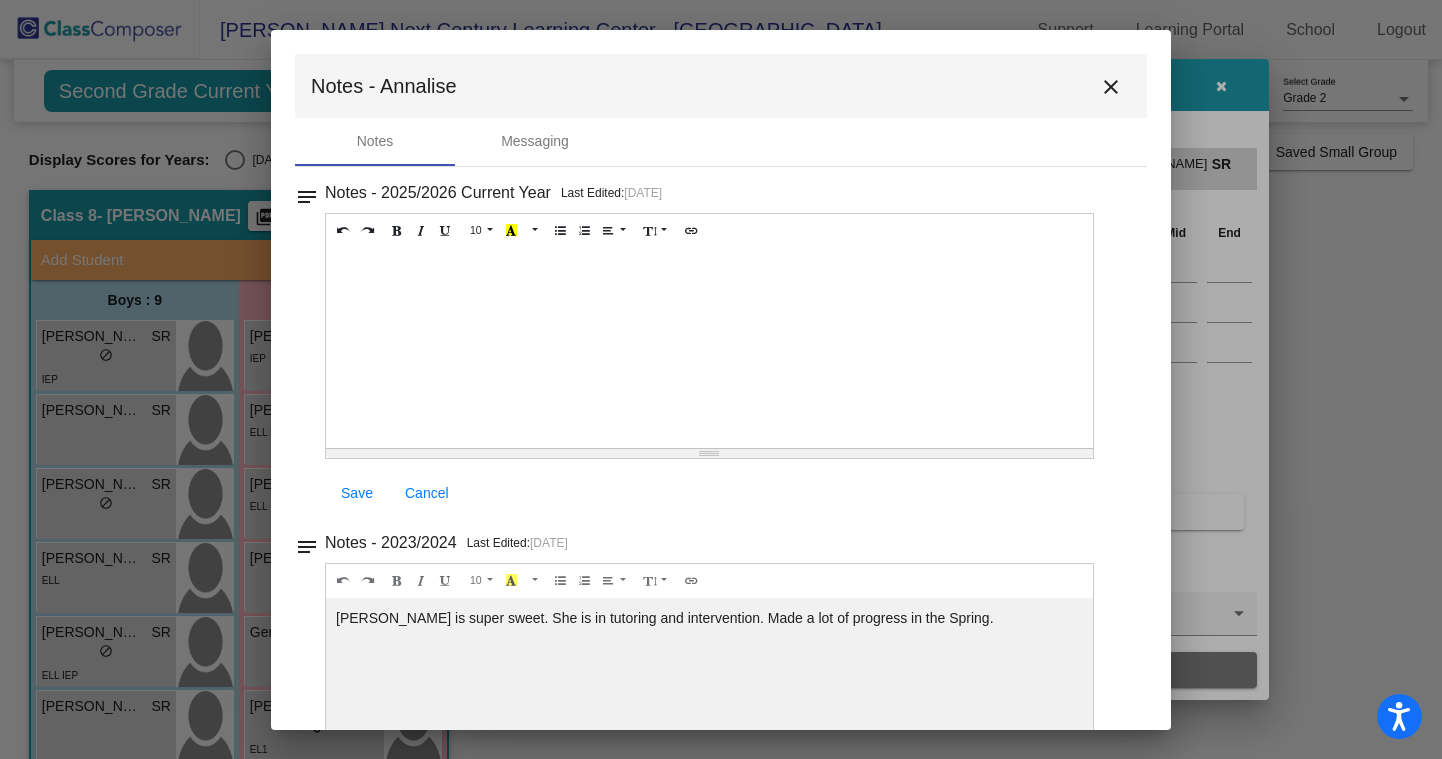click on "close" at bounding box center [1111, 87] 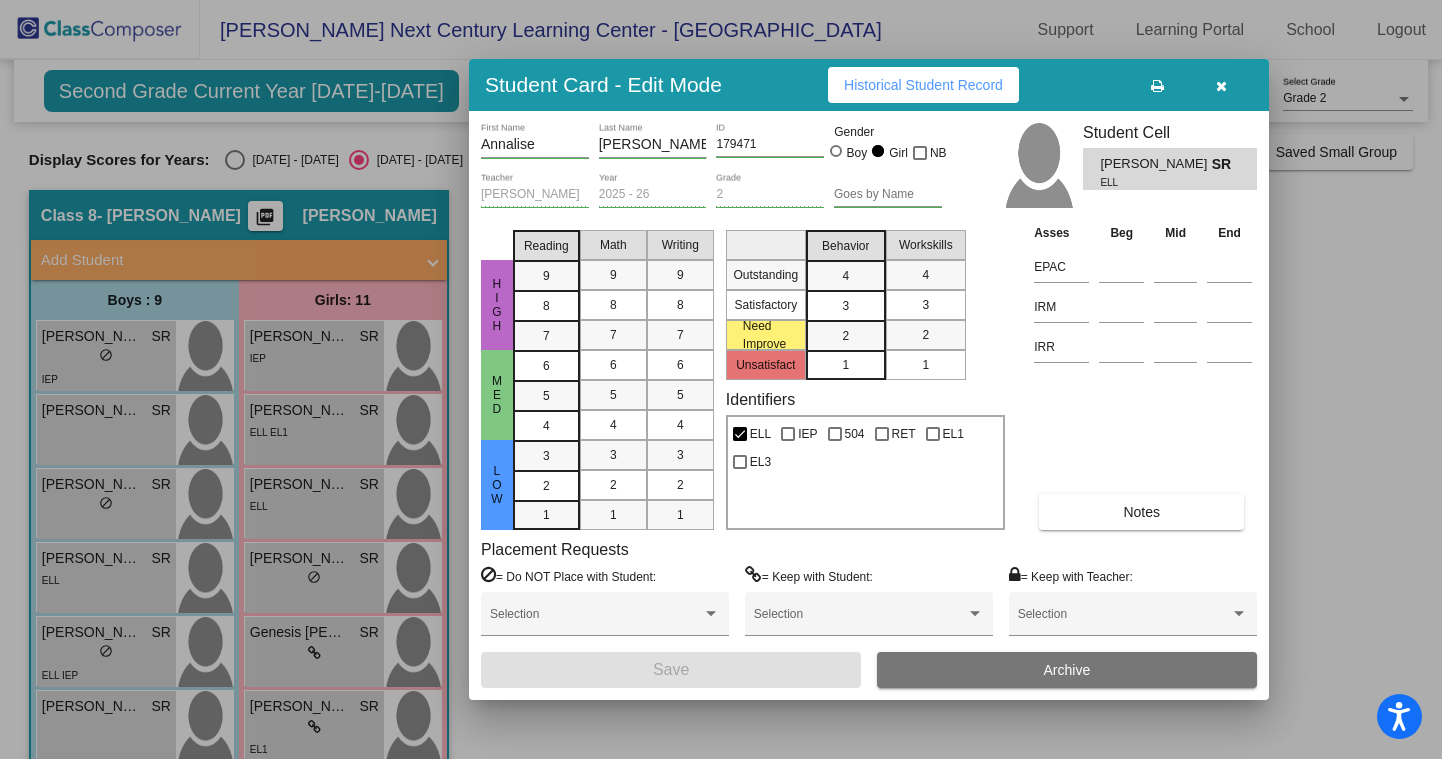 click at bounding box center (1221, 85) 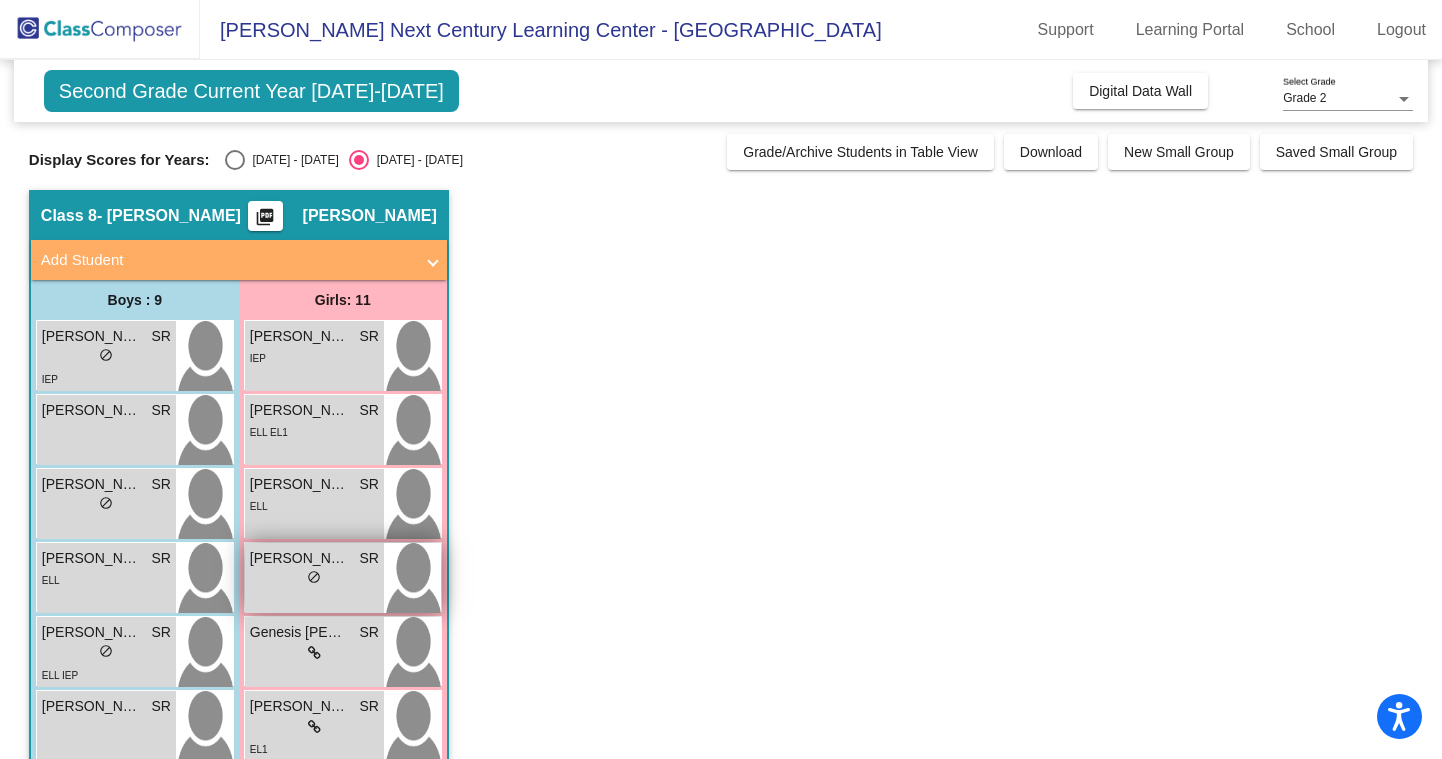click on "[PERSON_NAME]" at bounding box center [314, 558] 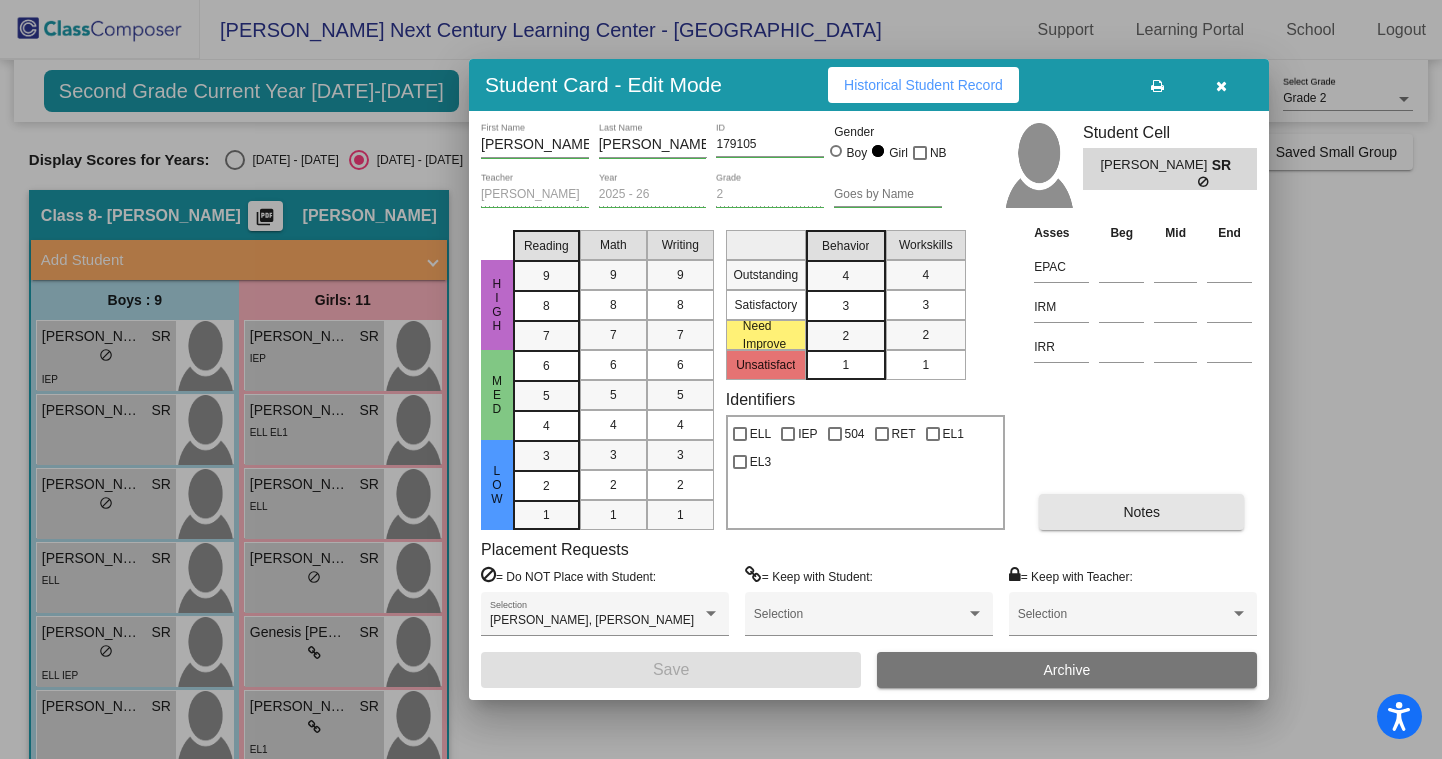 click on "Notes" at bounding box center [1141, 512] 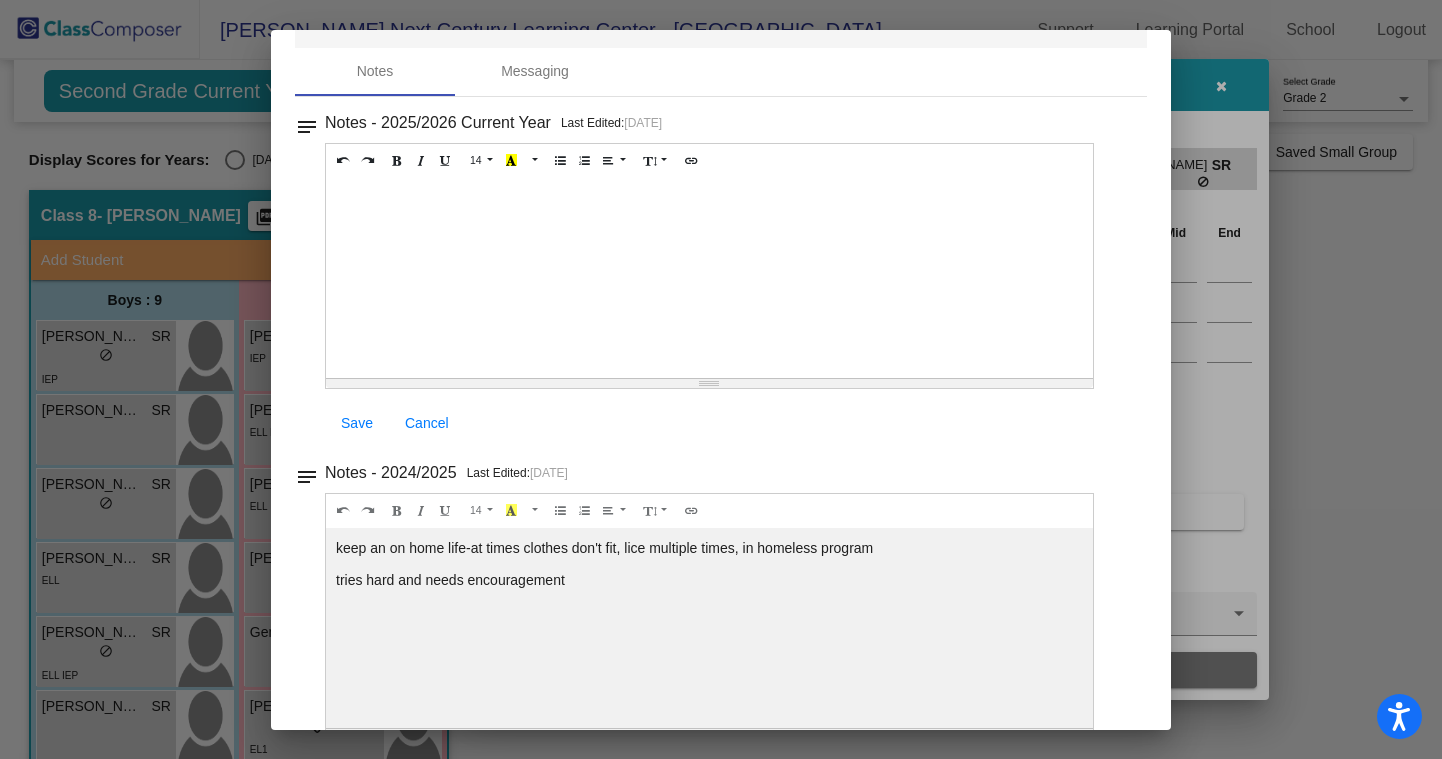 scroll, scrollTop: 0, scrollLeft: 0, axis: both 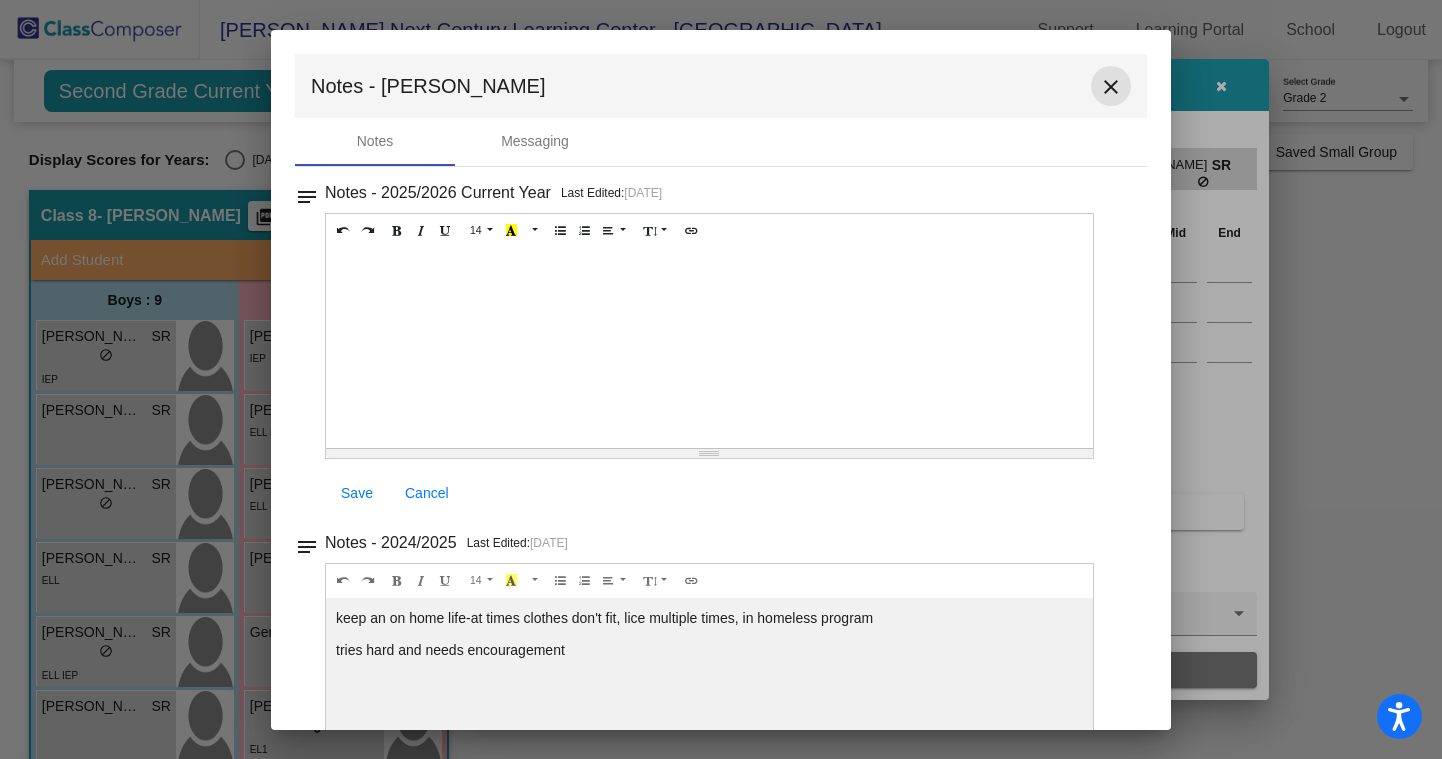 click on "close" at bounding box center [1111, 87] 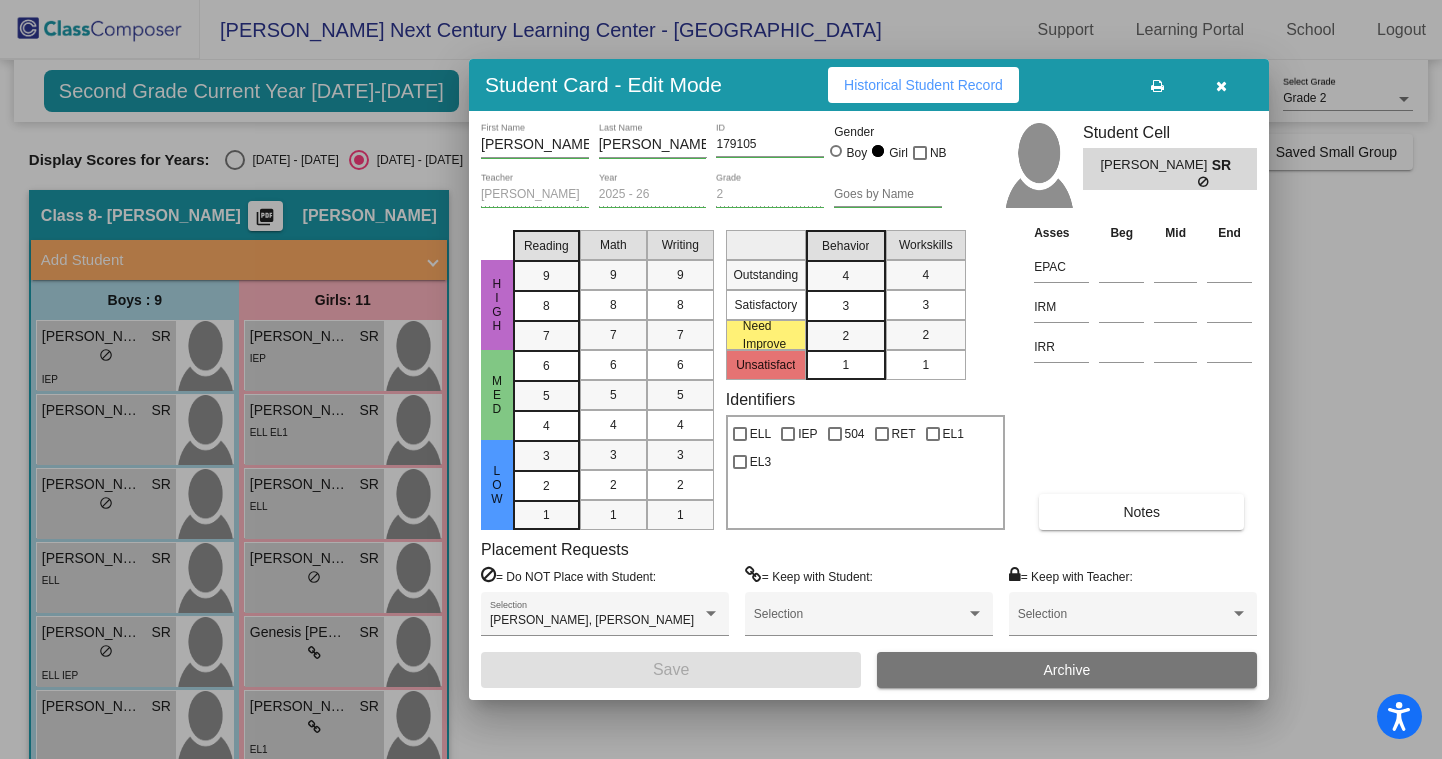 click at bounding box center [1221, 86] 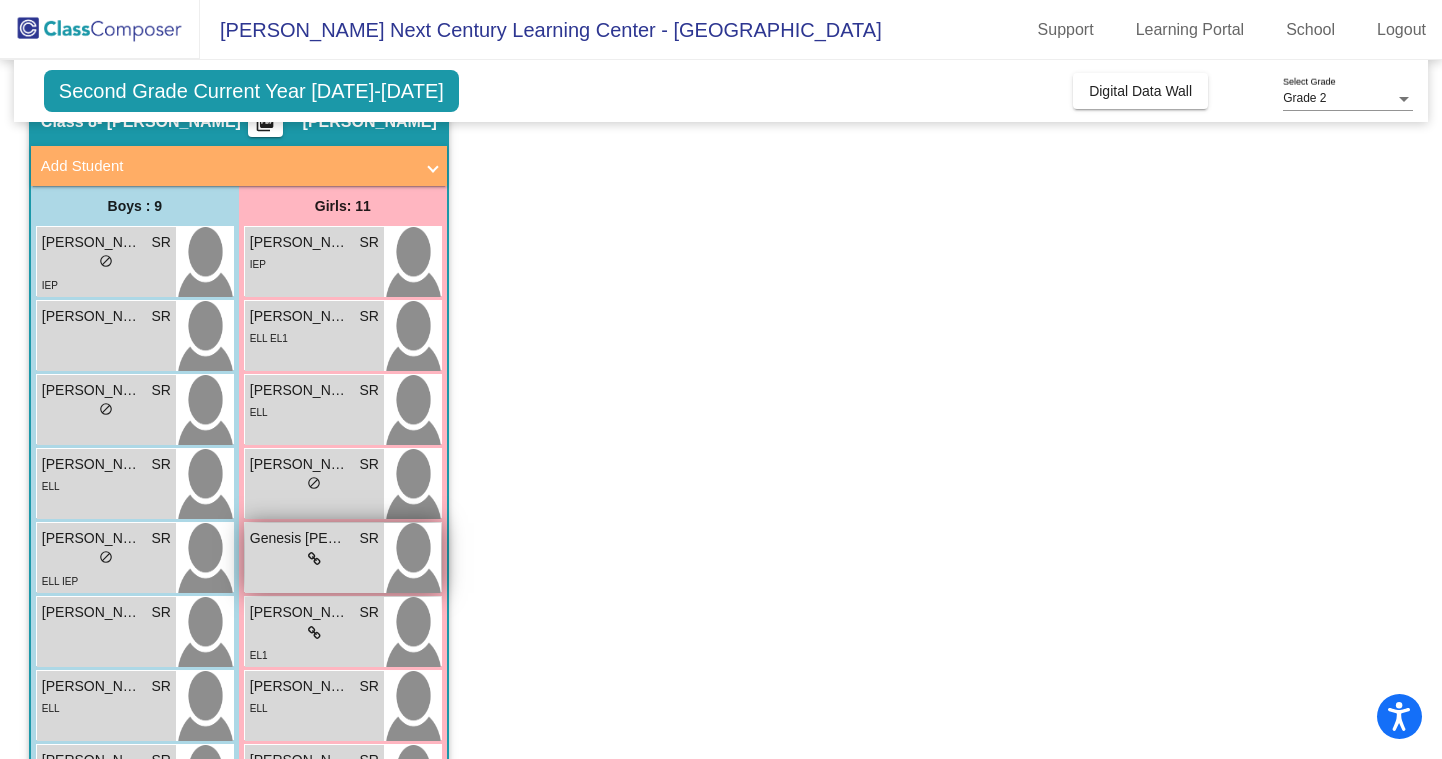 scroll, scrollTop: 102, scrollLeft: 0, axis: vertical 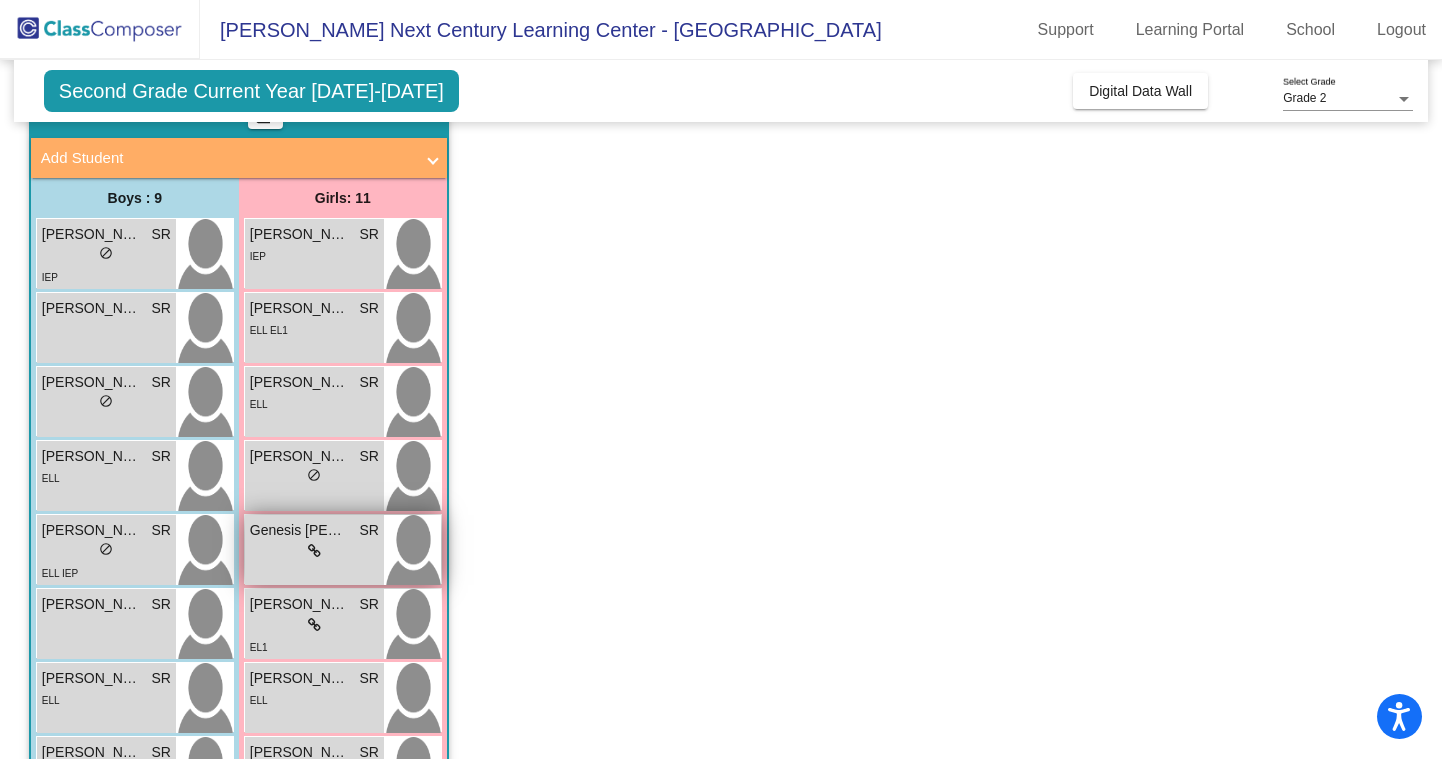 click on "lock do_not_disturb_alt" at bounding box center (314, 551) 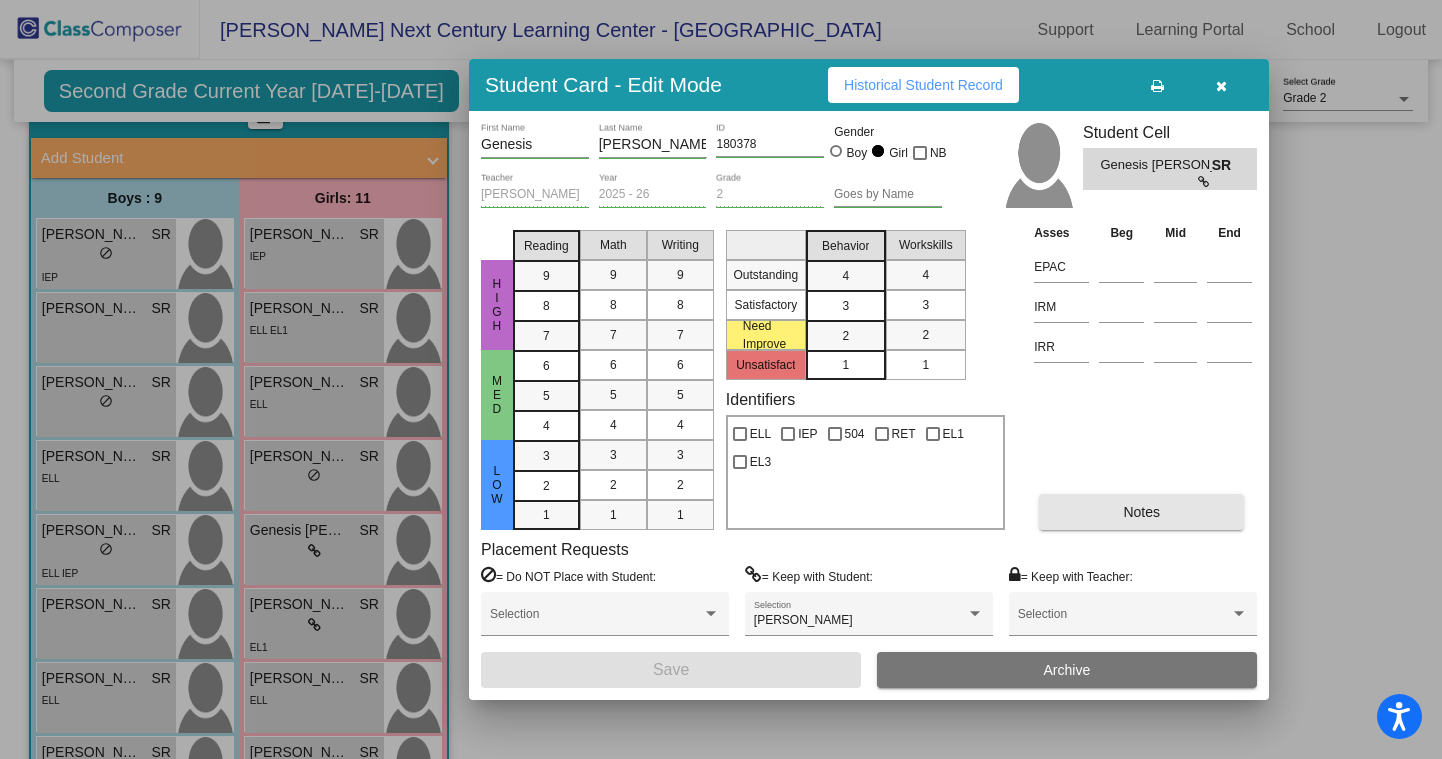 click on "Notes" at bounding box center (1141, 512) 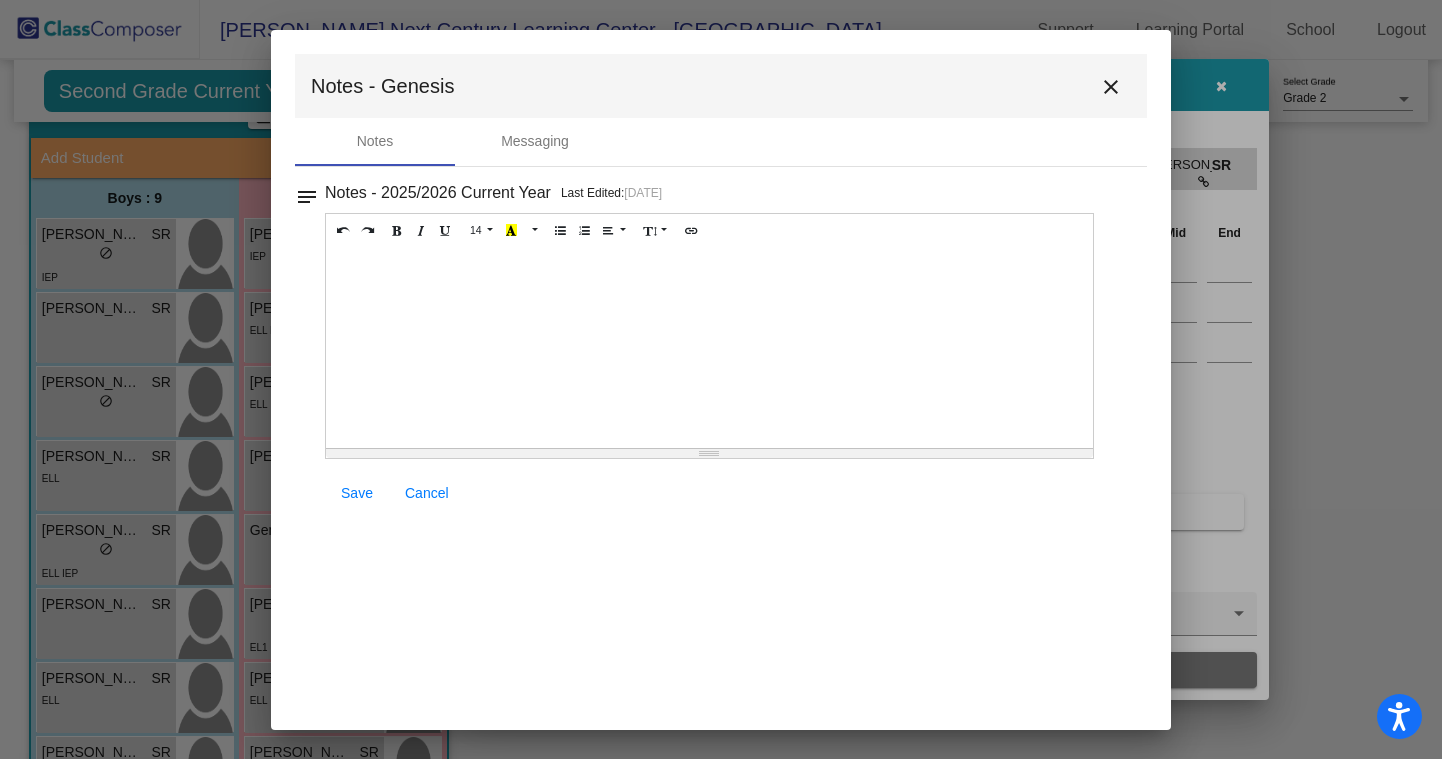 click on "close" at bounding box center [1111, 86] 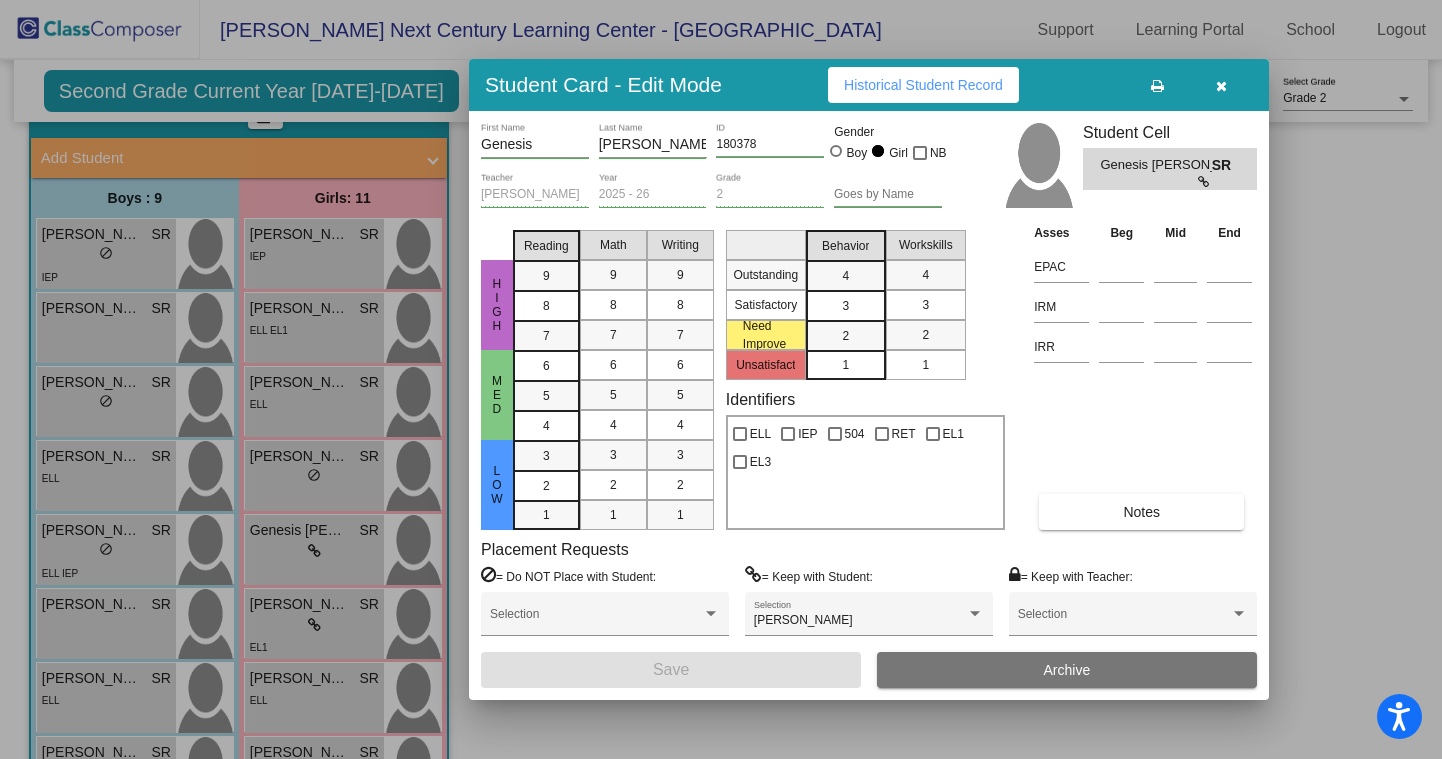click at bounding box center [1221, 85] 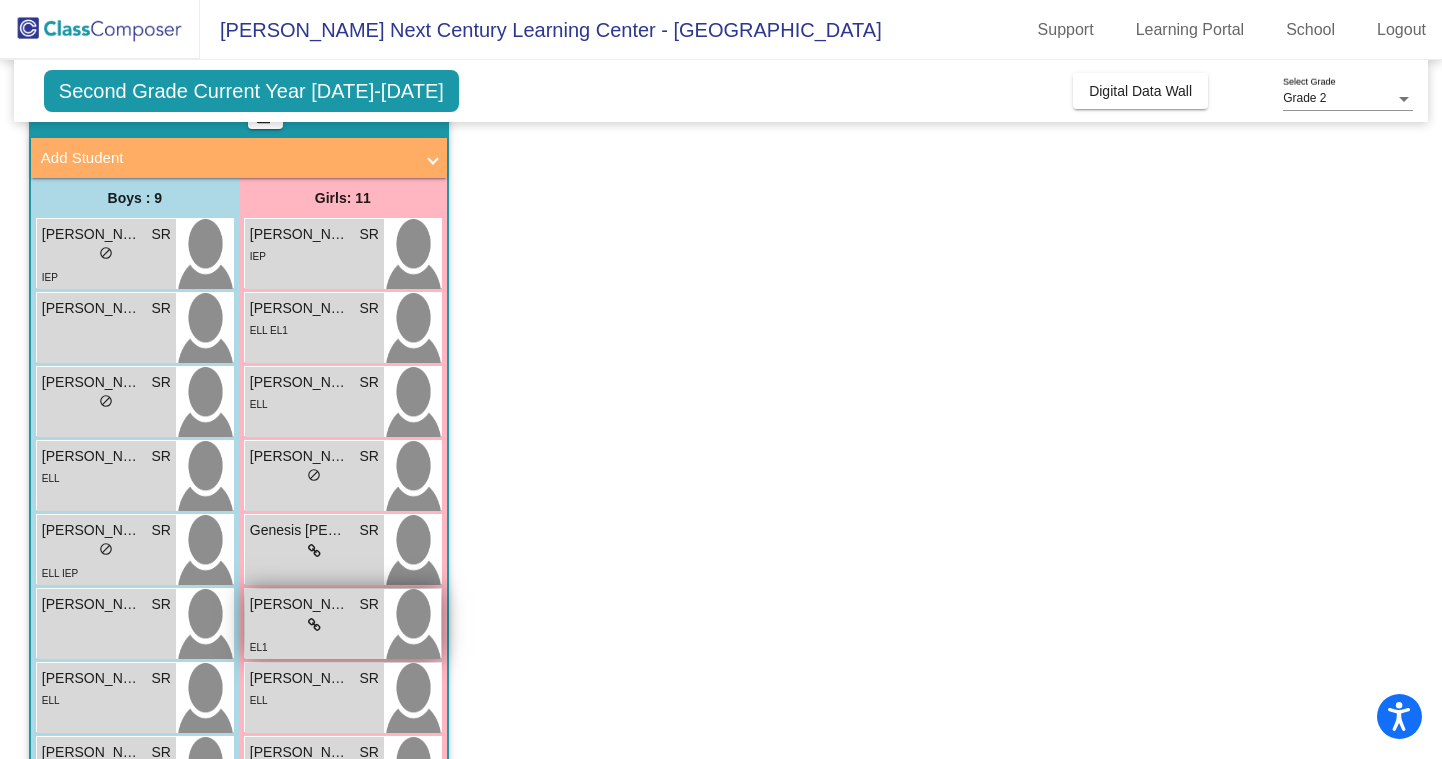 click on "EL1" at bounding box center [314, 646] 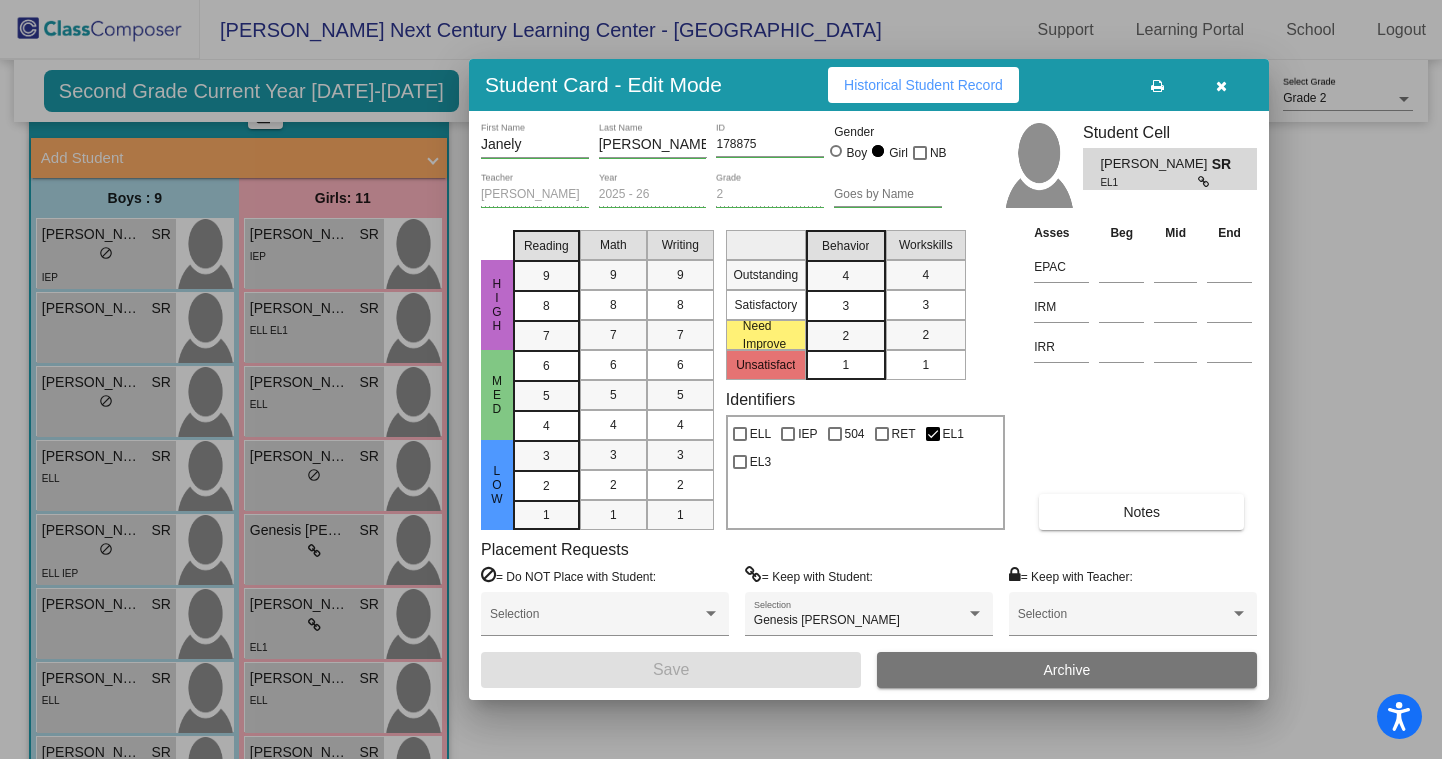 click on "Notes" at bounding box center (1141, 512) 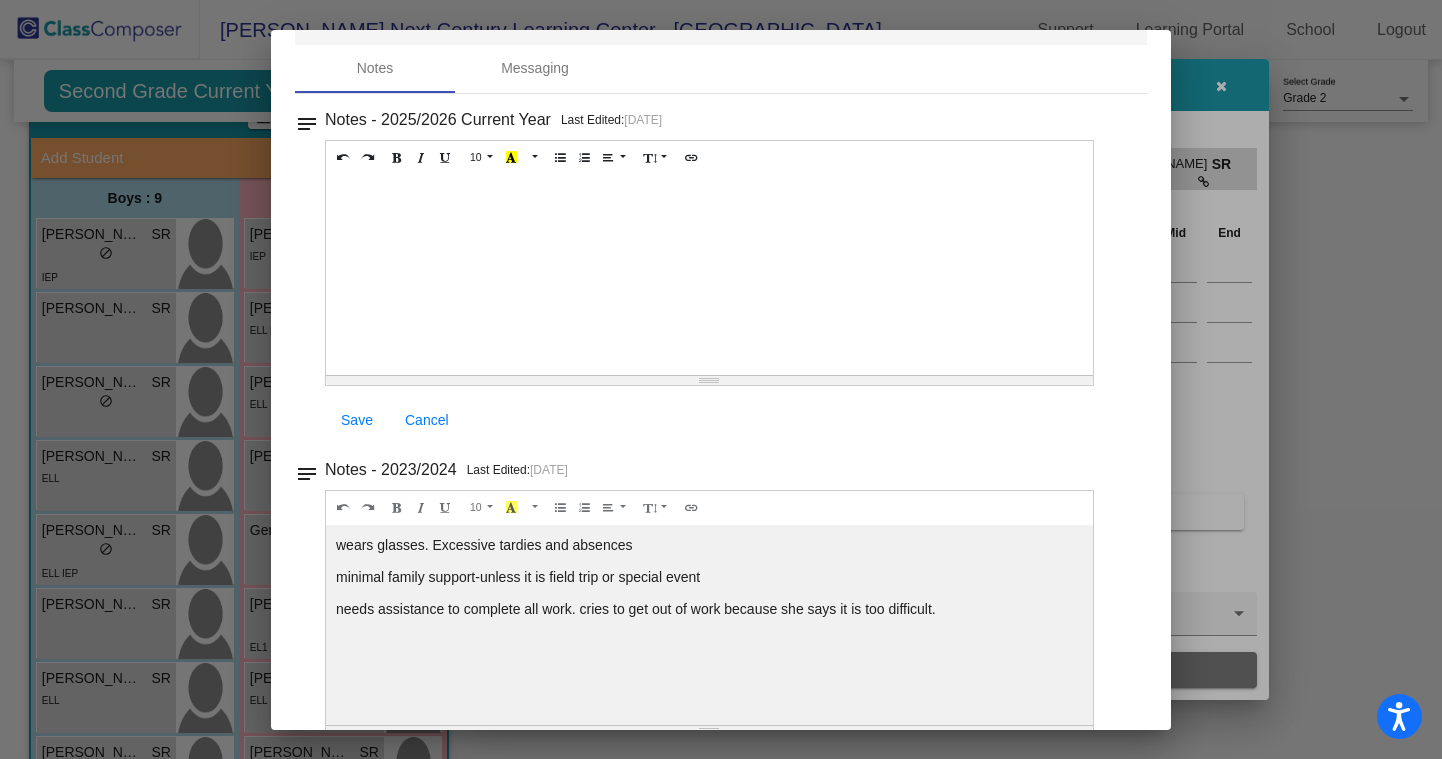 scroll, scrollTop: 104, scrollLeft: 0, axis: vertical 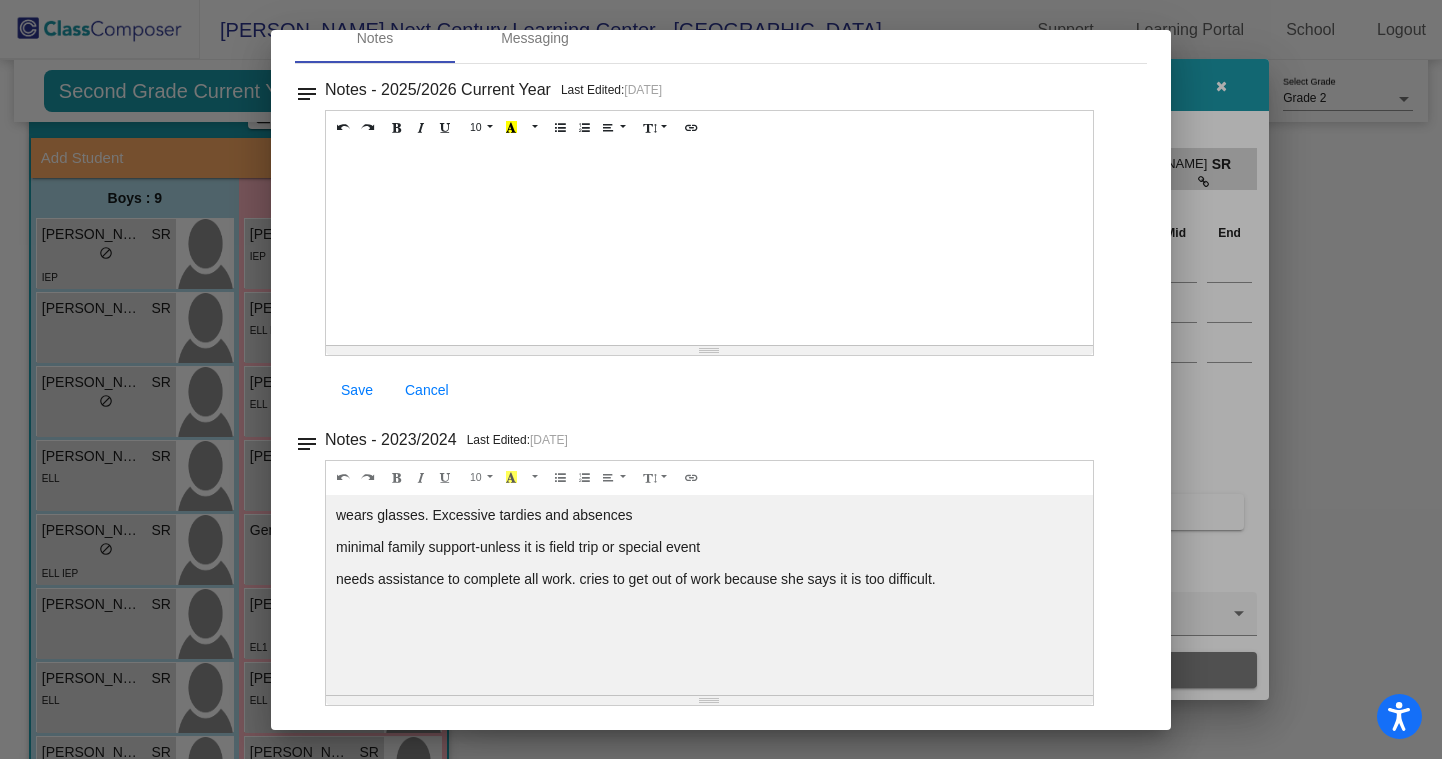 click on "notes Notes - 2025/2026 Current Year Last Edited:   [DATE] 10    8  9  10  11  12  14  18  24  36   Background Color Transparent Select #ffff00 Text Color Reset to default Select #000000      1.0  1.2  1.4  1.5  1.6  1.8  2.0  3.0   100% 50% 25% Save Cancel notes Notes - 2023/2024 Last Edited:   [DATE] 10    8  9  10  11  12  14  18  24  36   Background Color Transparent Select #ffff00 Text Color Reset to default Select #000000      1.0  1.2  1.4  1.5  1.6  1.8  2.0  3.0 wears glasses. Excessive tardies and absences minimal family support-unless it is field trip or special event needs assistance to complete all work. cries to get out of work because she says it is too difficult.    100% 50% 25%" at bounding box center (721, 385) 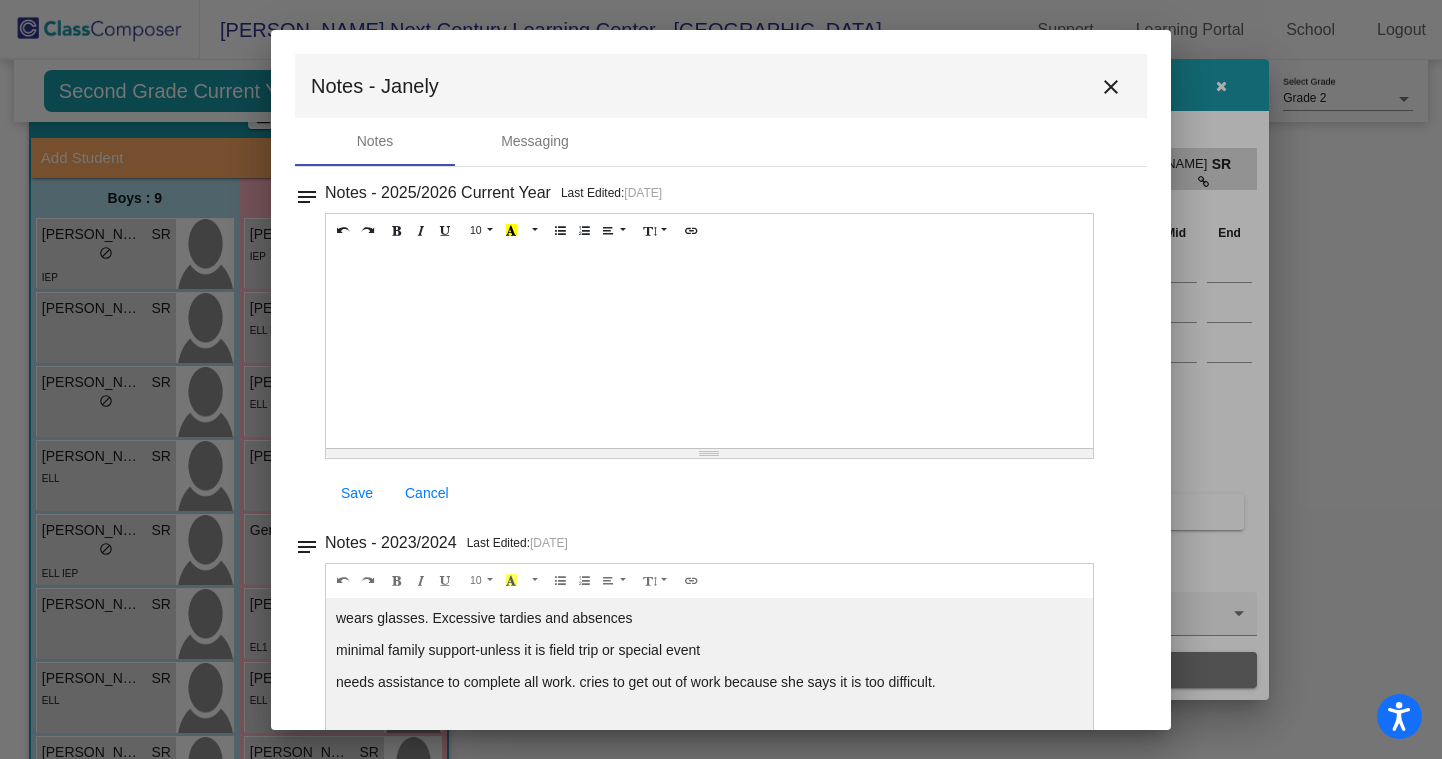 click on "Notes - Janely close" at bounding box center (721, 86) 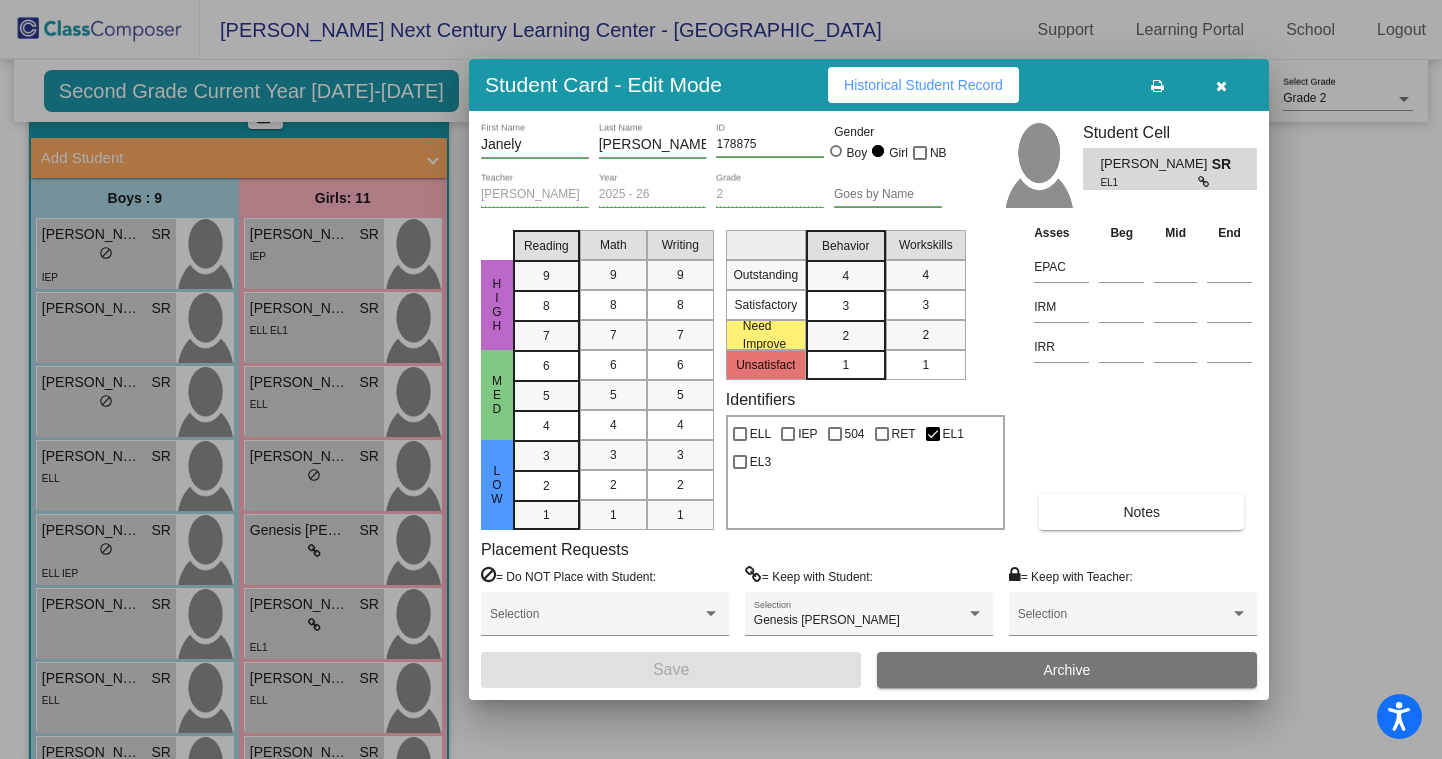 click at bounding box center [1221, 86] 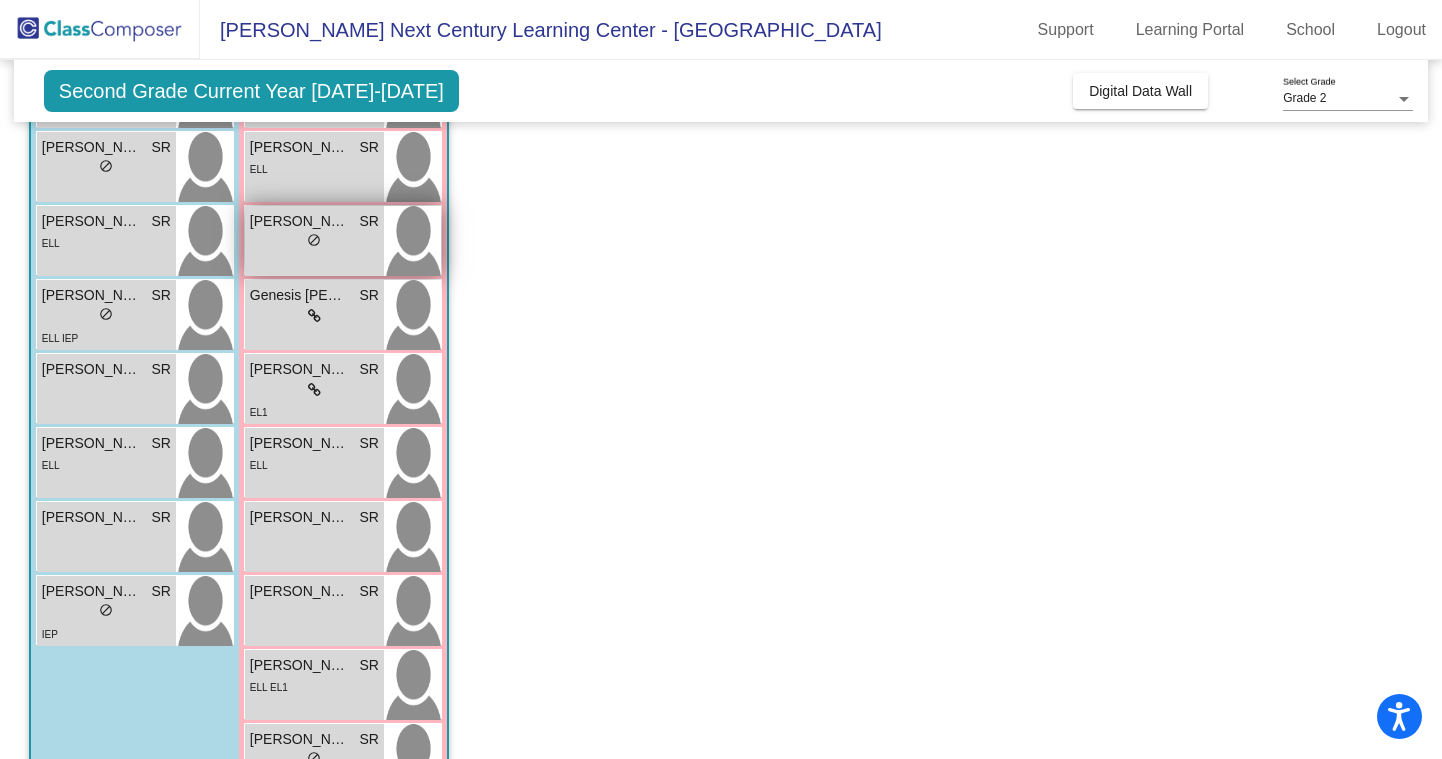 scroll, scrollTop: 407, scrollLeft: 0, axis: vertical 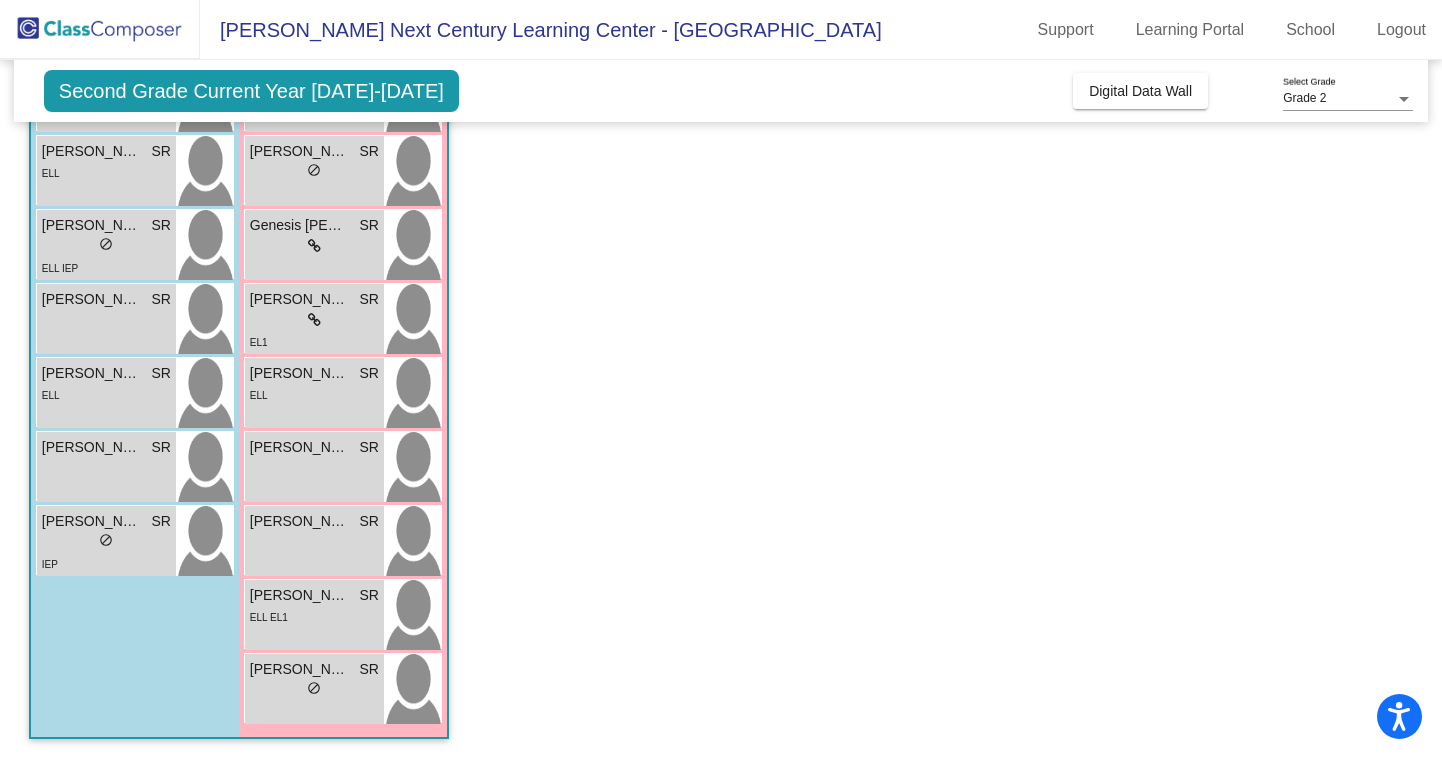 click on "[PERSON_NAME] lock do_not_disturb_alt IEP Ainoa Pena SR lock do_not_disturb_alt ELL EL1 [PERSON_NAME] lock do_not_disturb_alt ELL [PERSON_NAME] lock do_not_disturb_alt Genesis [PERSON_NAME] lock do_not_disturb_alt [PERSON_NAME] lock do_not_disturb_alt EL1 [PERSON_NAME] [PERSON_NAME] lock do_not_disturb_alt ELL [PERSON_NAME] lock do_not_disturb_alt [PERSON_NAME] lock do_not_disturb_alt [PERSON_NAME] lock do_not_disturb_alt ELL EL1 [PERSON_NAME] lock do_not_disturb_alt" at bounding box center [343, 320] 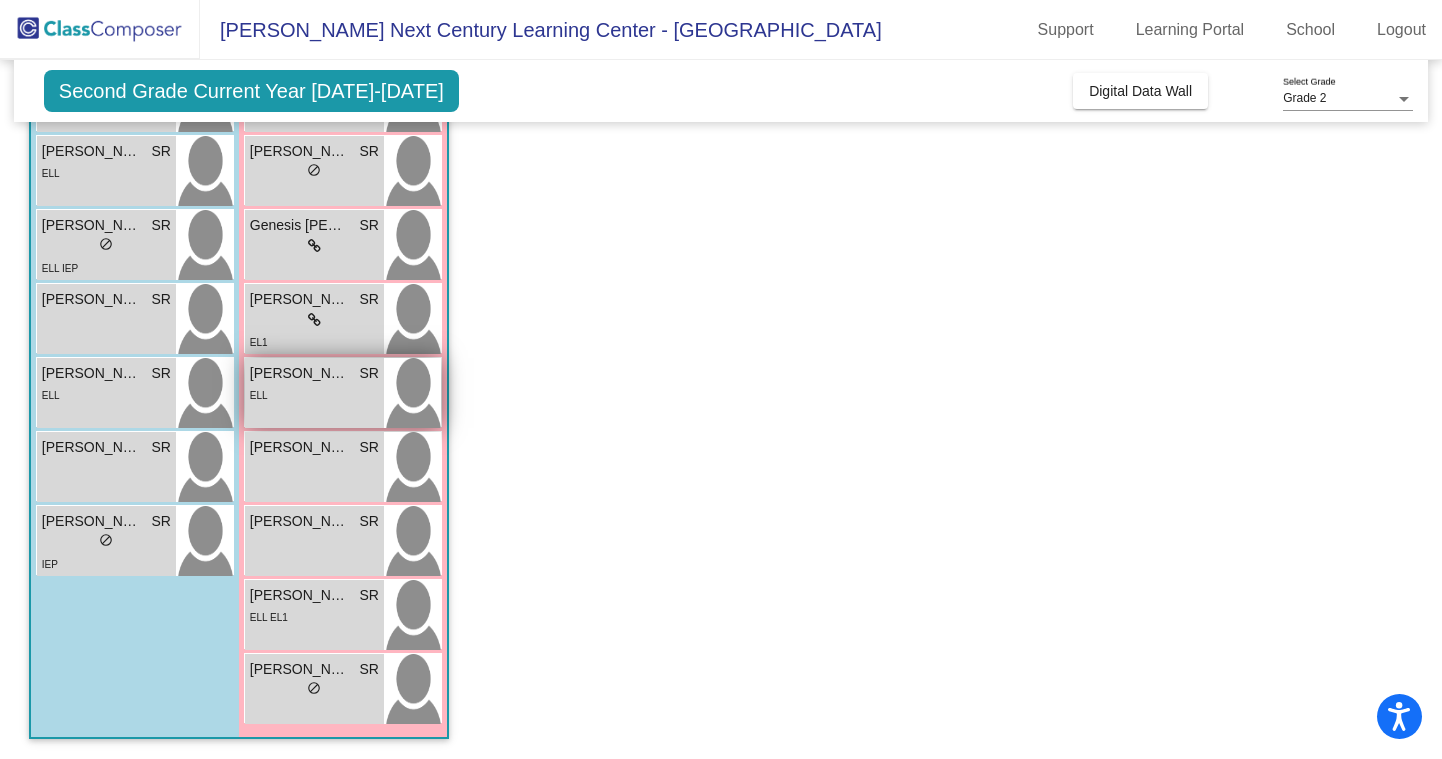 click on "[PERSON_NAME] [PERSON_NAME] lock do_not_disturb_alt ELL" at bounding box center (314, 393) 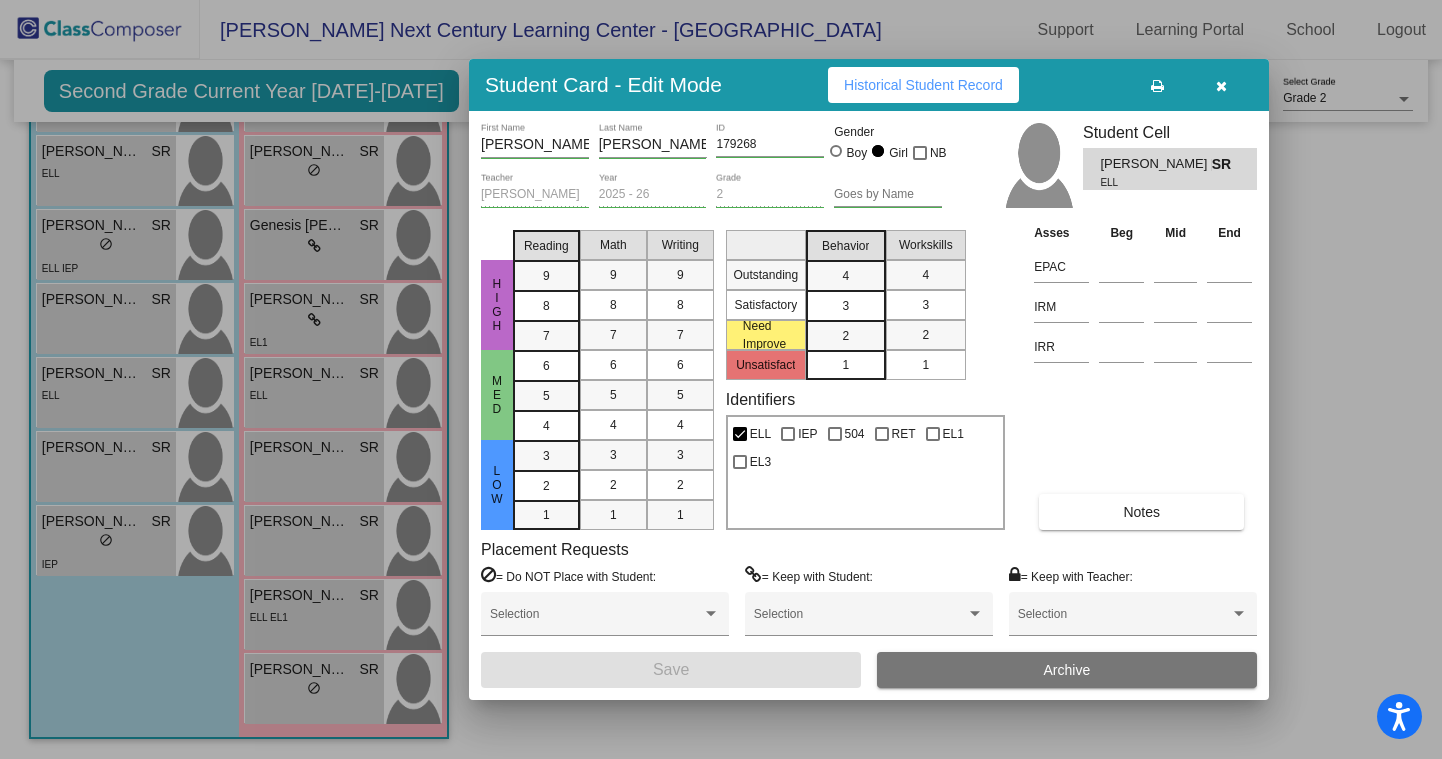 click on "[PERSON_NAME] First Name [PERSON_NAME] Last Name 179268 ID Gender   Boy   Girl   NB [PERSON_NAME] Teacher 2025 - 26 Year 2 Grade Goes by Name Student Cell [PERSON_NAME] [PERSON_NAME] ELL  HIGH   MED    LOW   Reading 9 8 7 6 5 4 3 2 1 Math 9 8 7 6 5 4 3 2 1 Writing 9 8 7 6 5 4 3 2 1 Outstanding Satisfactory Need Improve Unsatisfact Behavior 4 3 2 1 Workskills 4 3 2 1 Identifiers   ELL   IEP   504   RET   EL1   EL3 Asses Beg Mid End EPAC IRM IRR  Notes  Placement Requests  = Do NOT Place with Student:   Selection  = Keep with Student:   Selection  = Keep with Teacher:   Selection  Save   Archive" at bounding box center [869, 405] 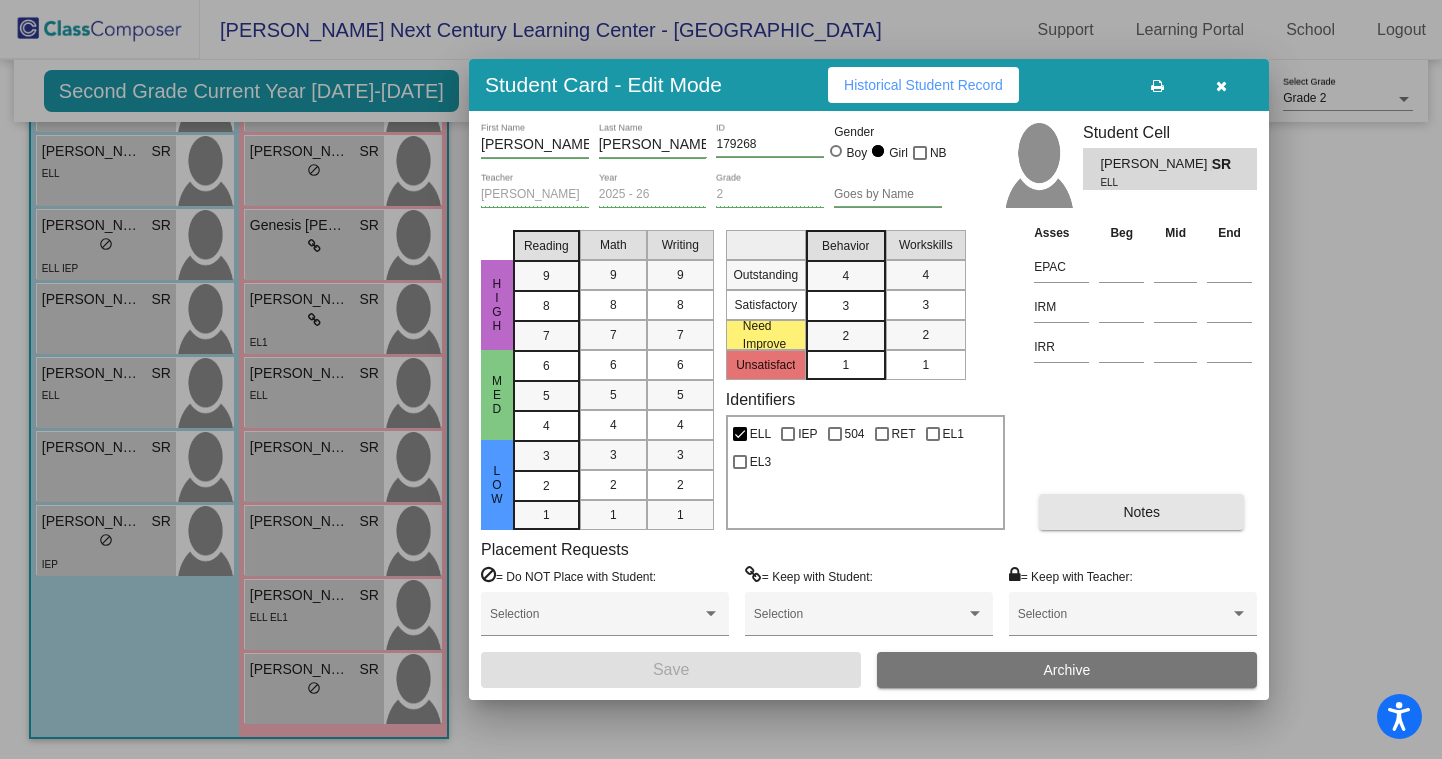 click on "Notes" at bounding box center [1141, 512] 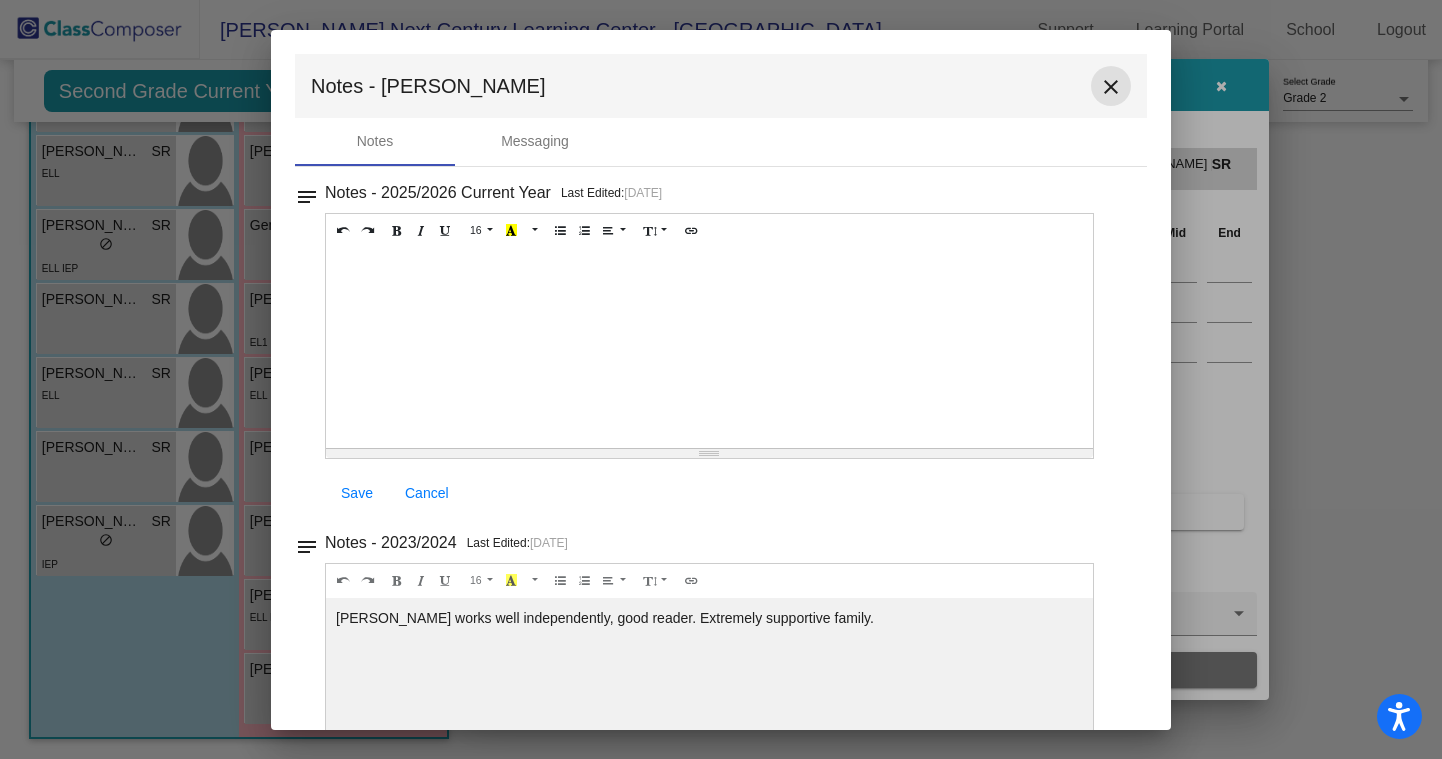 click on "close" at bounding box center (1111, 87) 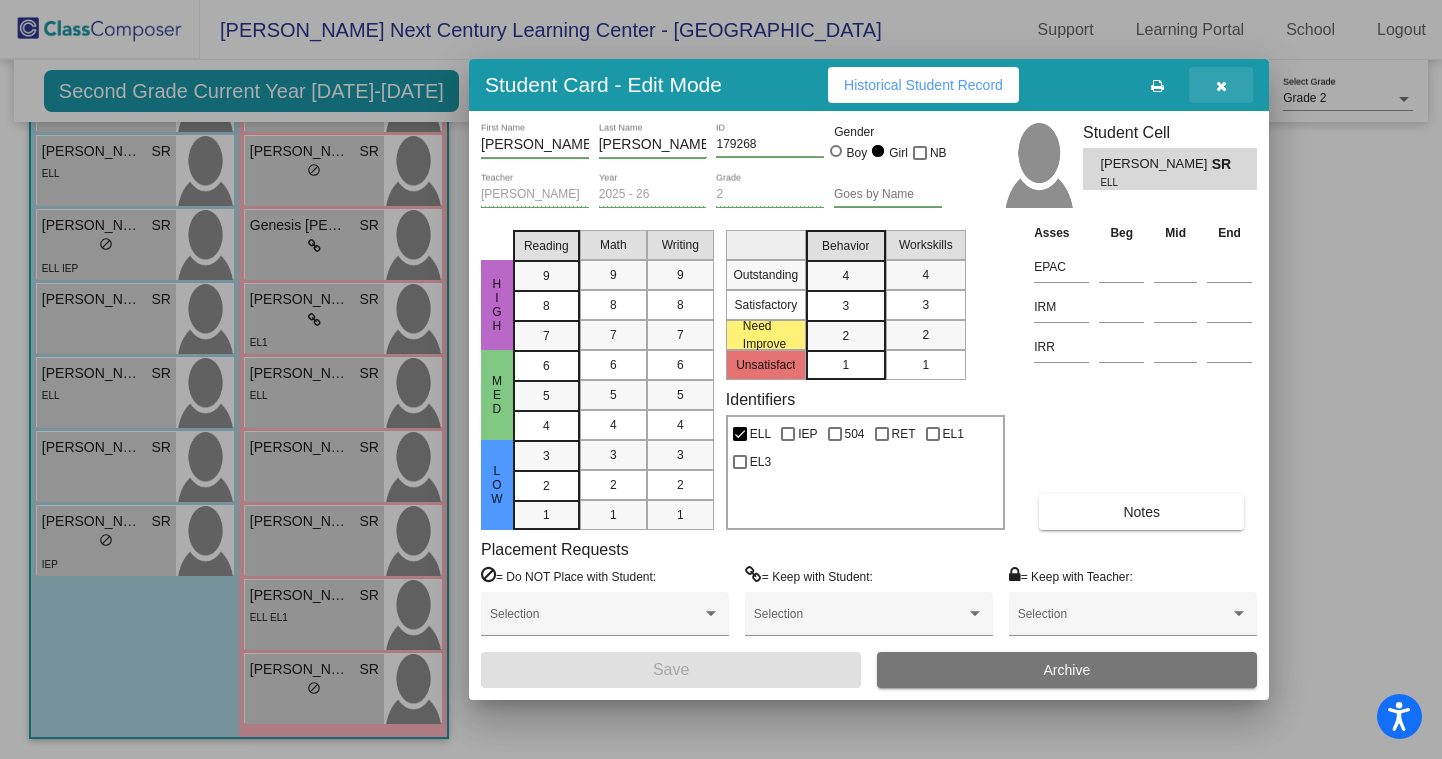 click at bounding box center (1221, 85) 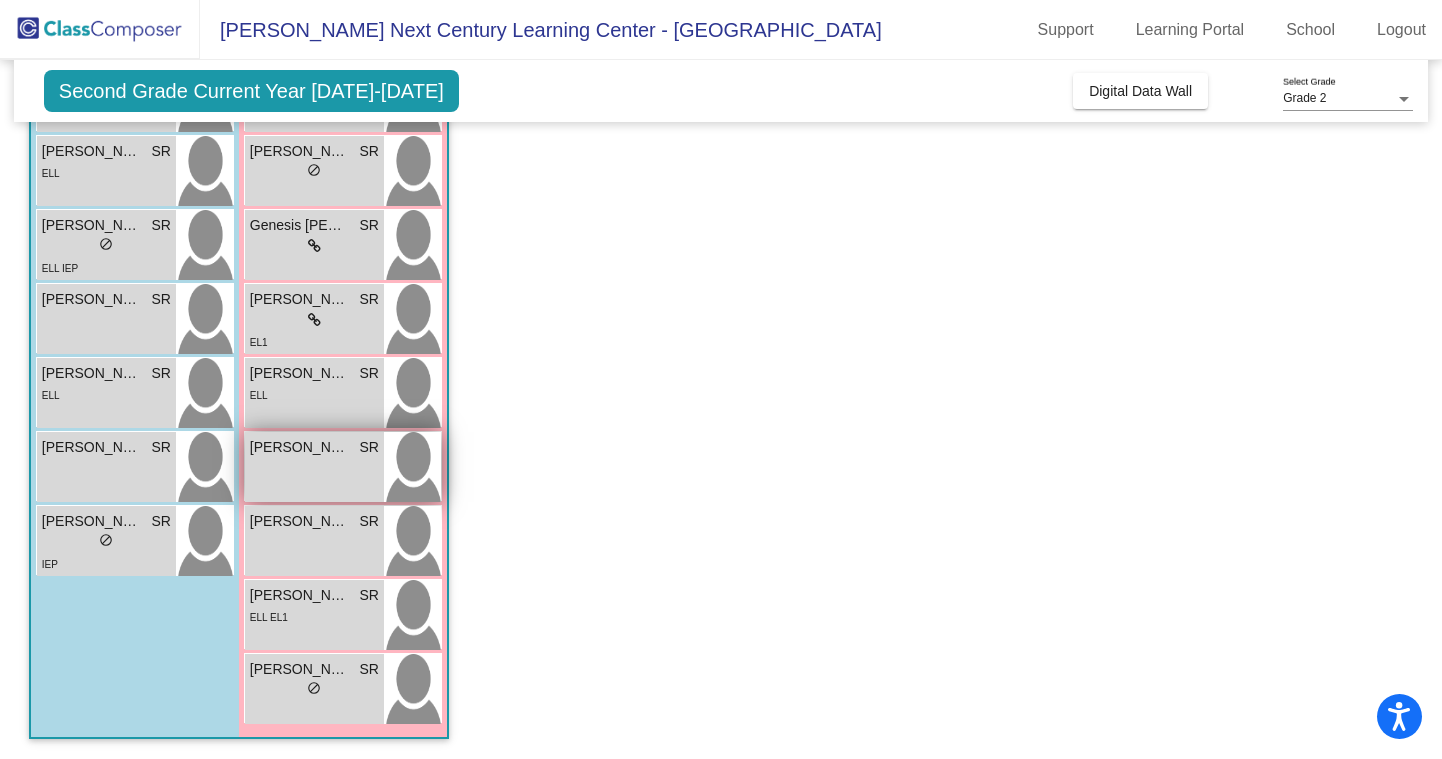 click on "[PERSON_NAME] lock do_not_disturb_alt" at bounding box center [314, 467] 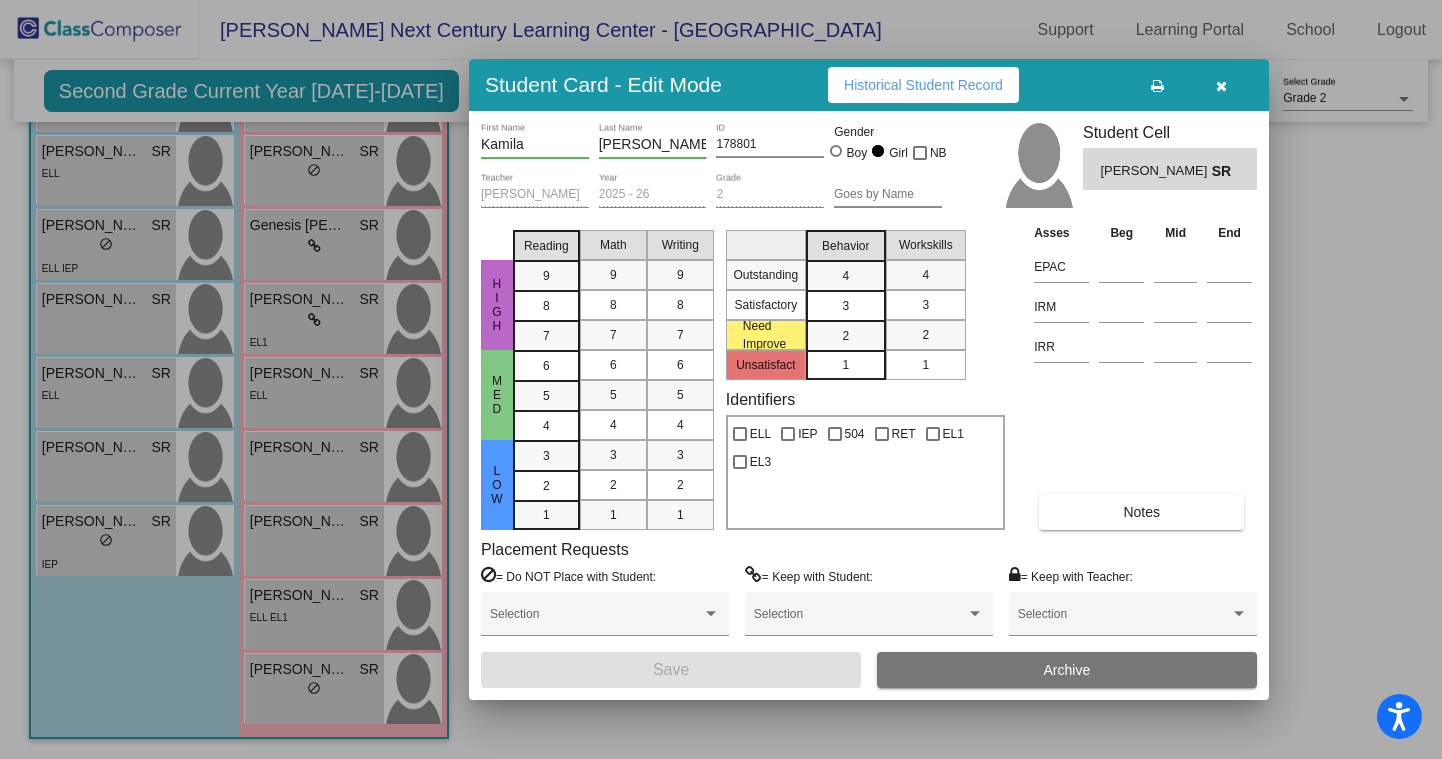 click on "[PERSON_NAME] First Name [PERSON_NAME] Last Name 178801 ID Gender   Boy   Girl   NB [PERSON_NAME] Teacher 2025 - 26 Year 2 Grade Goes by Name Student Cell [PERSON_NAME]  HIGH   MED    LOW   Reading 9 8 7 6 5 4 3 2 1 Math 9 8 7 6 5 4 3 2 1 Writing 9 8 7 6 5 4 3 2 1 Outstanding Satisfactory Need Improve Unsatisfact Behavior 4 3 2 1 Workskills 4 3 2 1 Identifiers   ELL   IEP   504   RET   EL1   EL3 Asses Beg Mid End EPAC IRM IRR  Notes  Placement Requests  = Do NOT Place with Student:   Selection  = Keep with Student:   Selection  = Keep with Teacher:   Selection  Save   Archive" at bounding box center (869, 405) 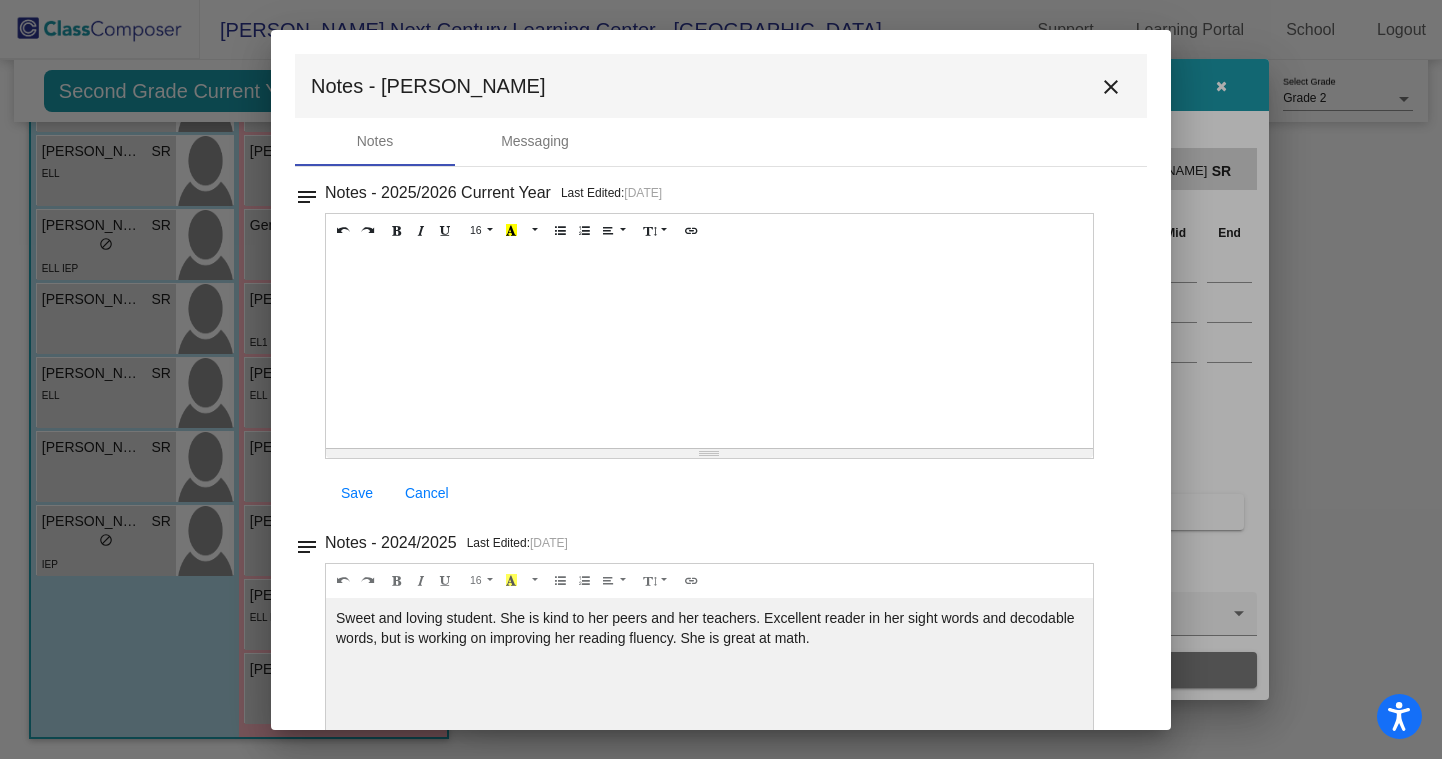 click on "Notes - [PERSON_NAME]" at bounding box center (721, 86) 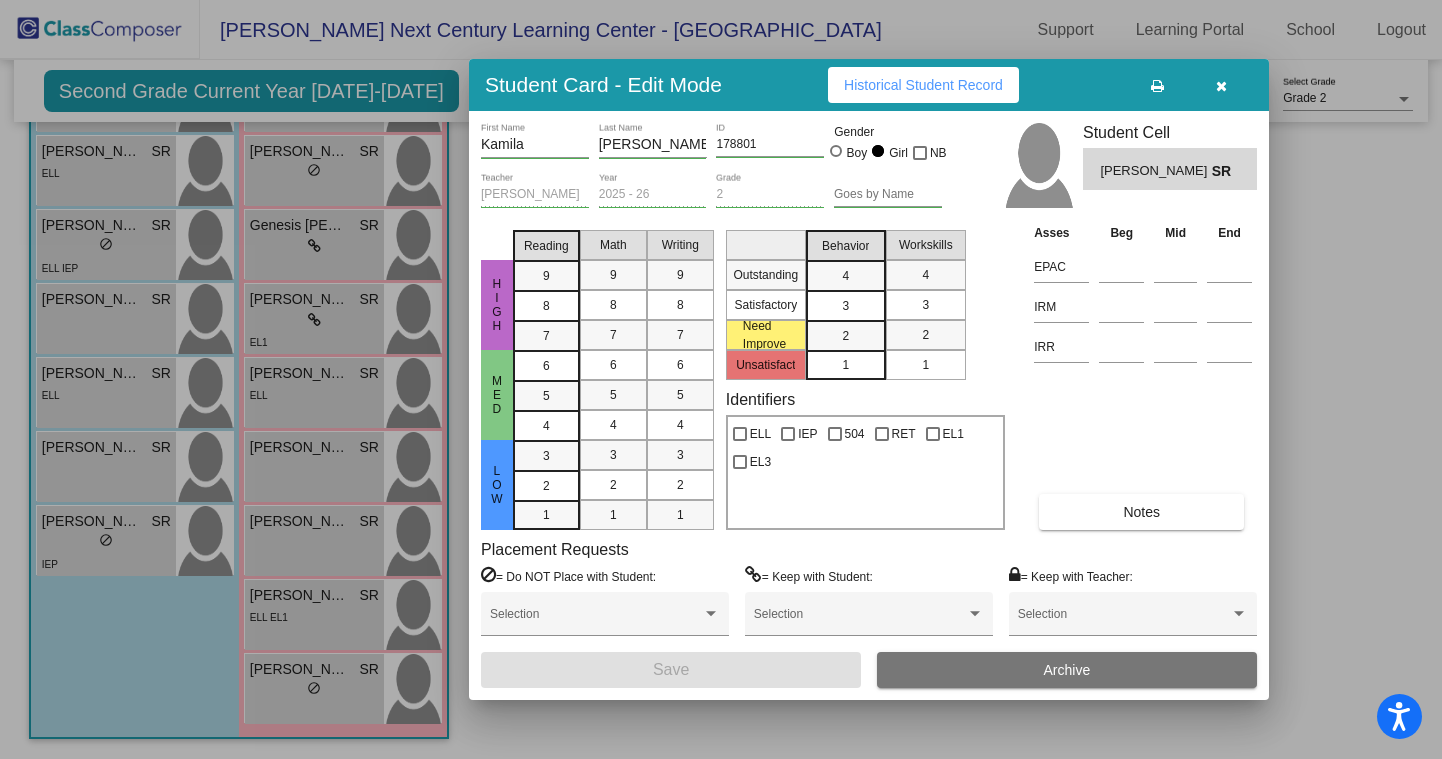 click at bounding box center (1221, 86) 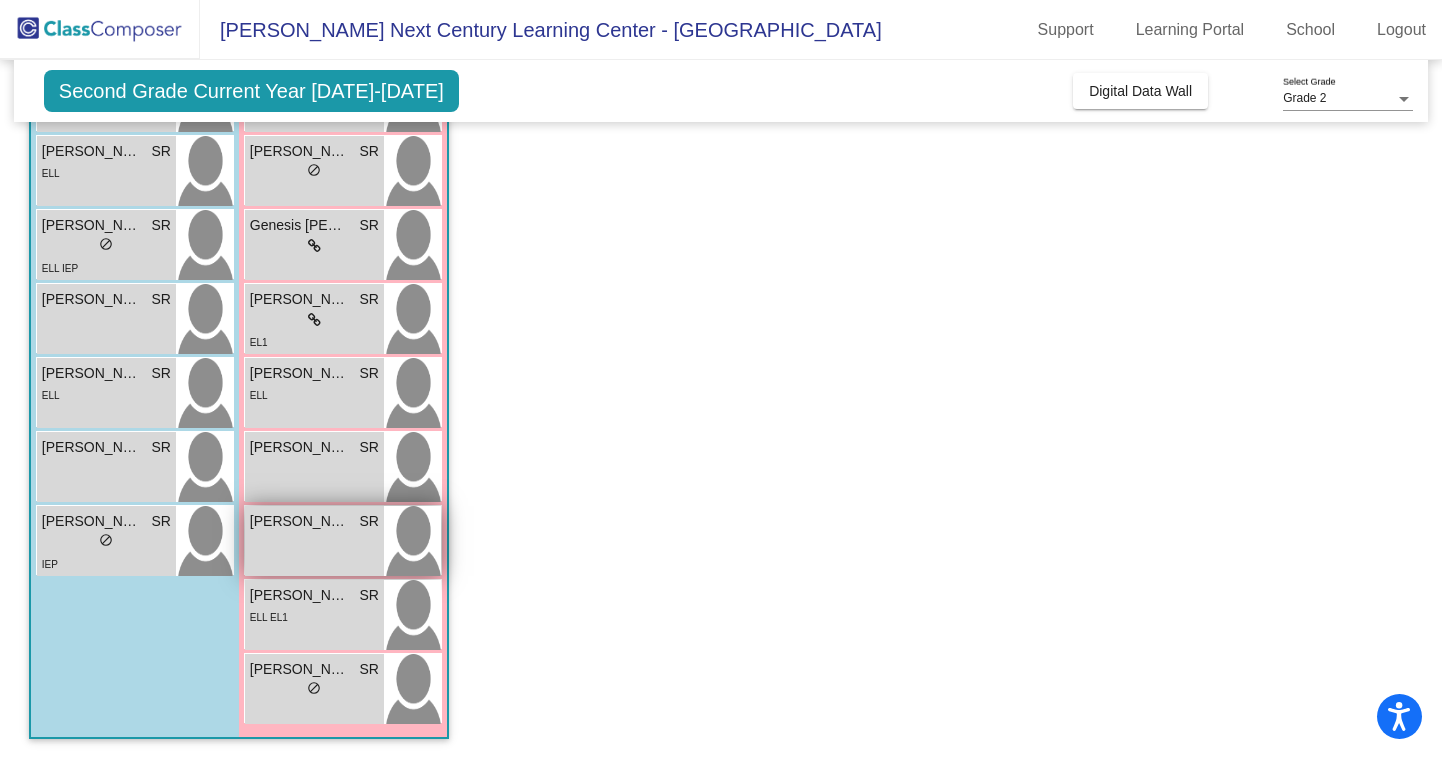 click on "[PERSON_NAME] lock do_not_disturb_alt" at bounding box center (314, 541) 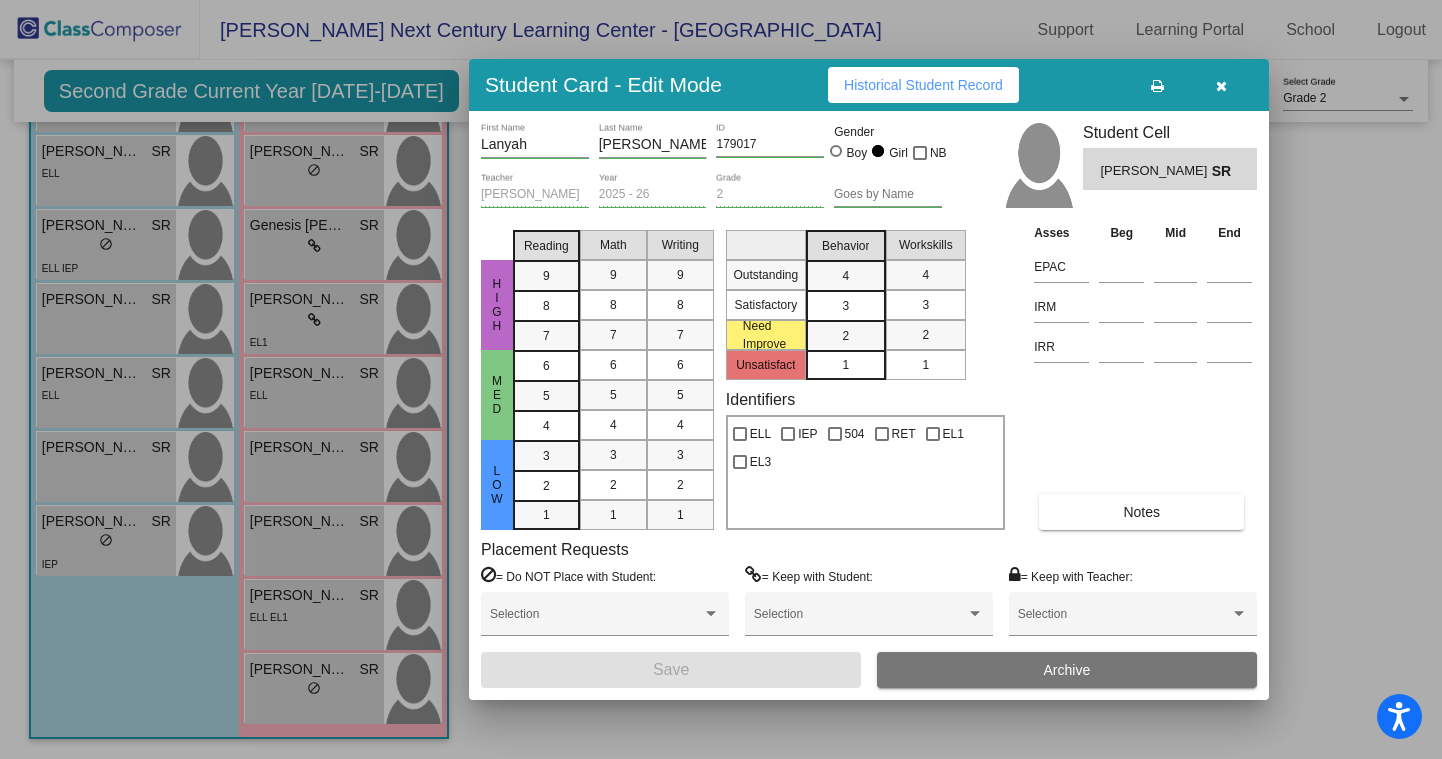 click on "[PERSON_NAME] First Name [PERSON_NAME] Last Name 179017 ID Gender   Boy   Girl   NB [PERSON_NAME] Teacher 2025 - 26 Year 2 Grade Goes by Name Student Cell [PERSON_NAME]  HIGH   MED    LOW   Reading 9 8 7 6 5 4 3 2 1 Math 9 8 7 6 5 4 3 2 1 Writing 9 8 7 6 5 4 3 2 1 Outstanding Satisfactory Need Improve Unsatisfact Behavior 4 3 2 1 Workskills 4 3 2 1 Identifiers   ELL   IEP   504   RET   EL1   EL3 Asses Beg Mid End EPAC IRM IRR  Notes  Placement Requests  = Do NOT Place with Student:   Selection  = Keep with Student:   Selection  = Keep with Teacher:   Selection  Save   Archive" at bounding box center (869, 405) 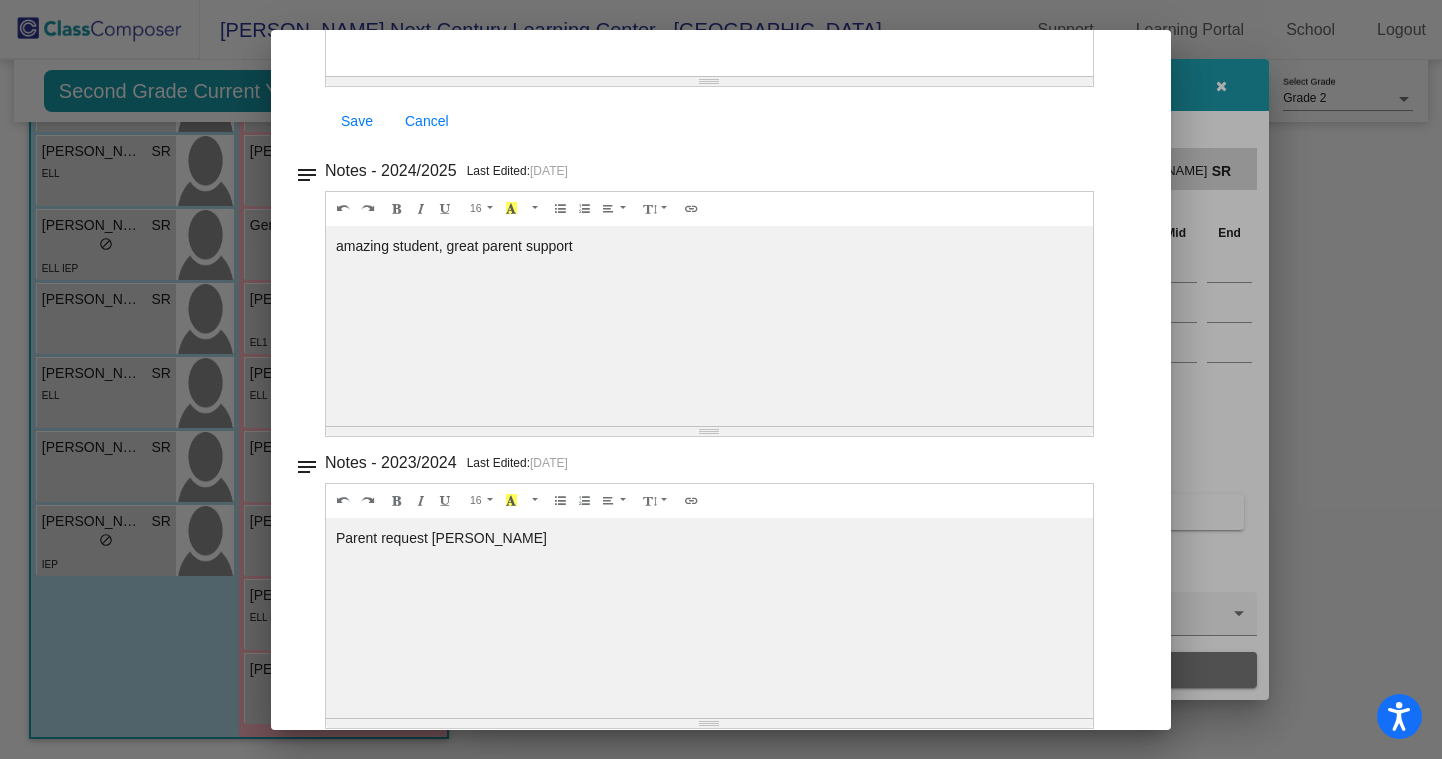 scroll, scrollTop: 0, scrollLeft: 0, axis: both 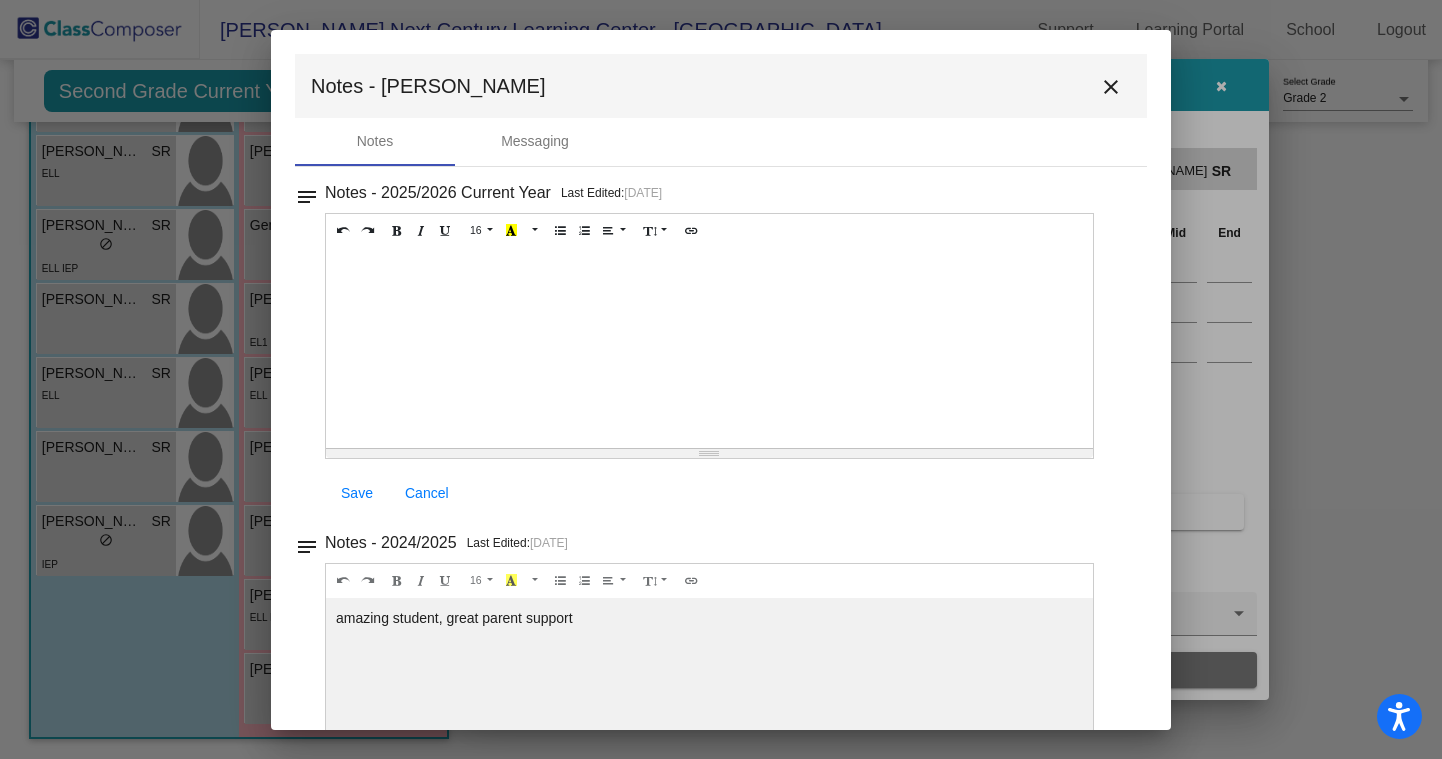 click on "close" at bounding box center [1111, 87] 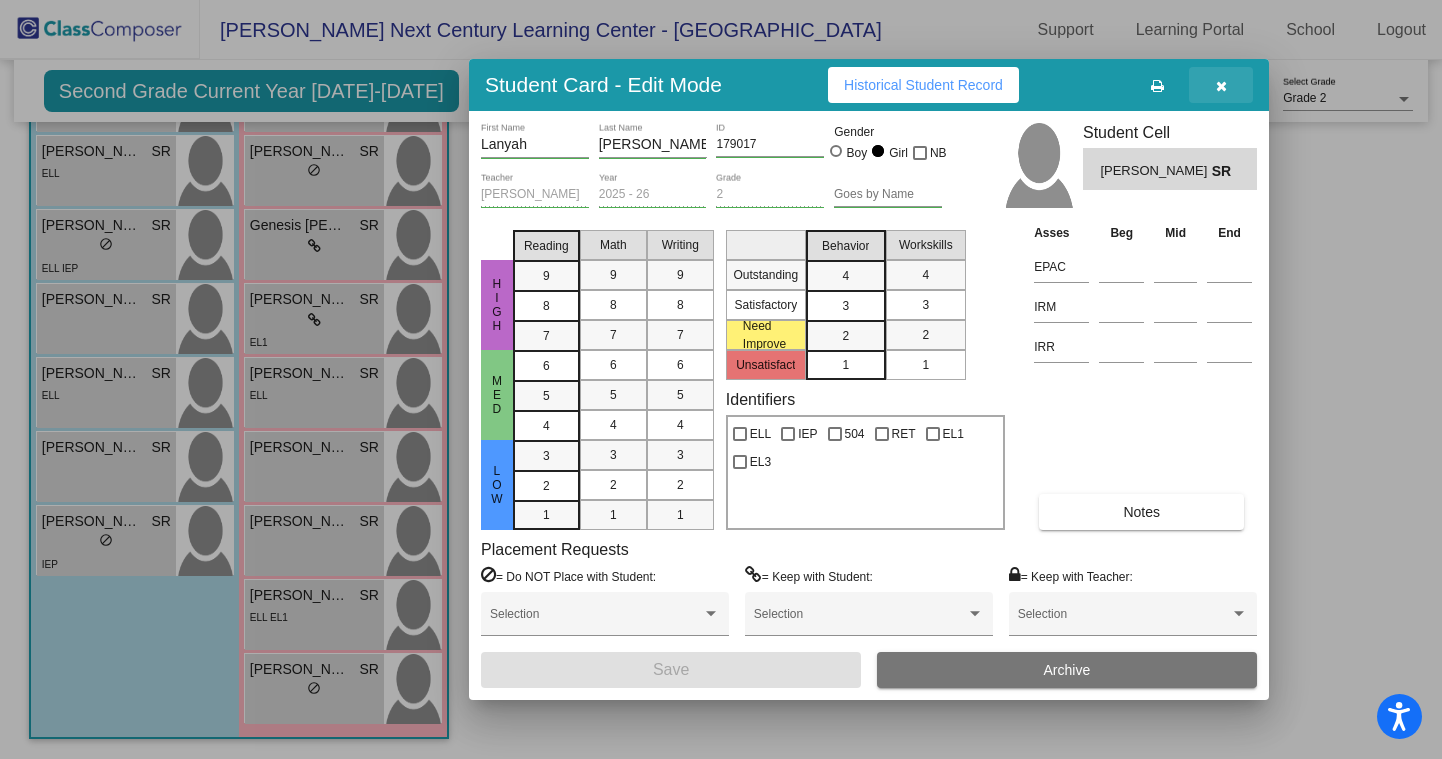 click at bounding box center (1221, 86) 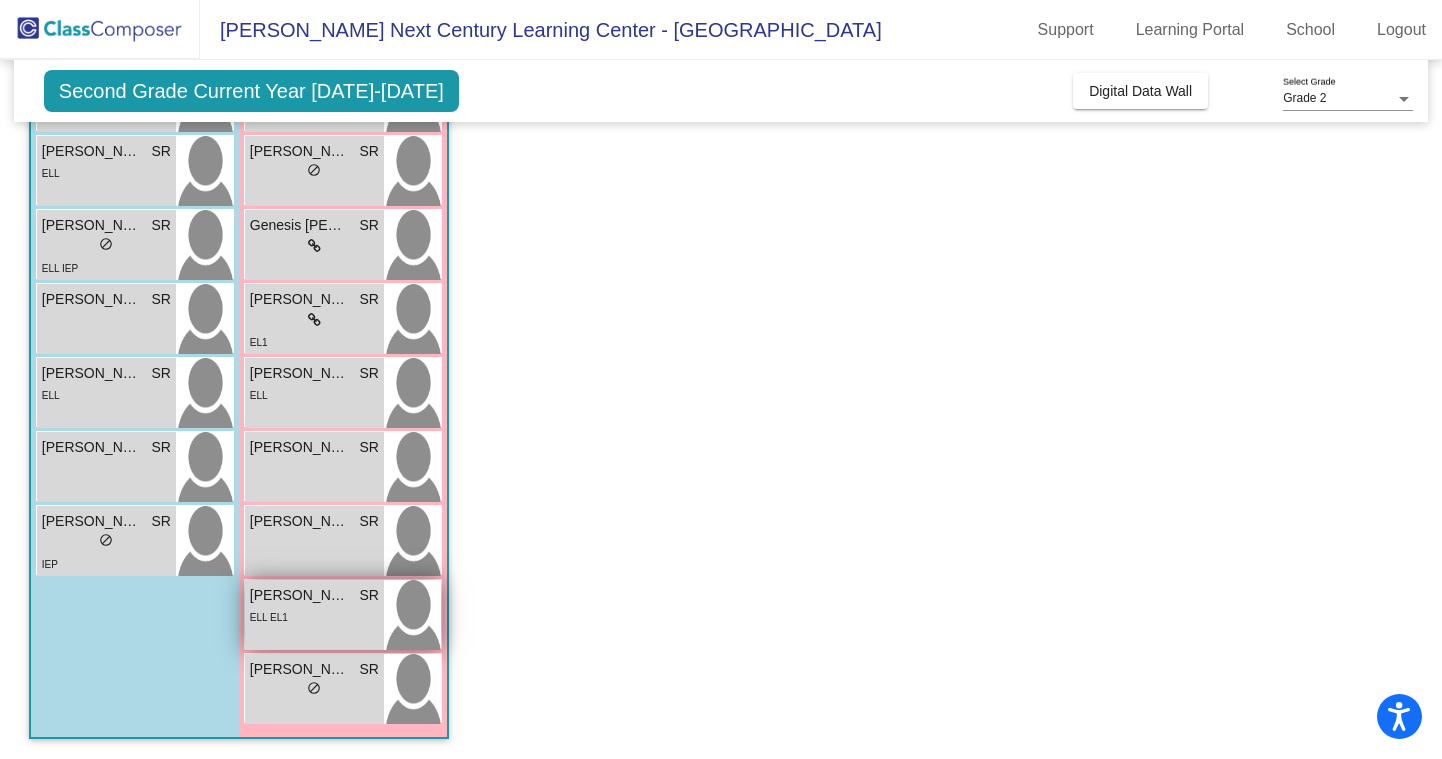 click on "[PERSON_NAME] lock do_not_disturb_alt ELL EL1" at bounding box center [314, 615] 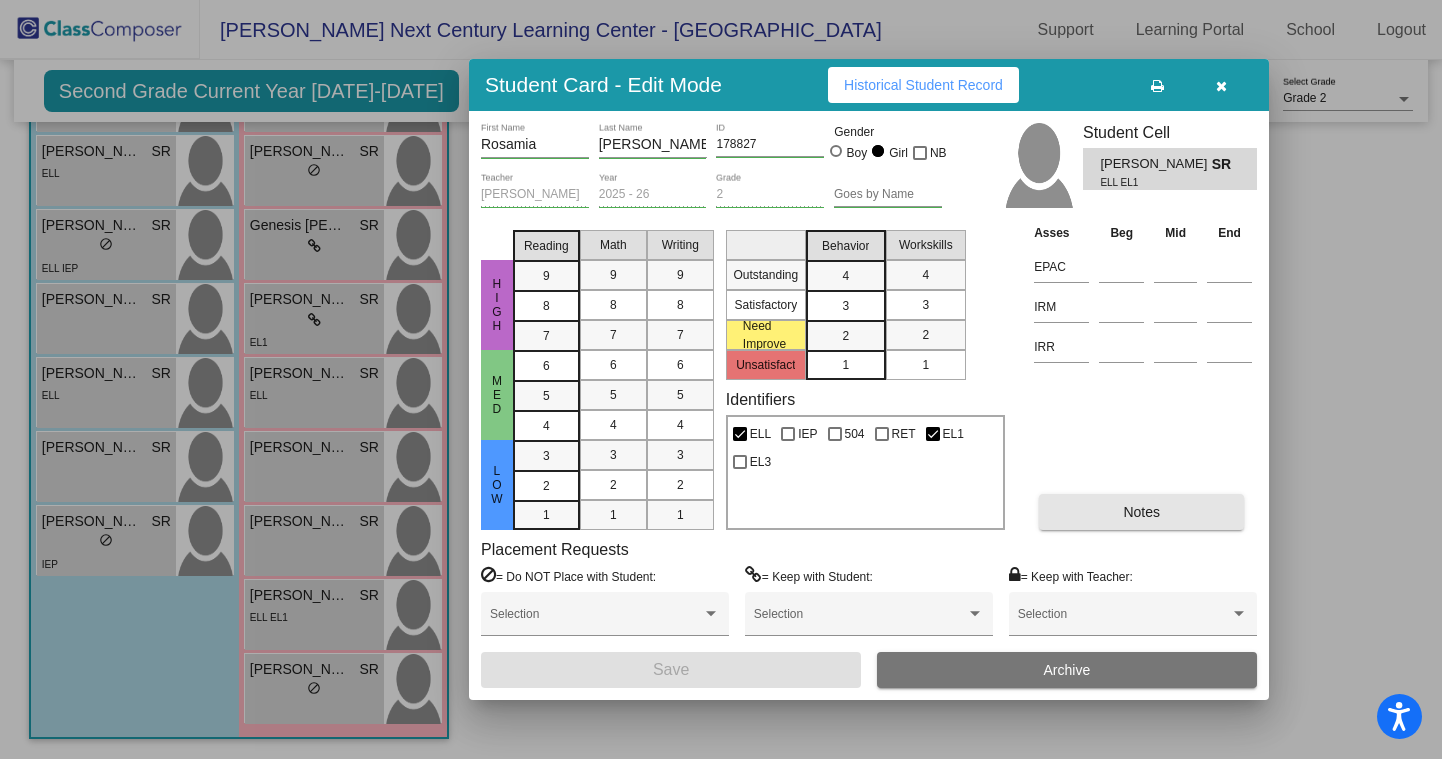 click on "Notes" at bounding box center (1141, 512) 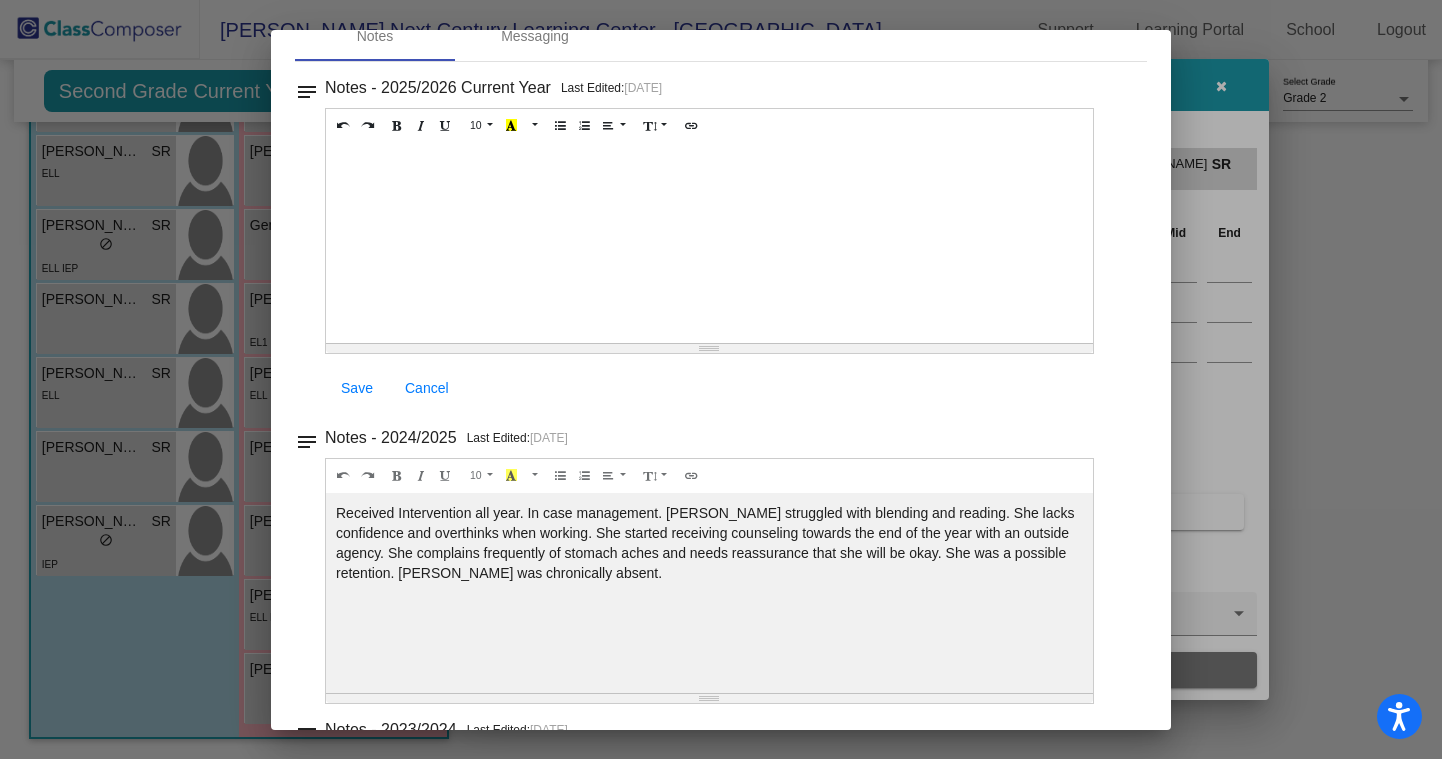 scroll, scrollTop: 0, scrollLeft: 0, axis: both 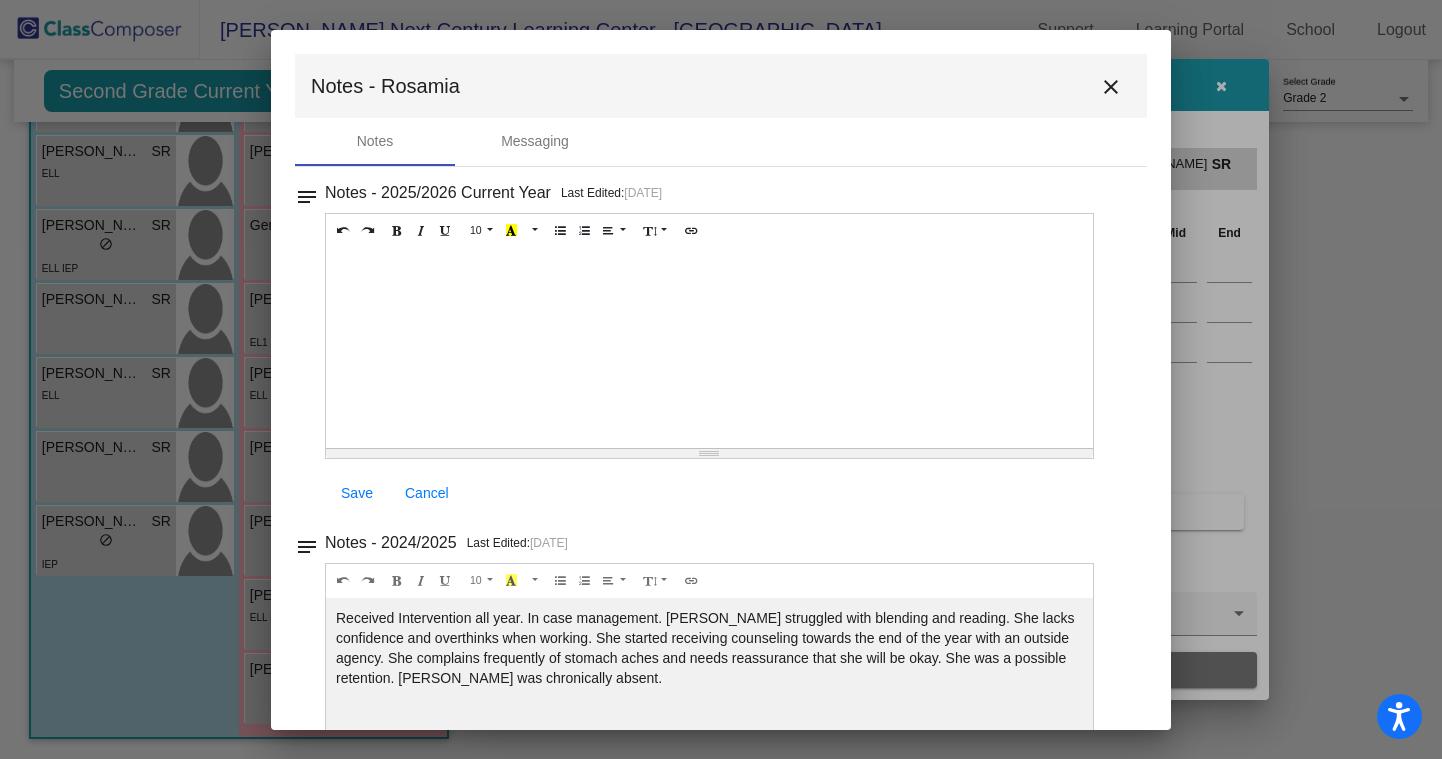 click on "Notes - Rosamia close" at bounding box center [721, 86] 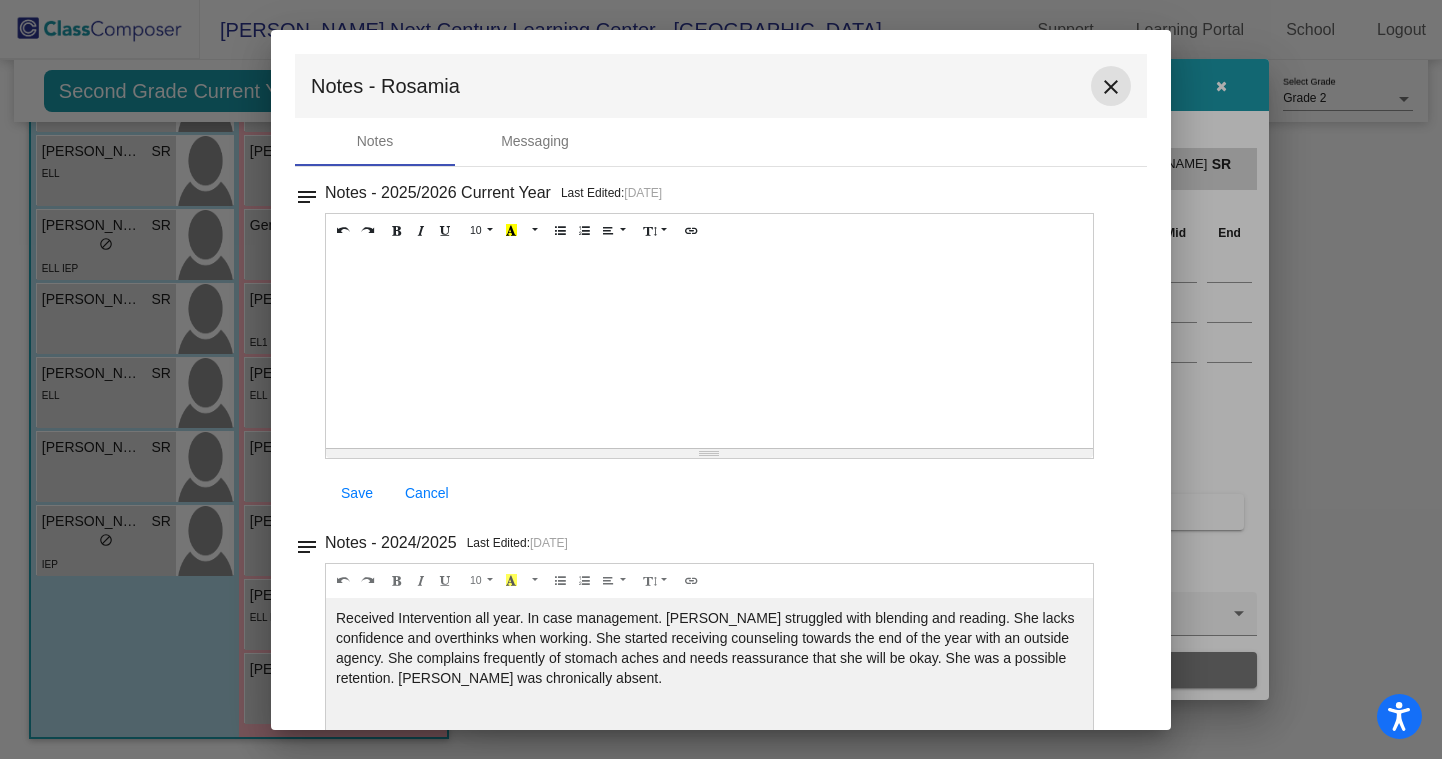 click on "close" at bounding box center (1111, 87) 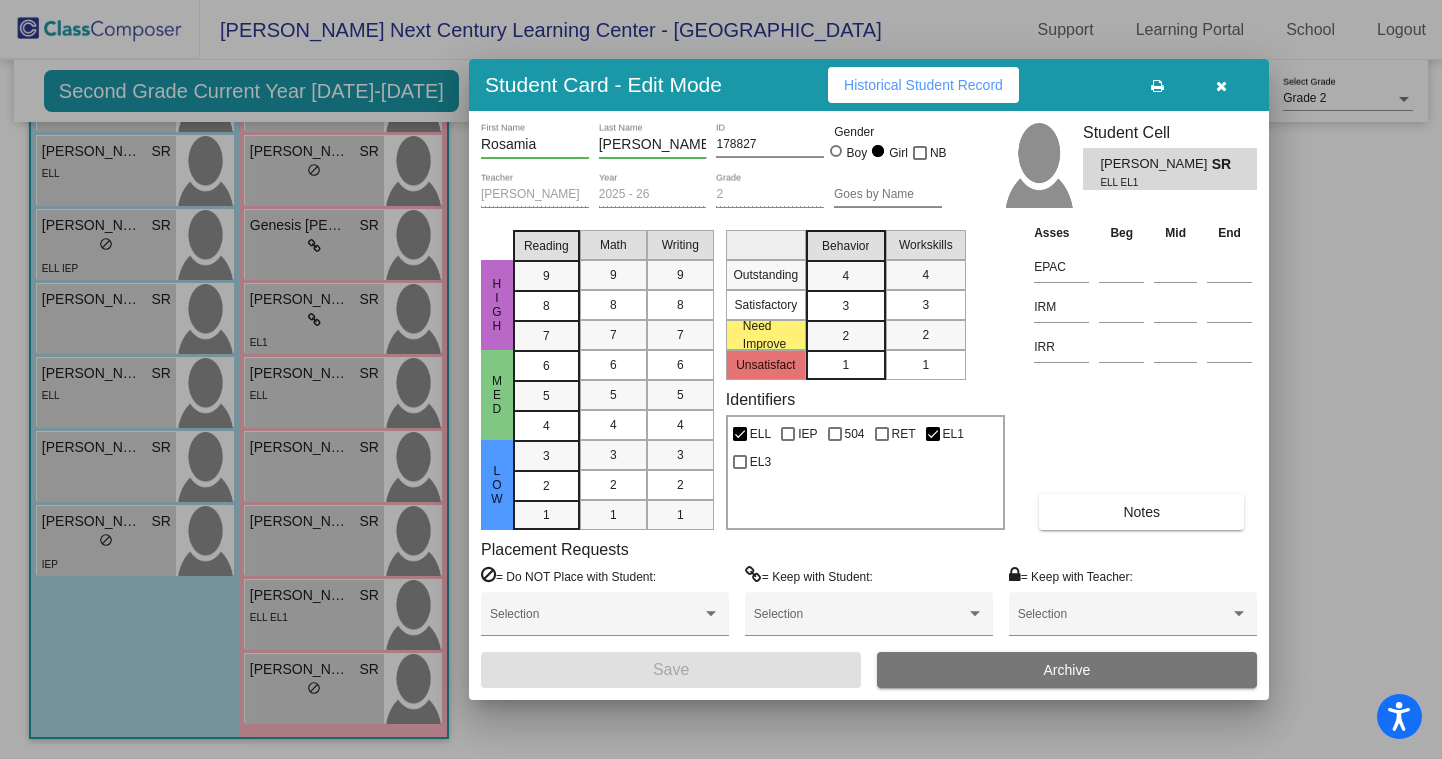 click at bounding box center [1221, 86] 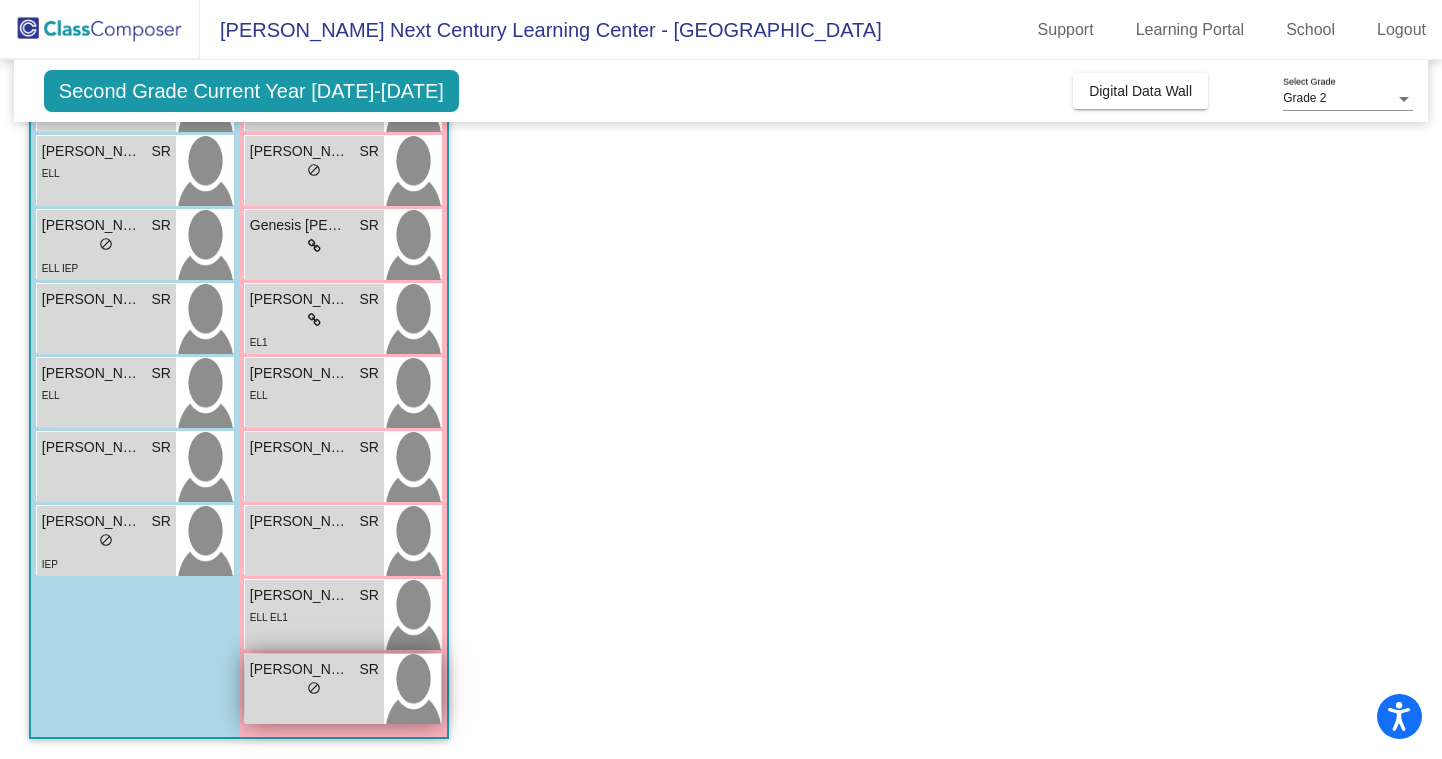 click on "lock do_not_disturb_alt" at bounding box center [314, 690] 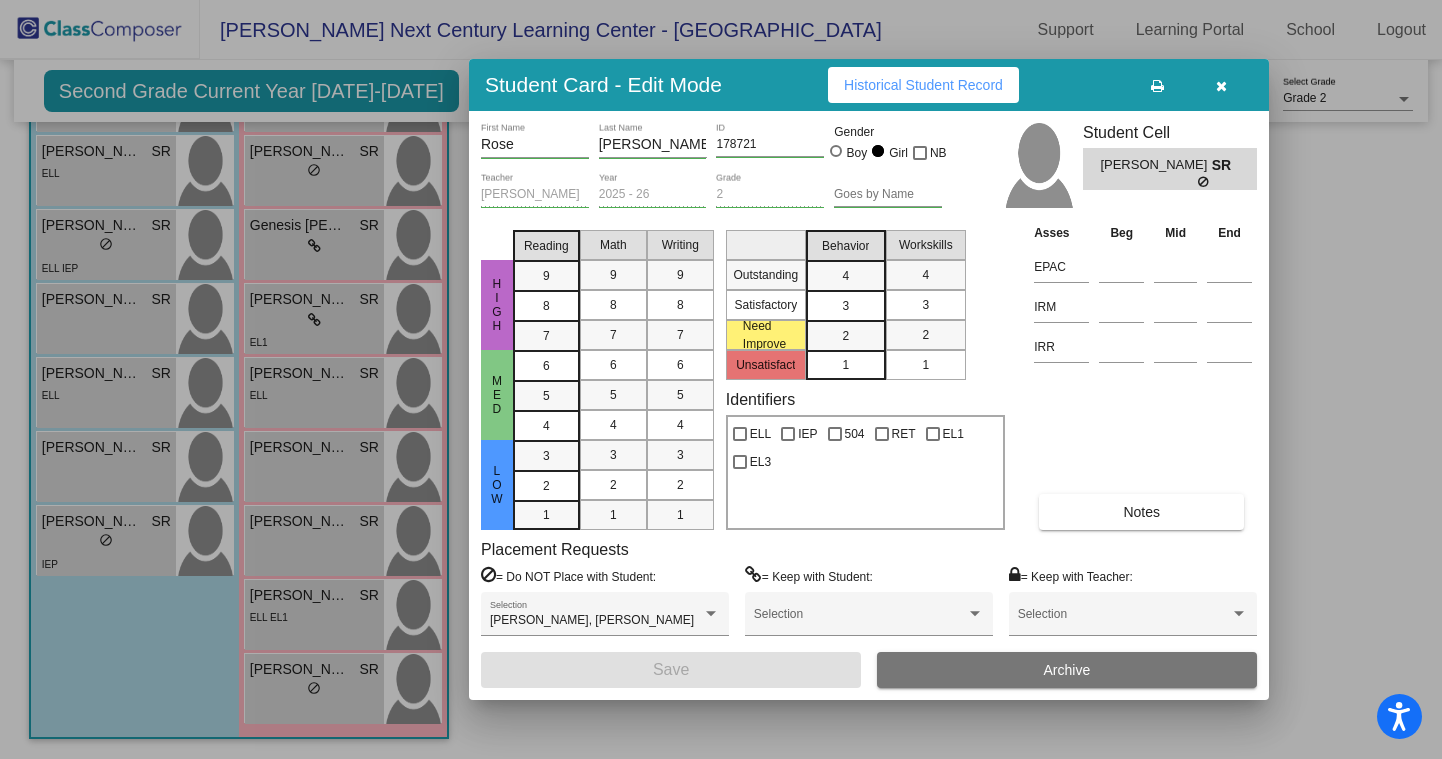 click on "Notes" at bounding box center [1141, 512] 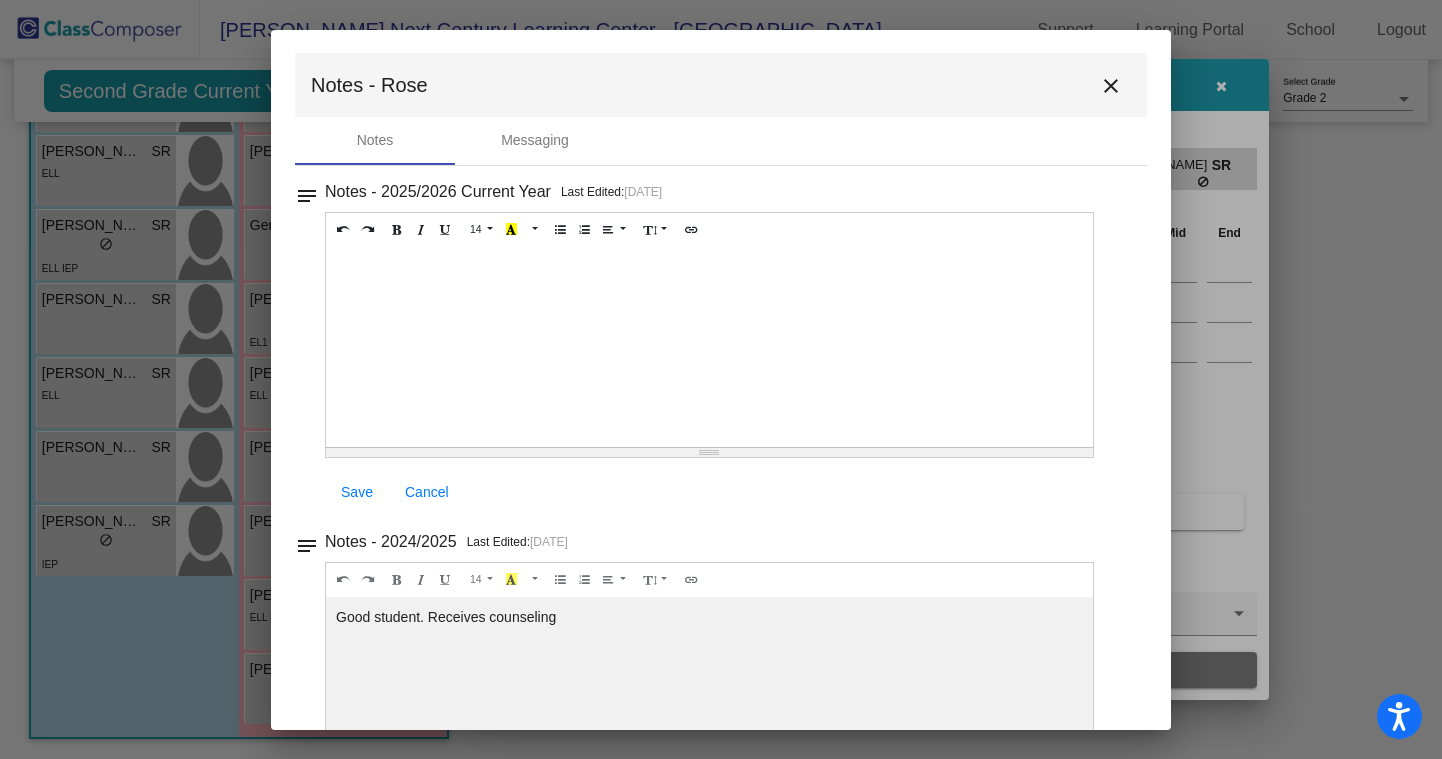 scroll, scrollTop: 0, scrollLeft: 0, axis: both 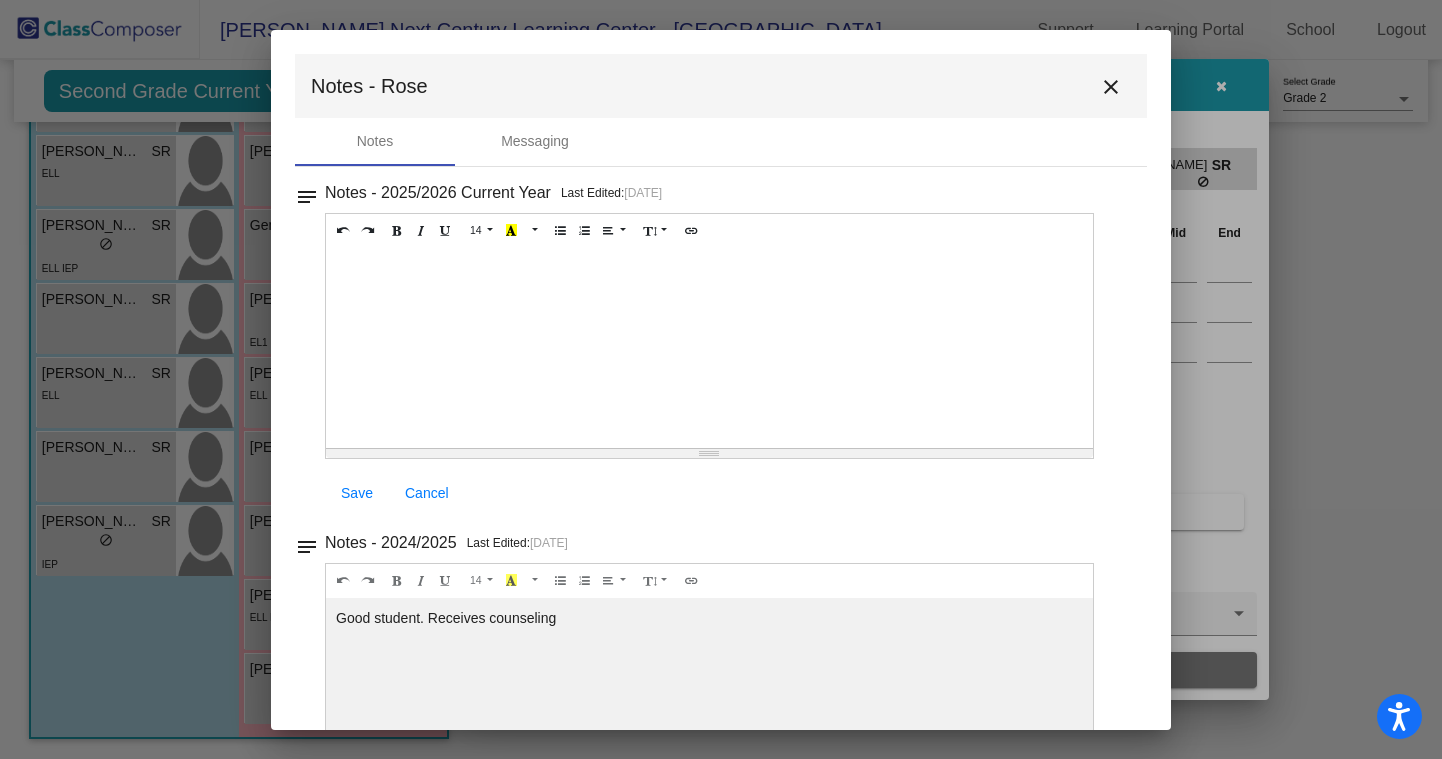 click on "close" at bounding box center [1111, 87] 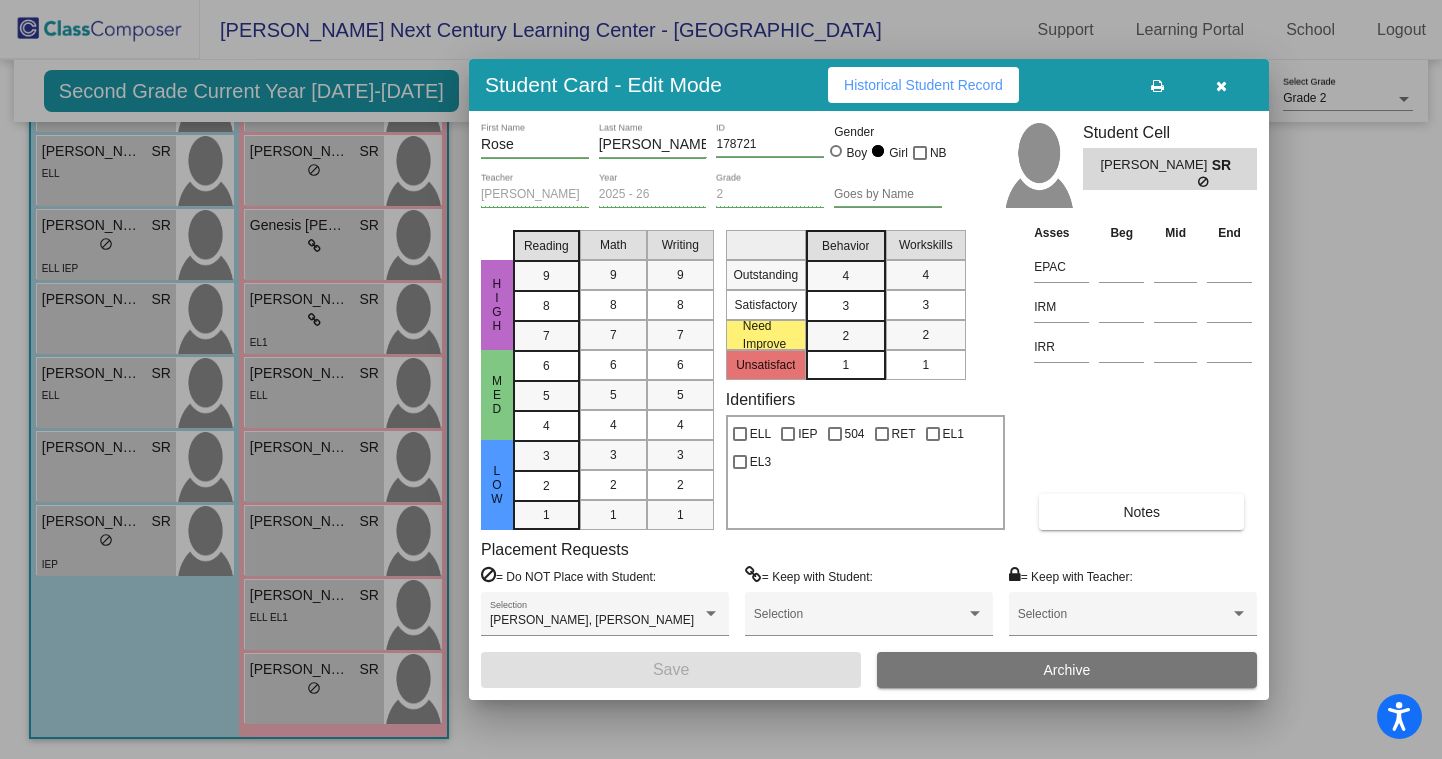 click at bounding box center (721, 379) 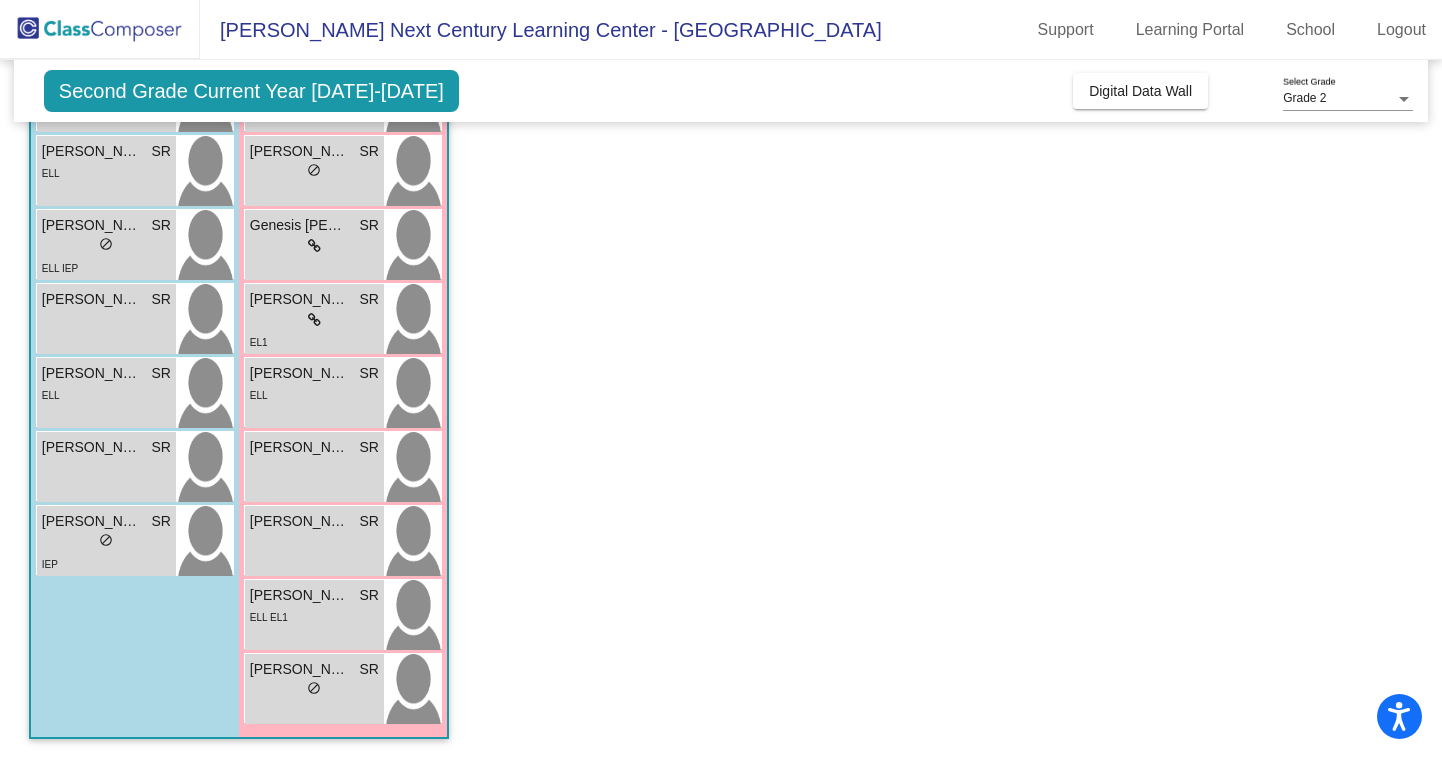 click on "Second Grade Current Year [DATE]-[DATE]  Add, Move, or Retain Students Off   On  Incoming   Digital Data Wall" 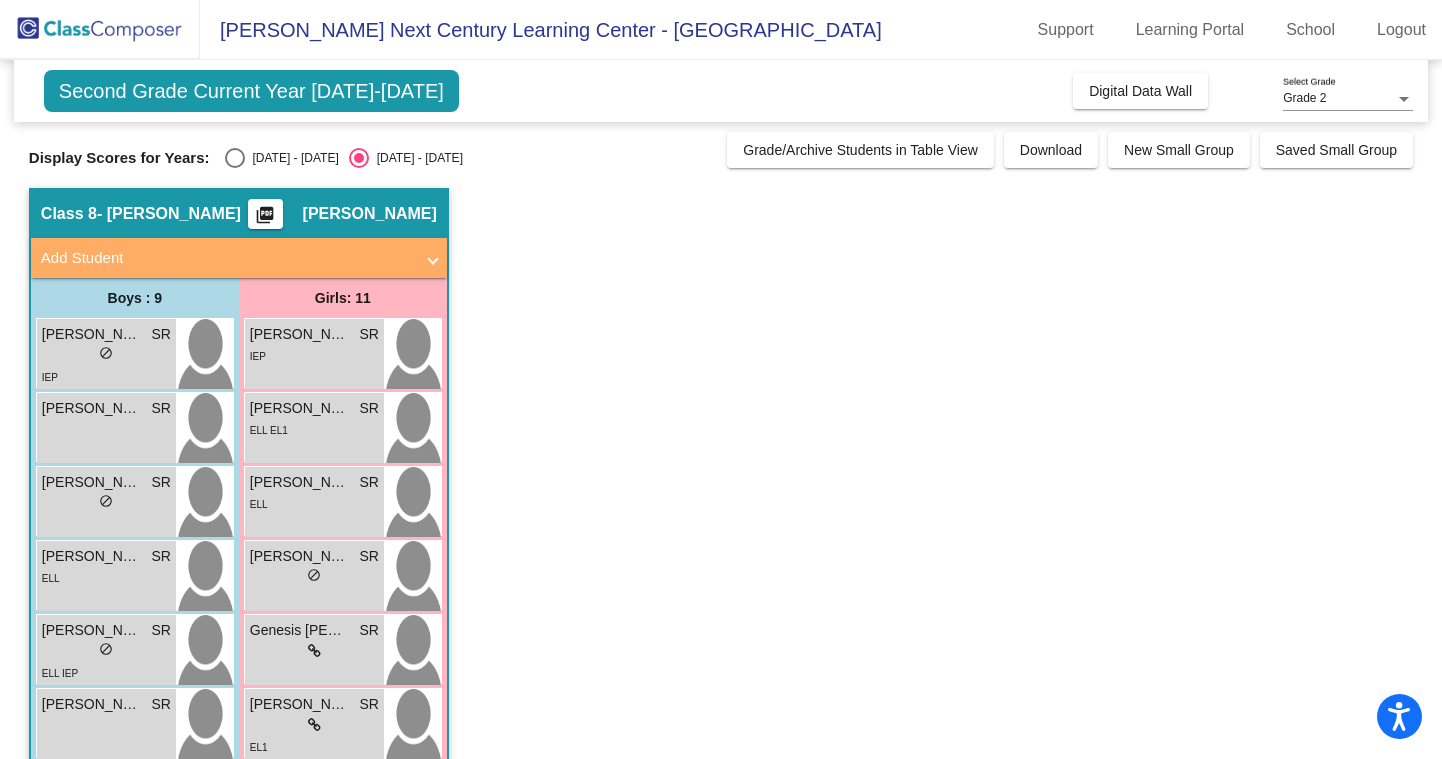 scroll, scrollTop: 0, scrollLeft: 0, axis: both 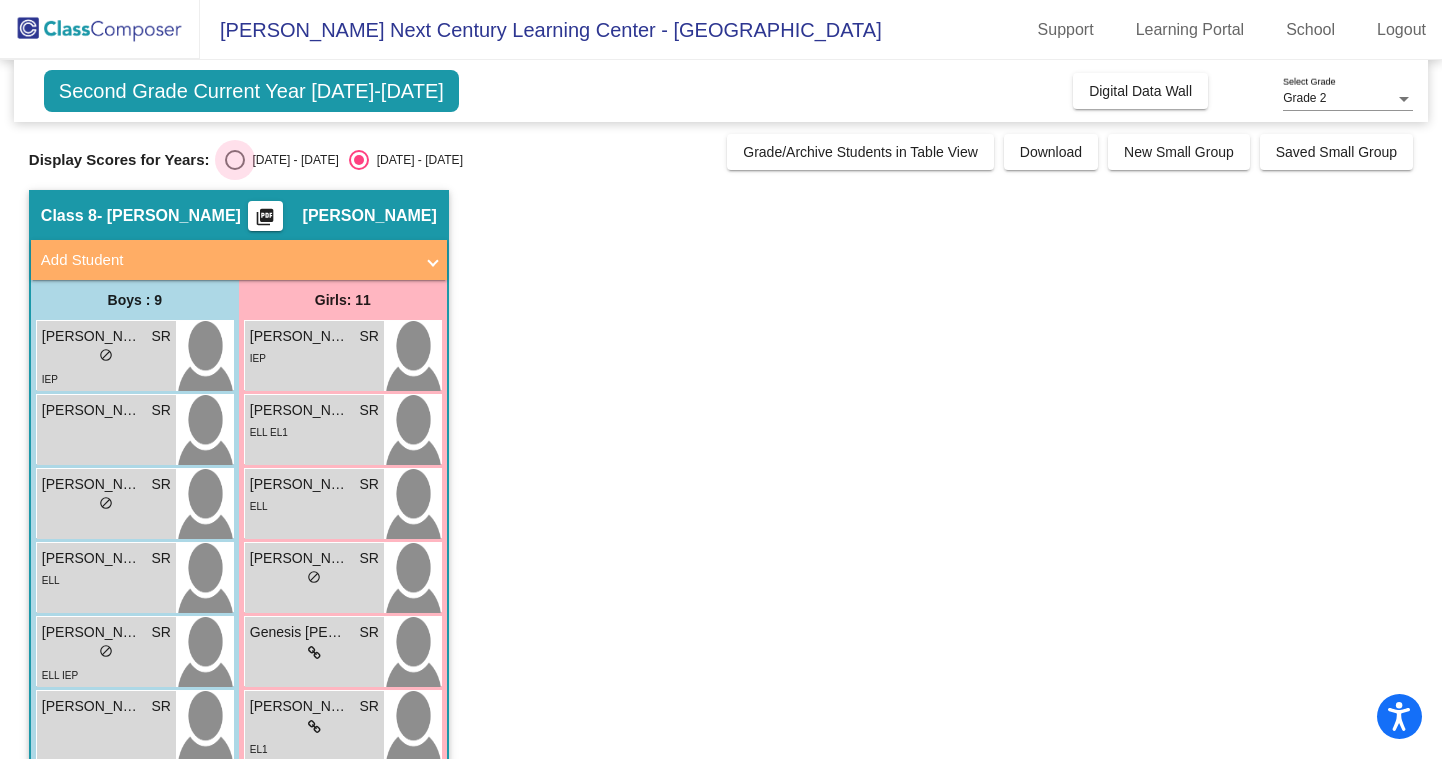 click at bounding box center (235, 160) 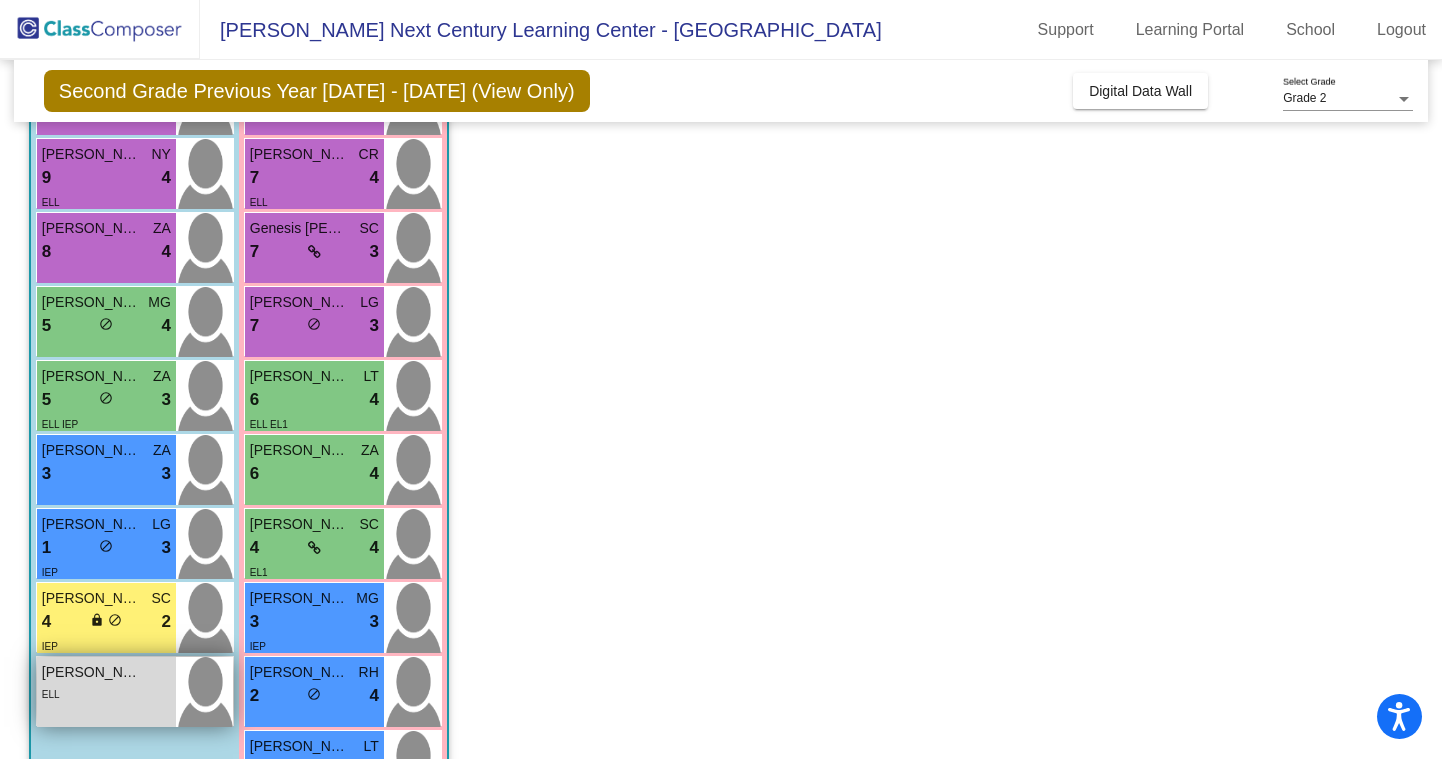 scroll, scrollTop: 0, scrollLeft: 0, axis: both 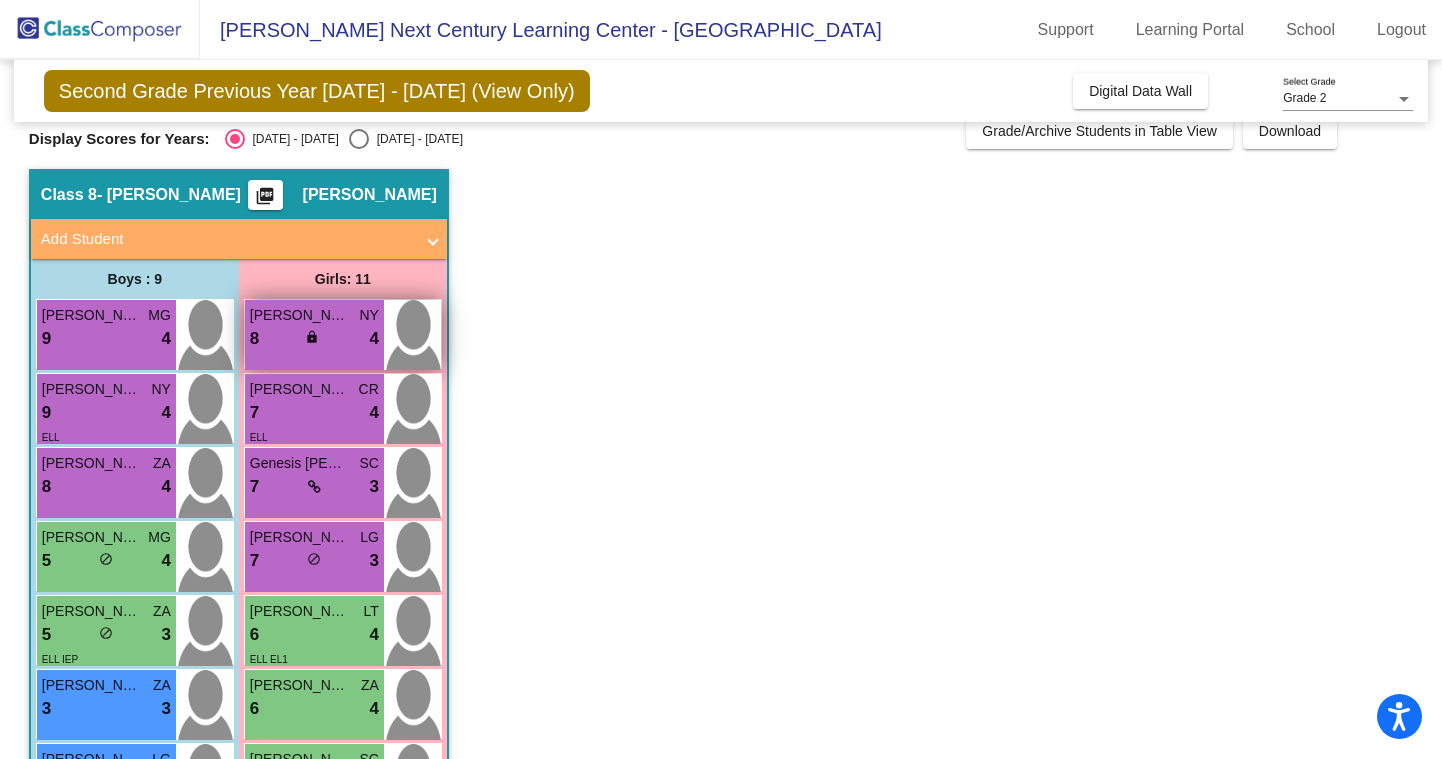 click on "8 lock do_not_disturb_alt 4" at bounding box center (314, 339) 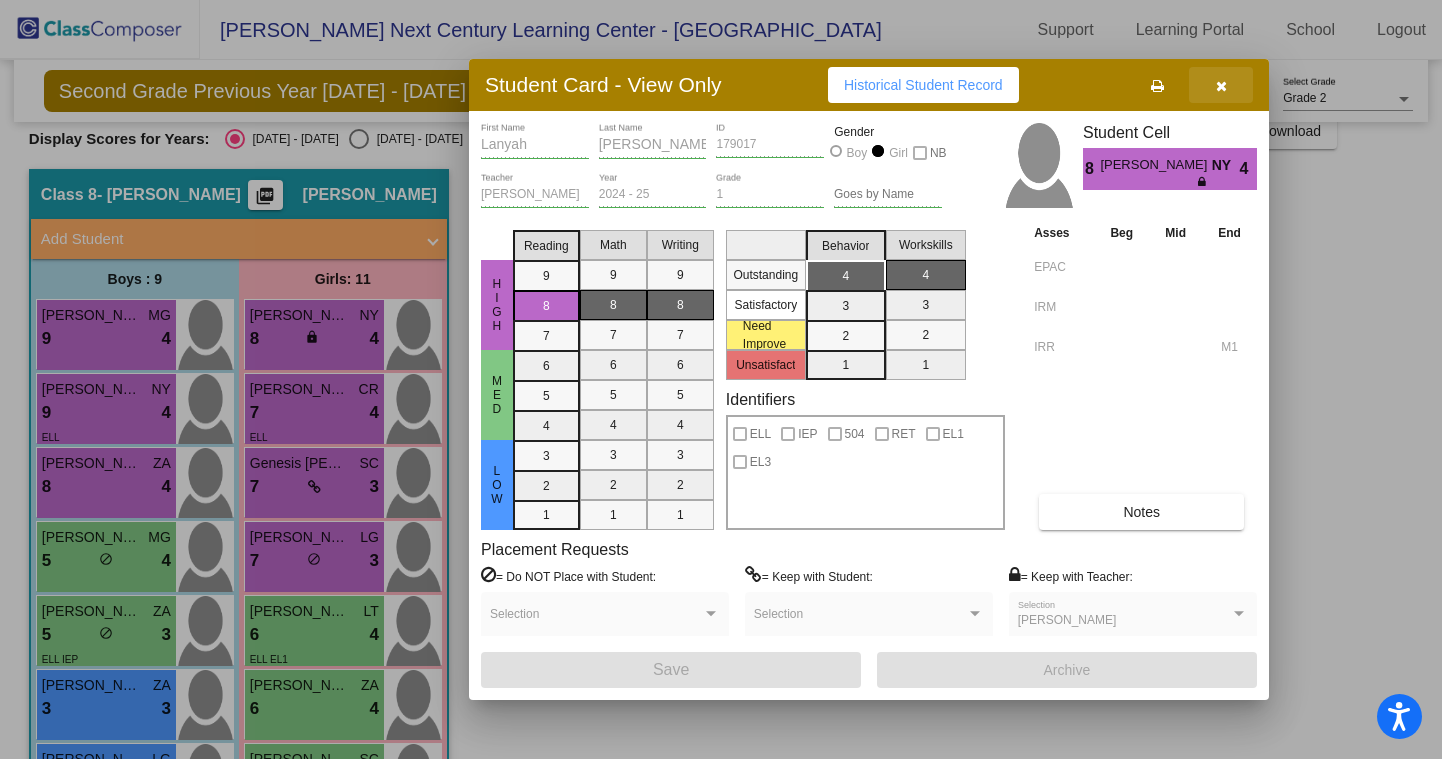 click at bounding box center [1221, 86] 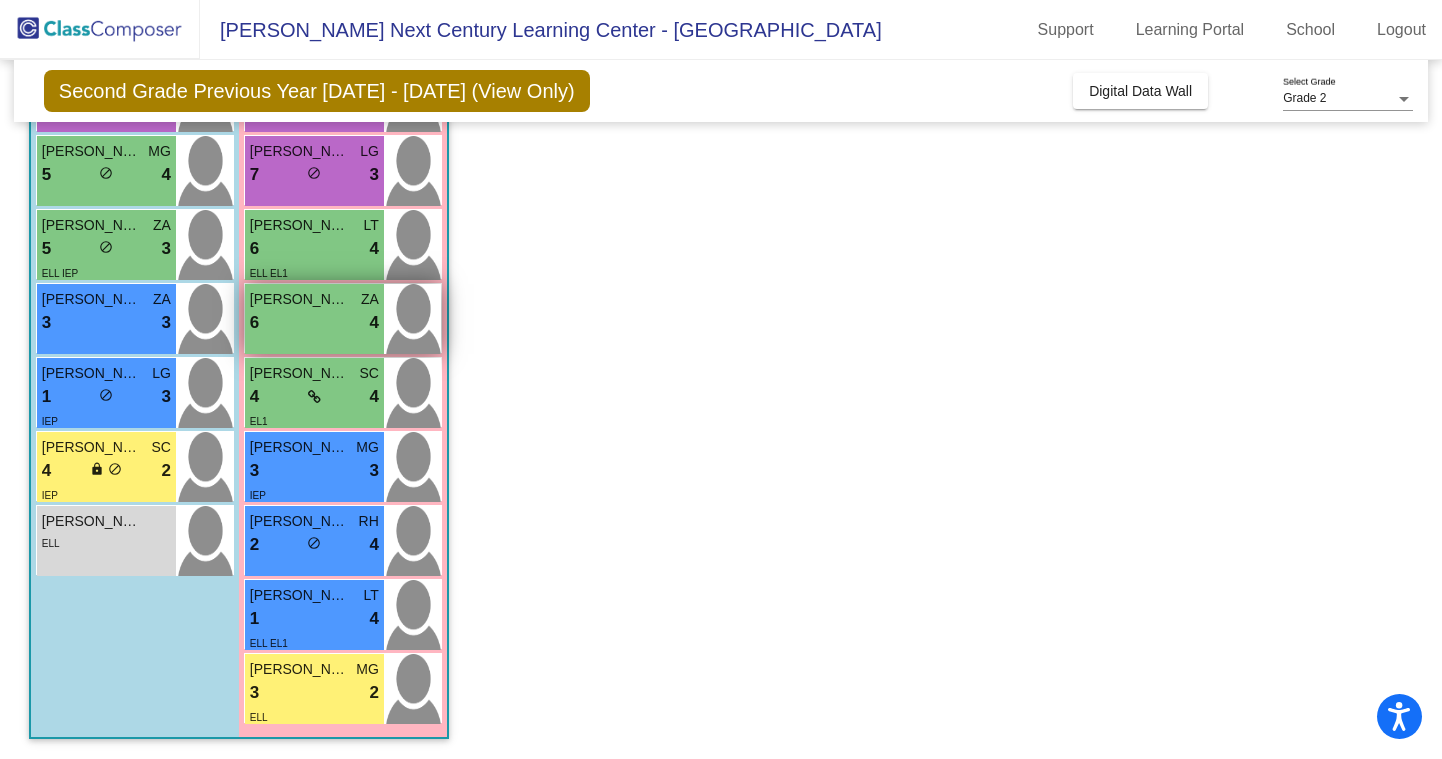 scroll, scrollTop: 0, scrollLeft: 0, axis: both 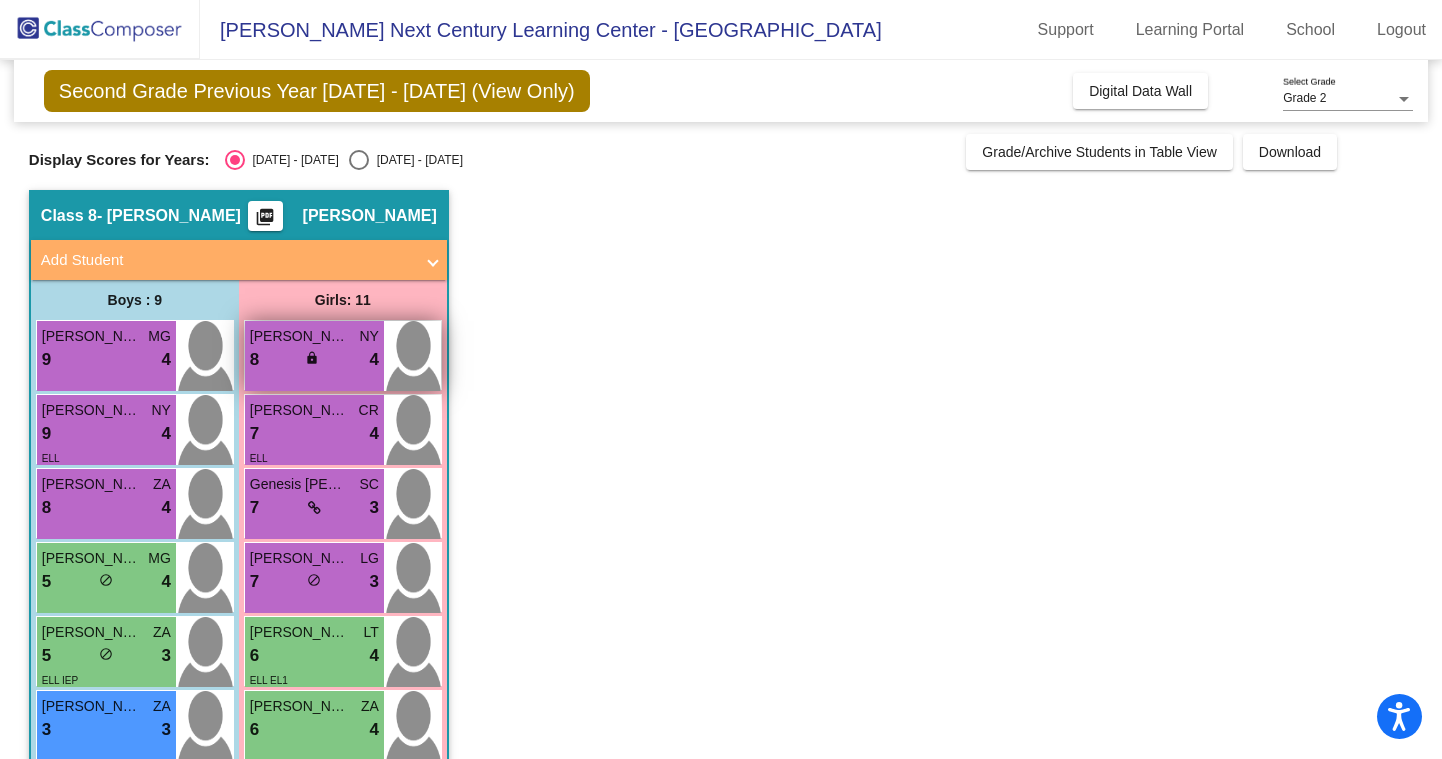 click on "8 lock do_not_disturb_alt 4" at bounding box center [314, 360] 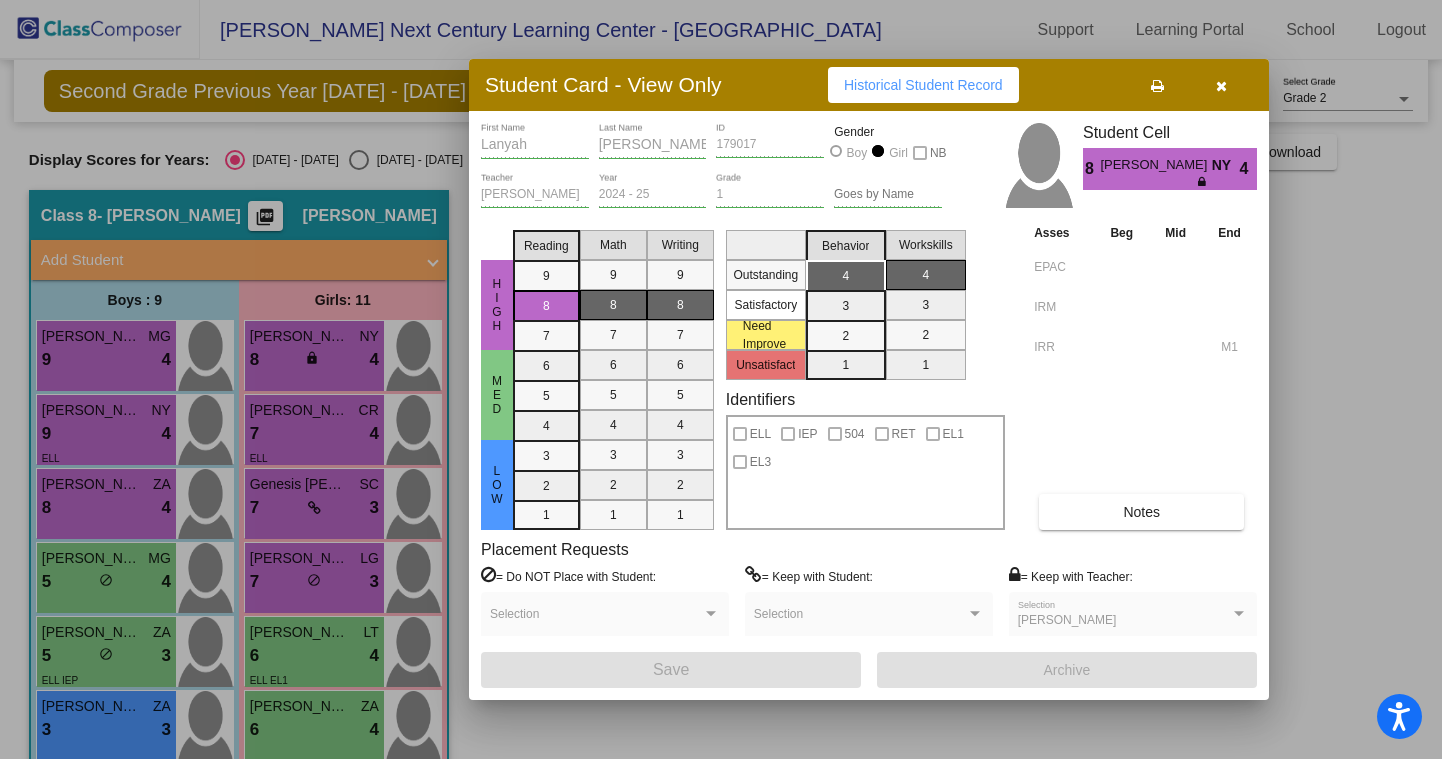 click at bounding box center [1221, 85] 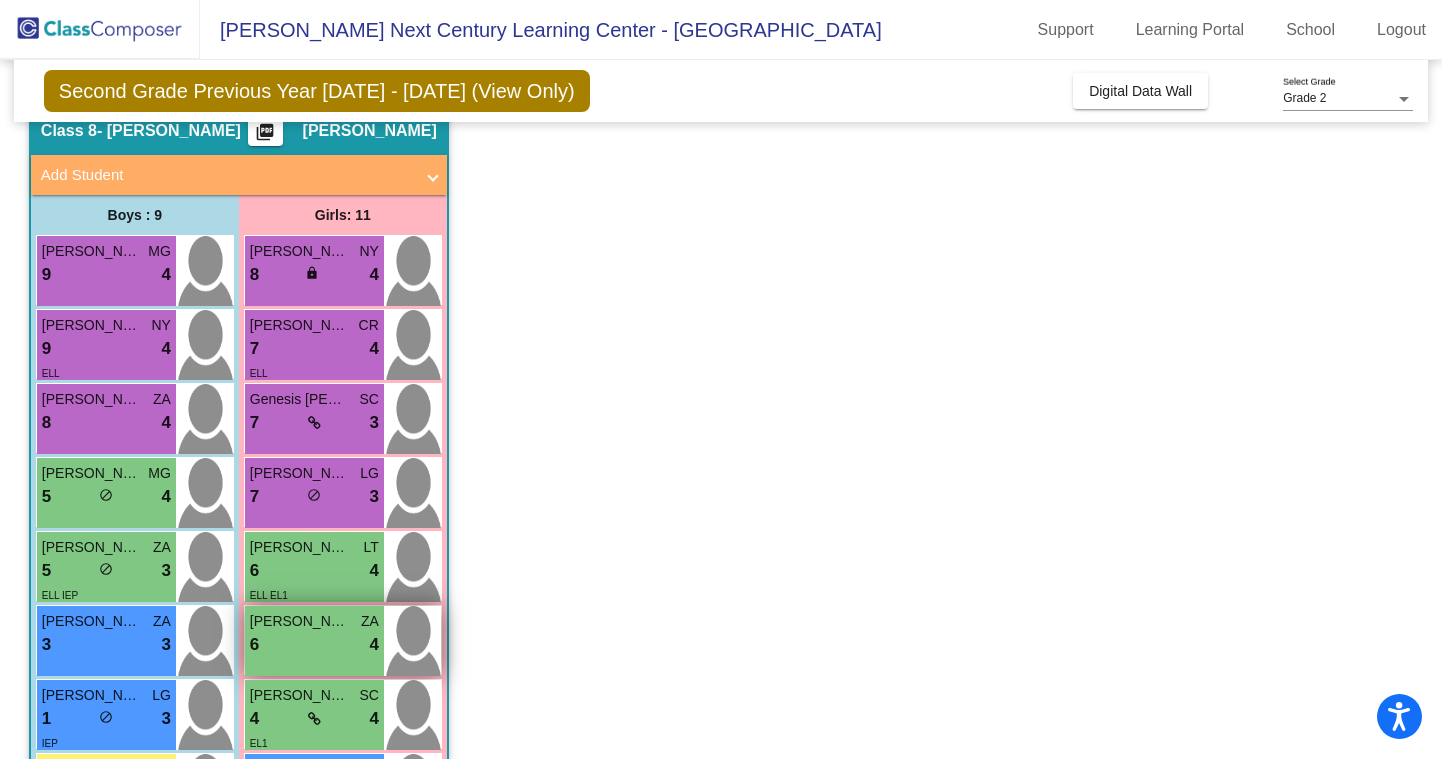 scroll, scrollTop: 0, scrollLeft: 0, axis: both 